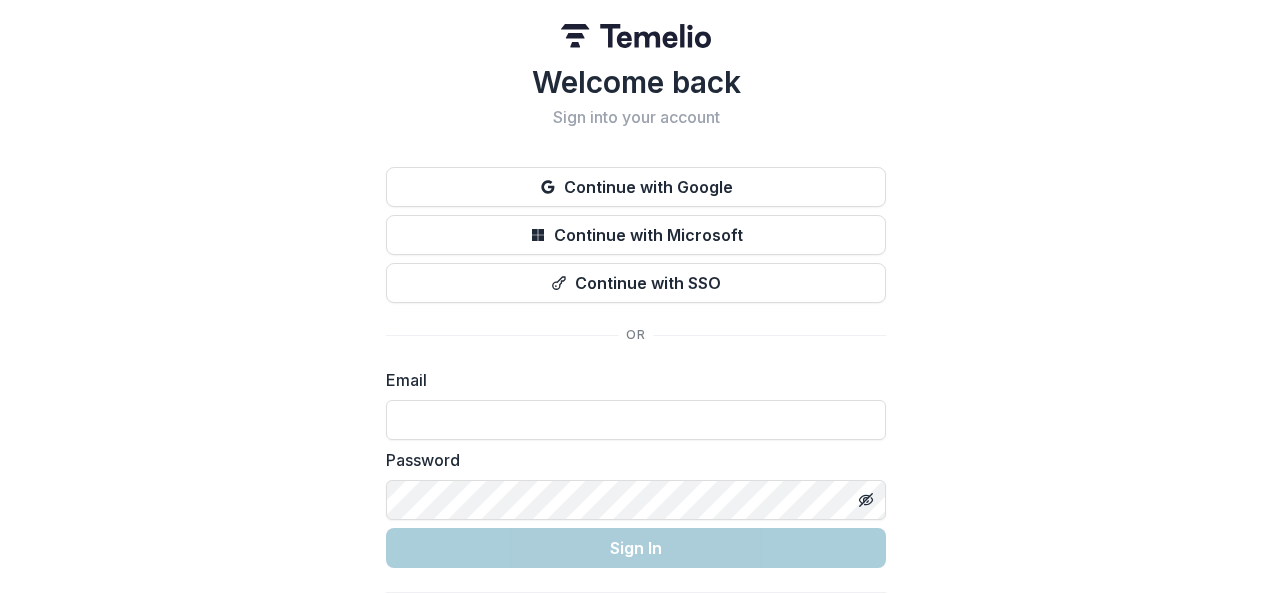 scroll, scrollTop: 0, scrollLeft: 0, axis: both 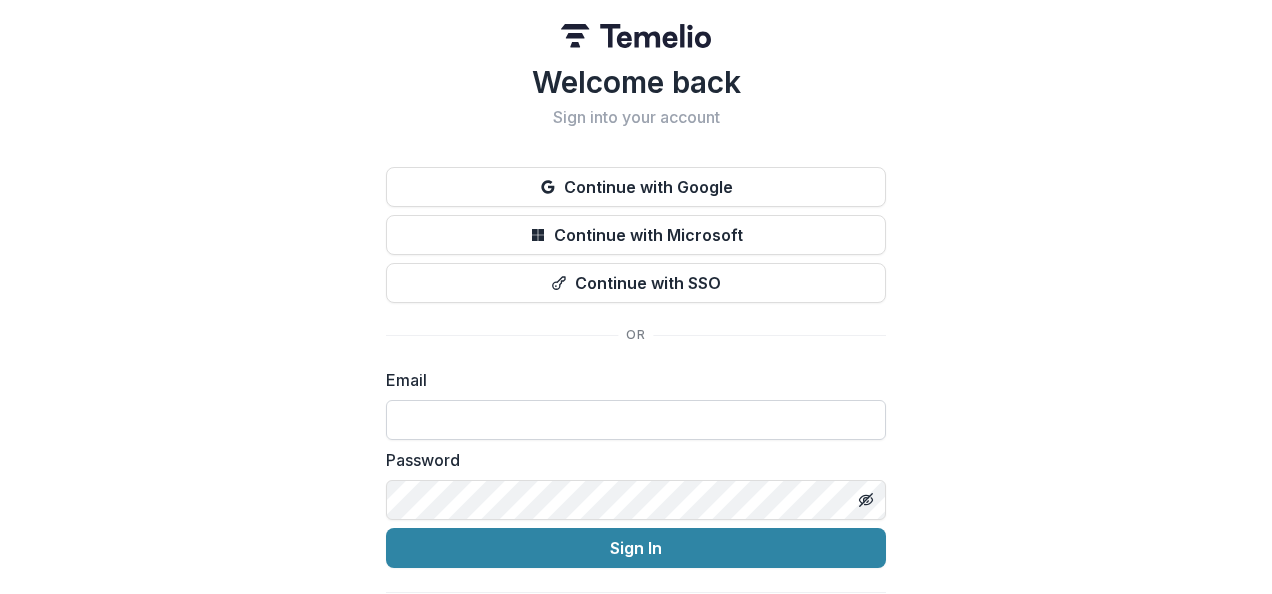 type on "**********" 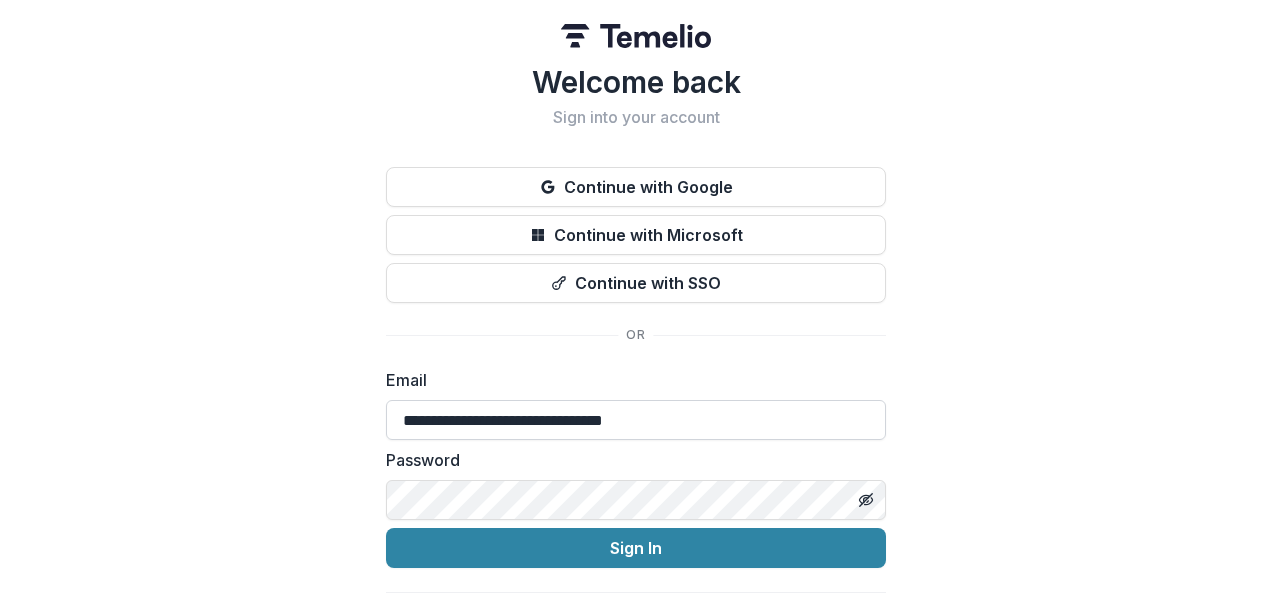 click on "**********" at bounding box center (636, 420) 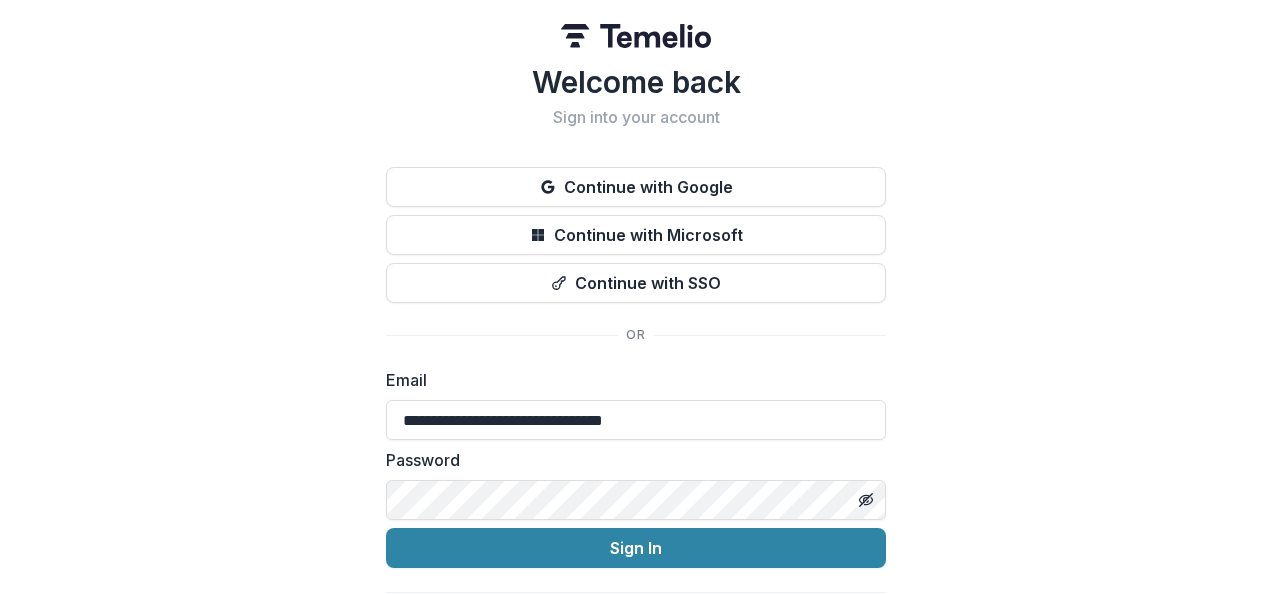 click on "**********" at bounding box center [636, 319] 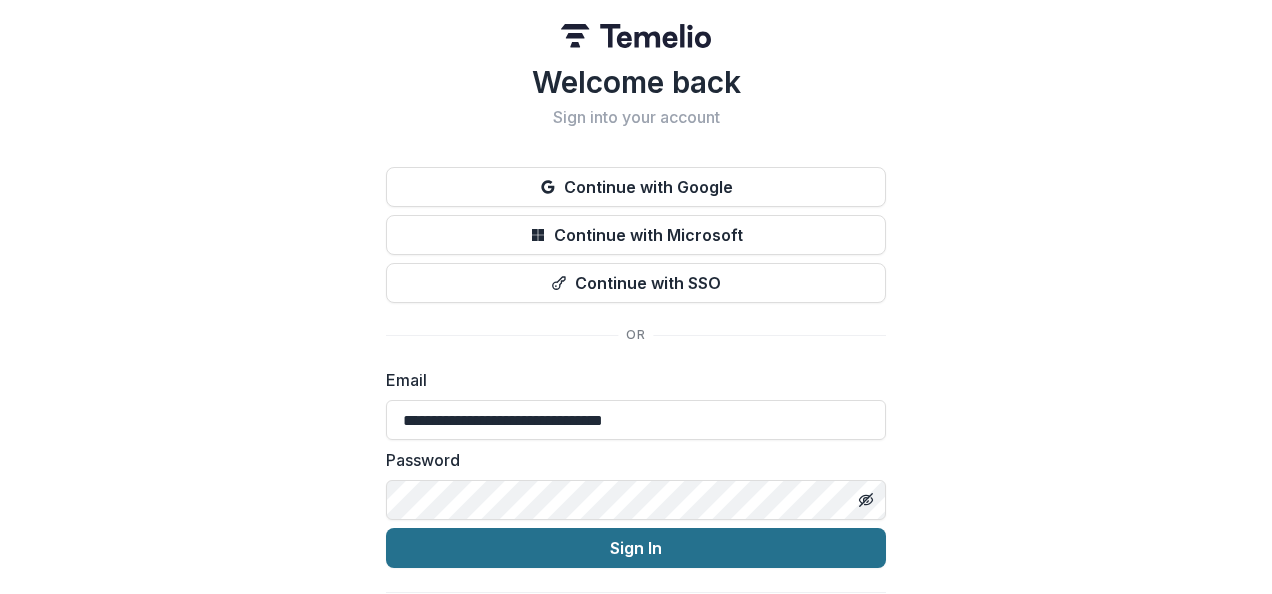 click on "Sign In" at bounding box center (636, 548) 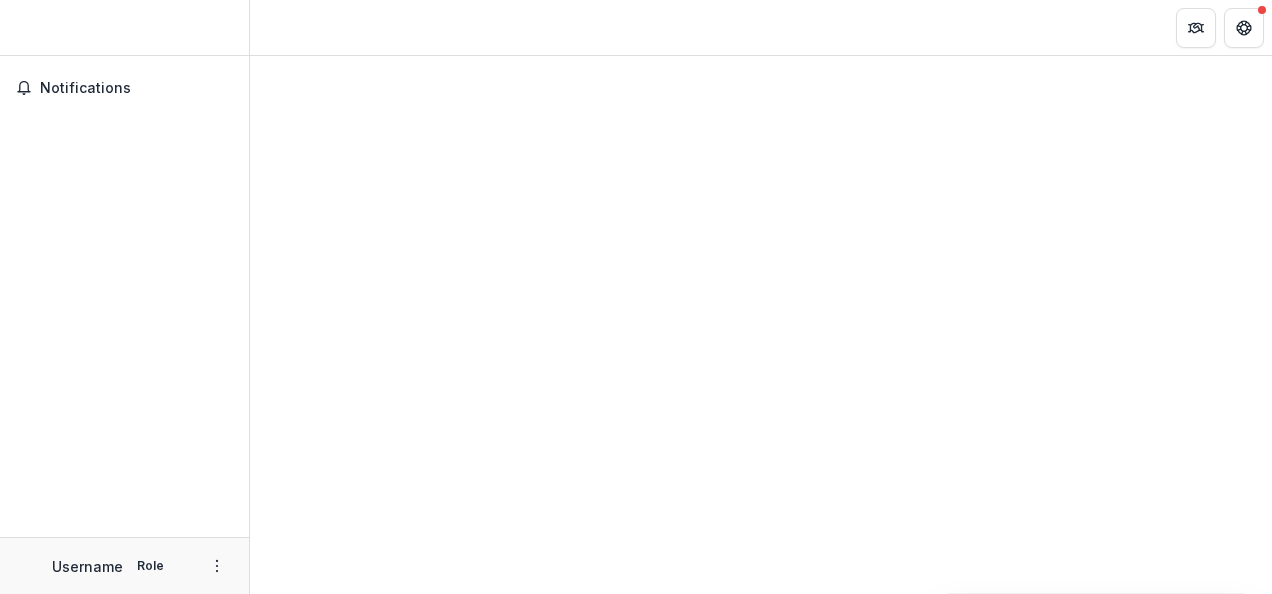 scroll, scrollTop: 0, scrollLeft: 0, axis: both 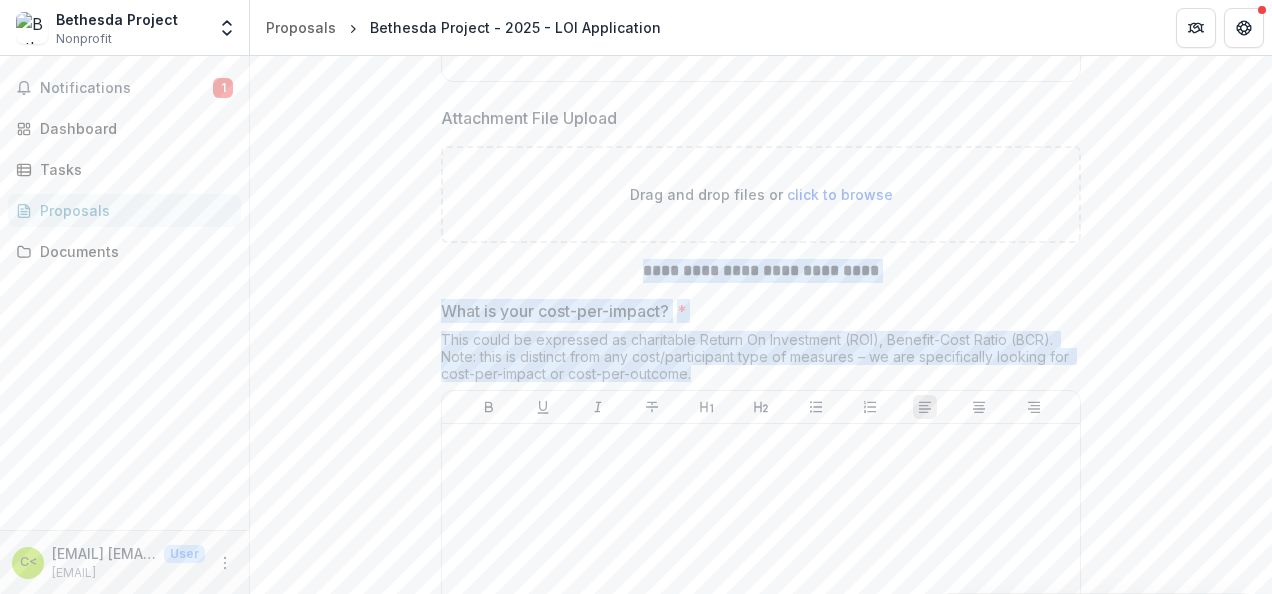 drag, startPoint x: 696, startPoint y: 385, endPoint x: 588, endPoint y: 272, distance: 156.3106 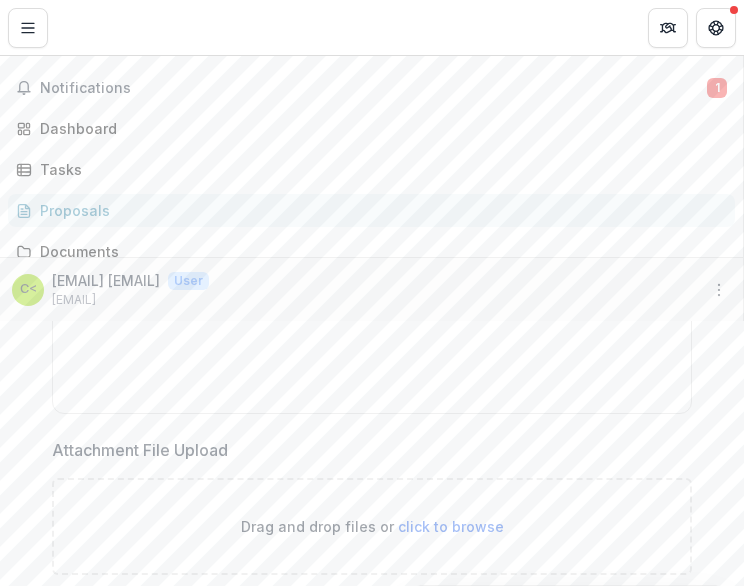 scroll, scrollTop: 5194, scrollLeft: 0, axis: vertical 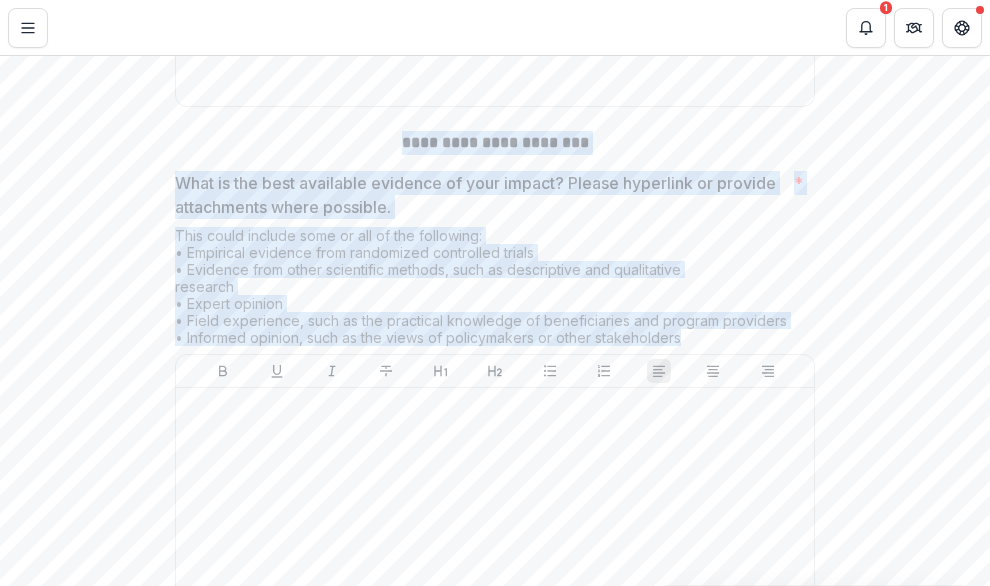 drag, startPoint x: 687, startPoint y: 353, endPoint x: 274, endPoint y: 161, distance: 455.44812 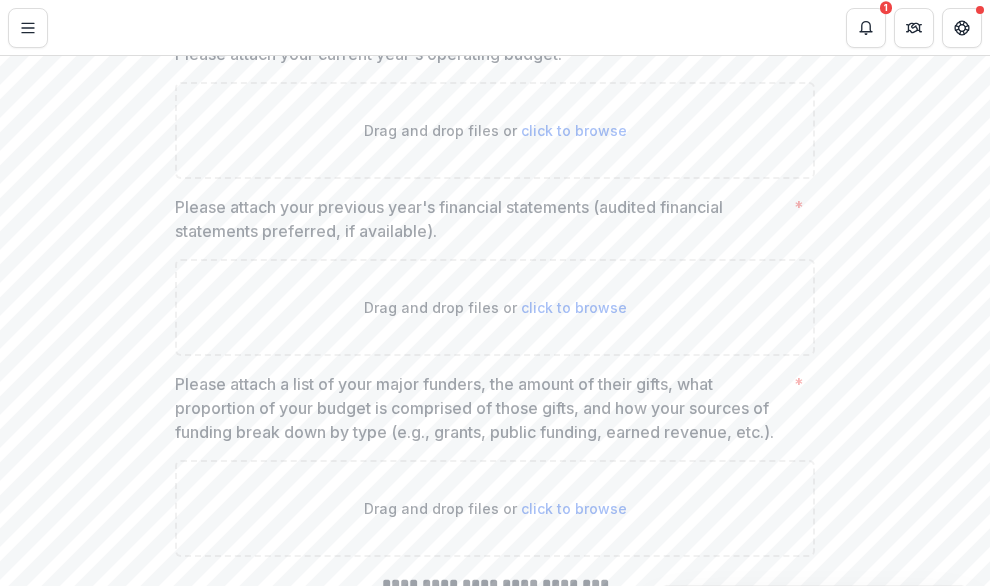 scroll, scrollTop: 9136, scrollLeft: 0, axis: vertical 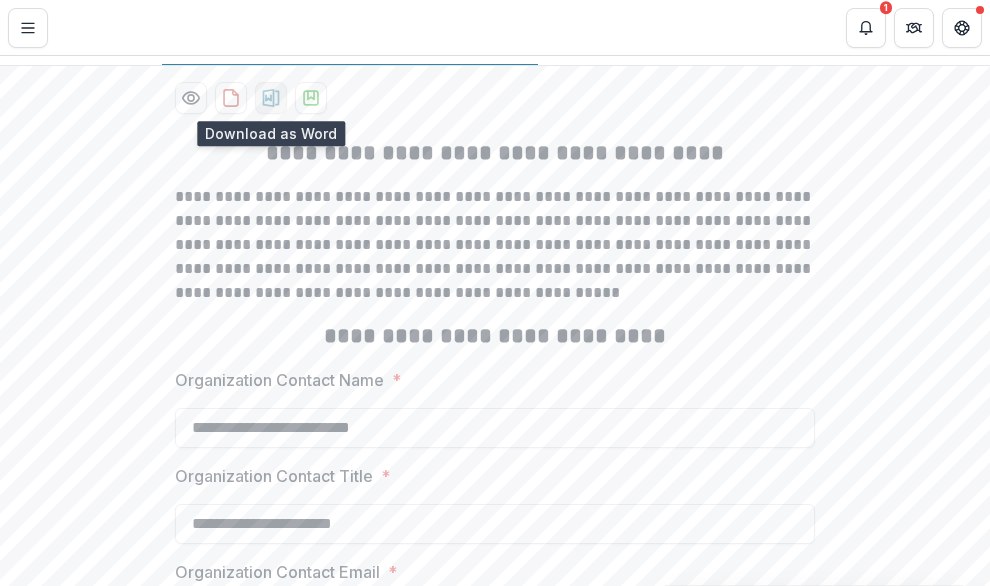click 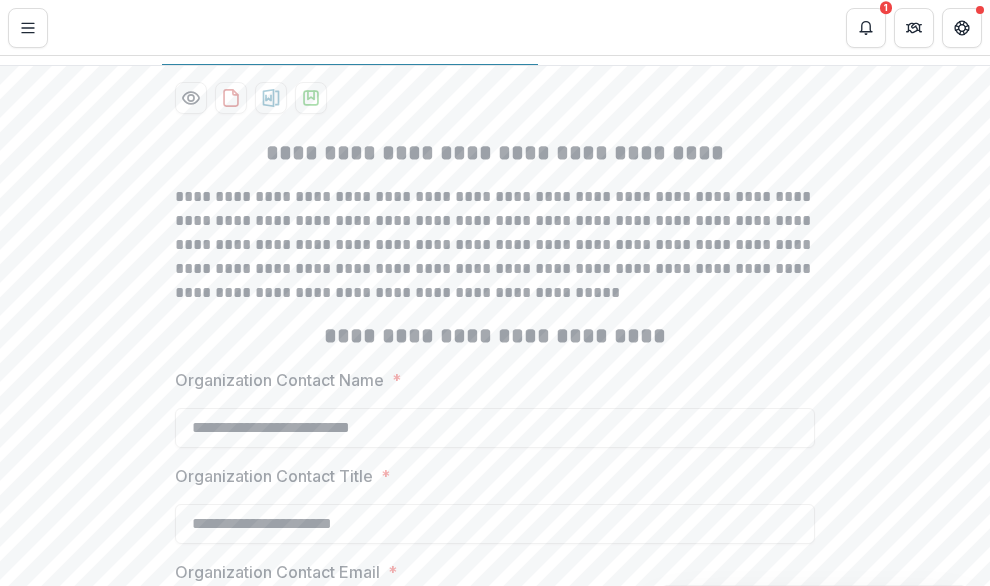 click on "Organization Contact Name *" at bounding box center [489, 380] 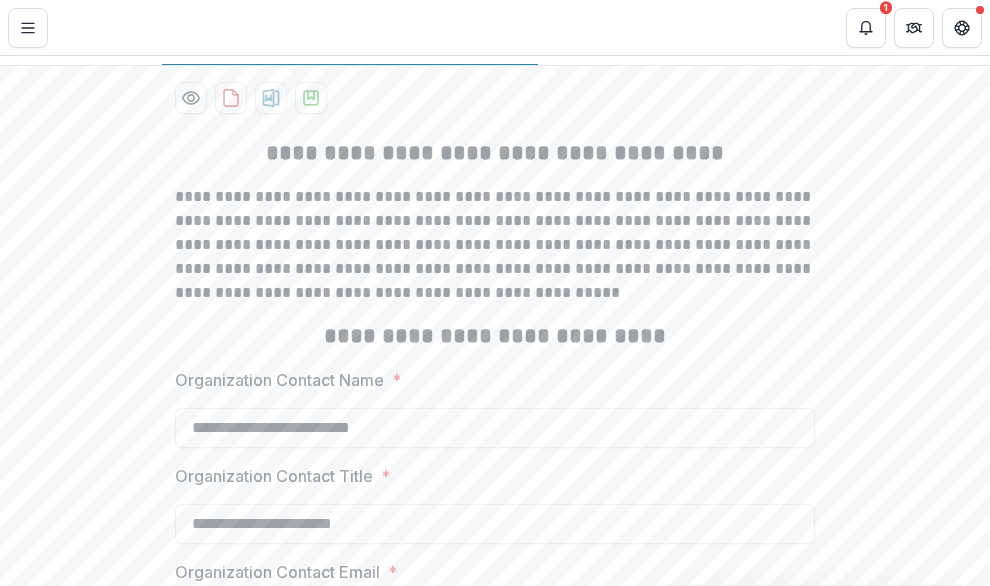 click on "**********" at bounding box center (495, 428) 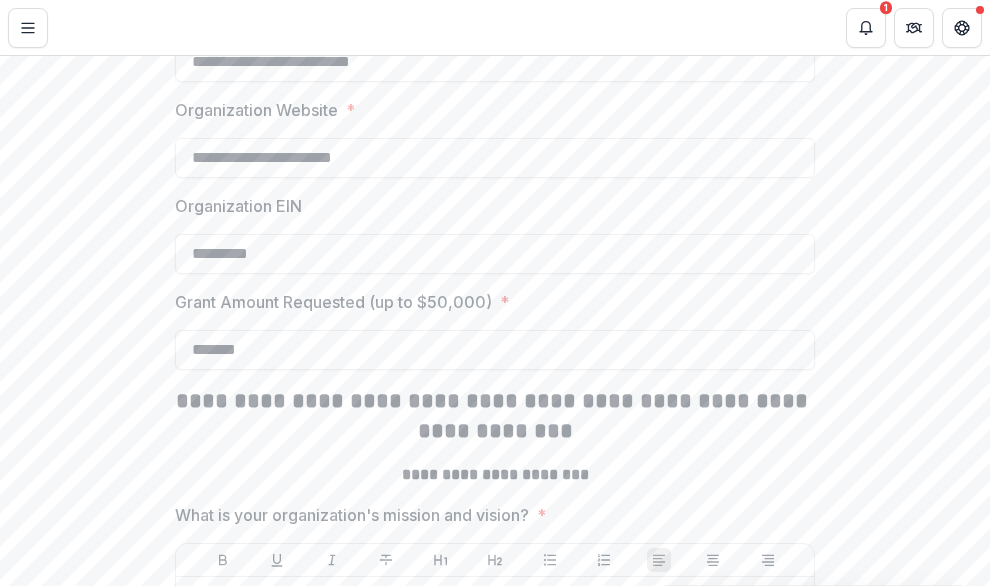 scroll, scrollTop: 1214, scrollLeft: 0, axis: vertical 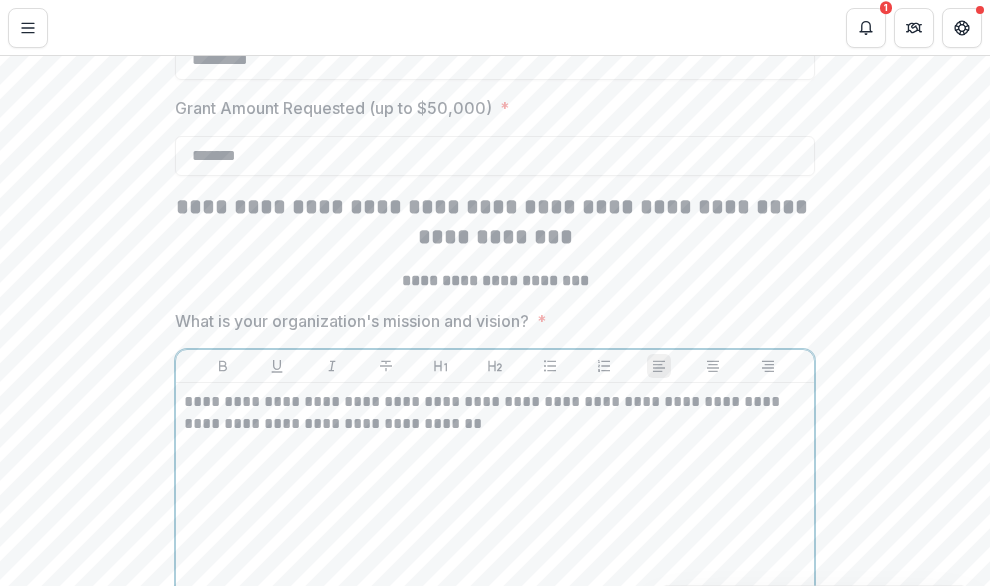 click on "**********" at bounding box center (495, 541) 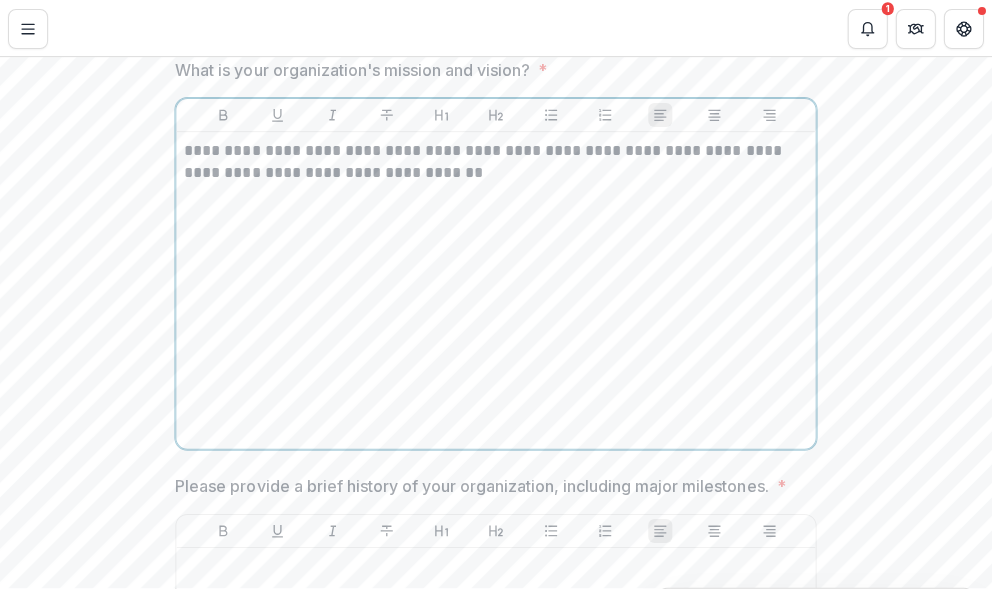 scroll, scrollTop: 1466, scrollLeft: 0, axis: vertical 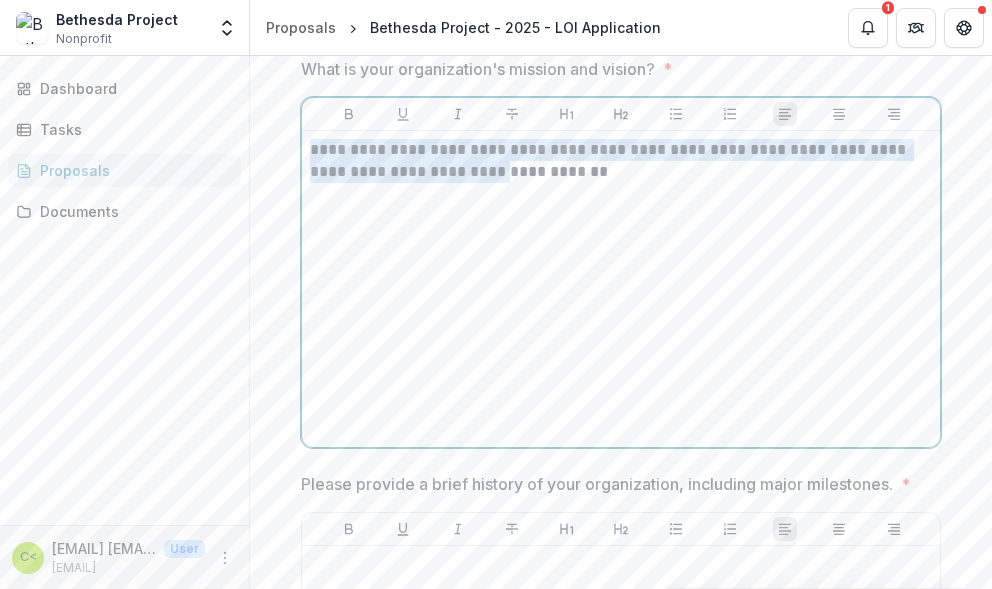 drag, startPoint x: 462, startPoint y: 175, endPoint x: 290, endPoint y: 139, distance: 175.72707 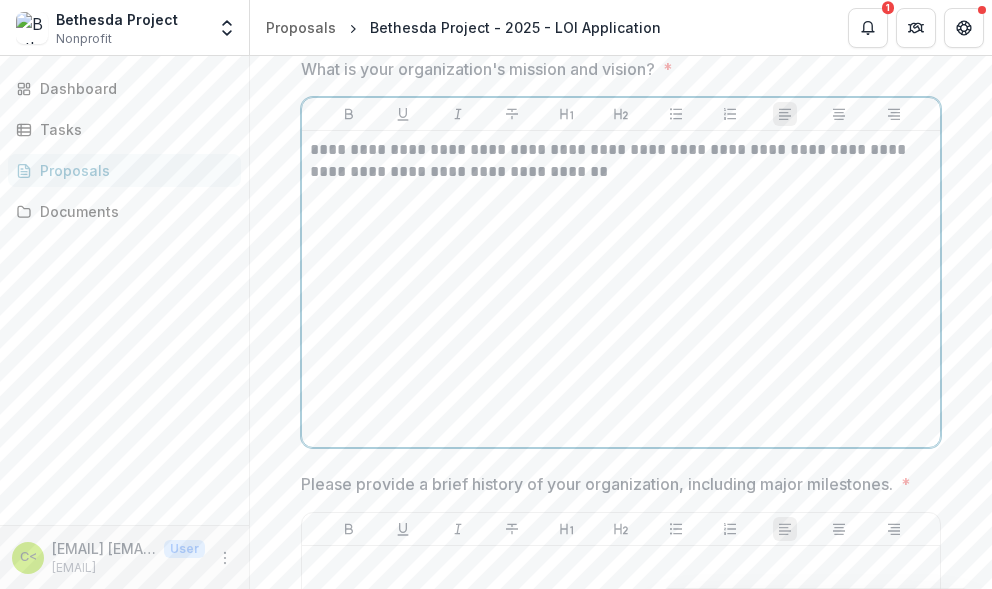 click on "**********" at bounding box center (621, 289) 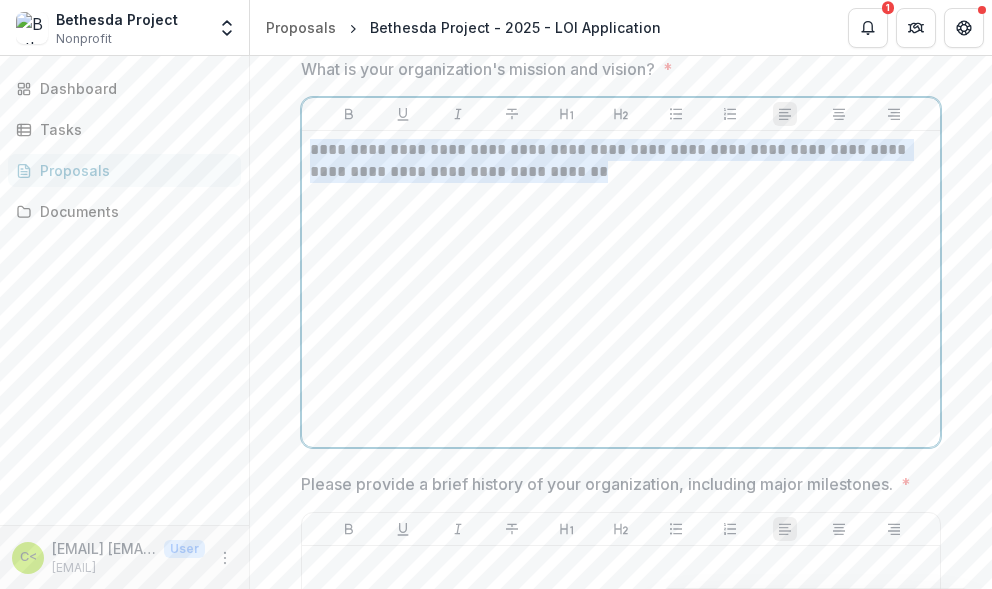 drag, startPoint x: 716, startPoint y: 257, endPoint x: 251, endPoint y: 148, distance: 477.60443 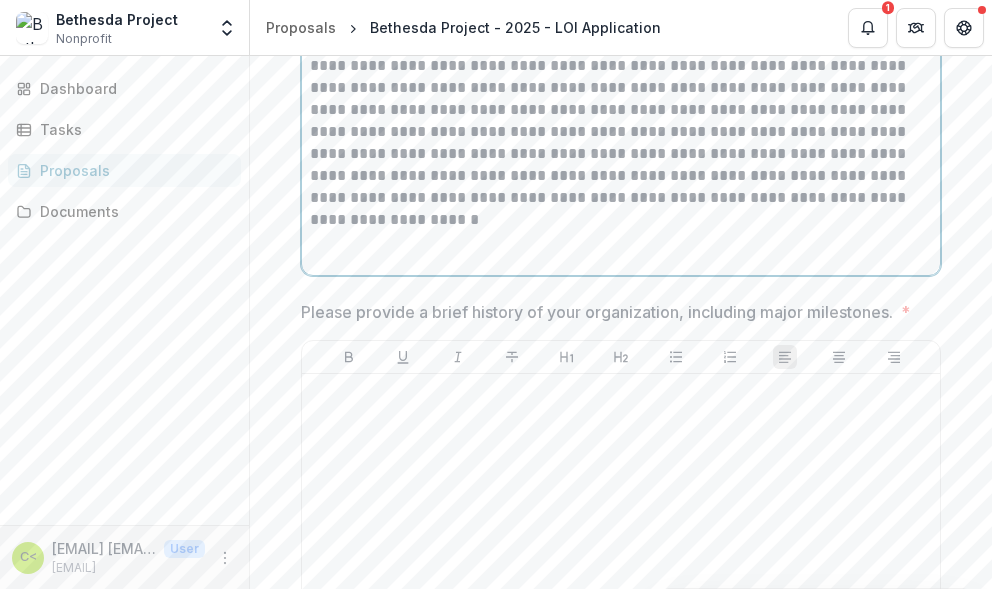 scroll, scrollTop: 1600, scrollLeft: 0, axis: vertical 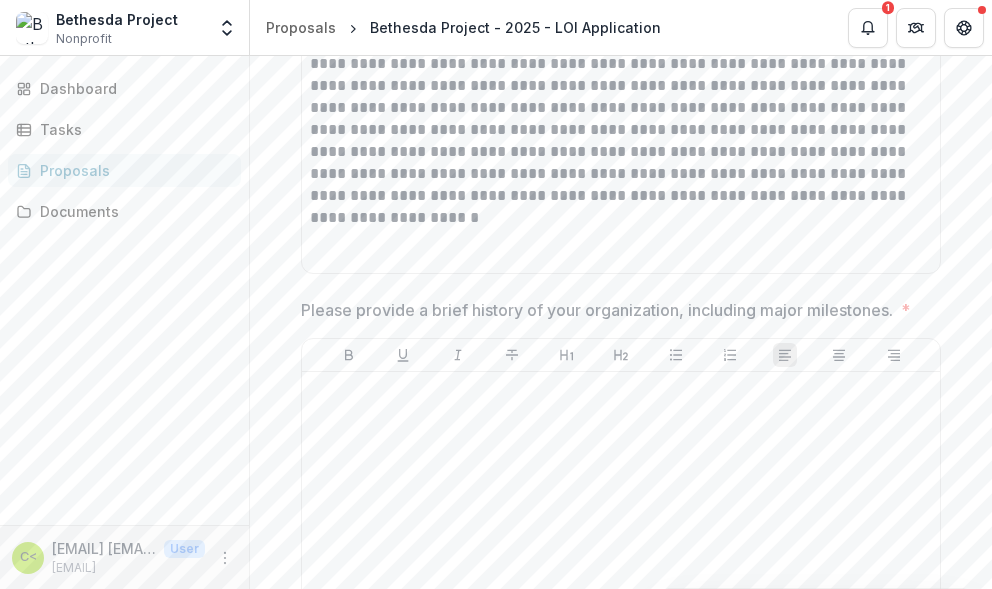 click on "**********" at bounding box center [621, 4818] 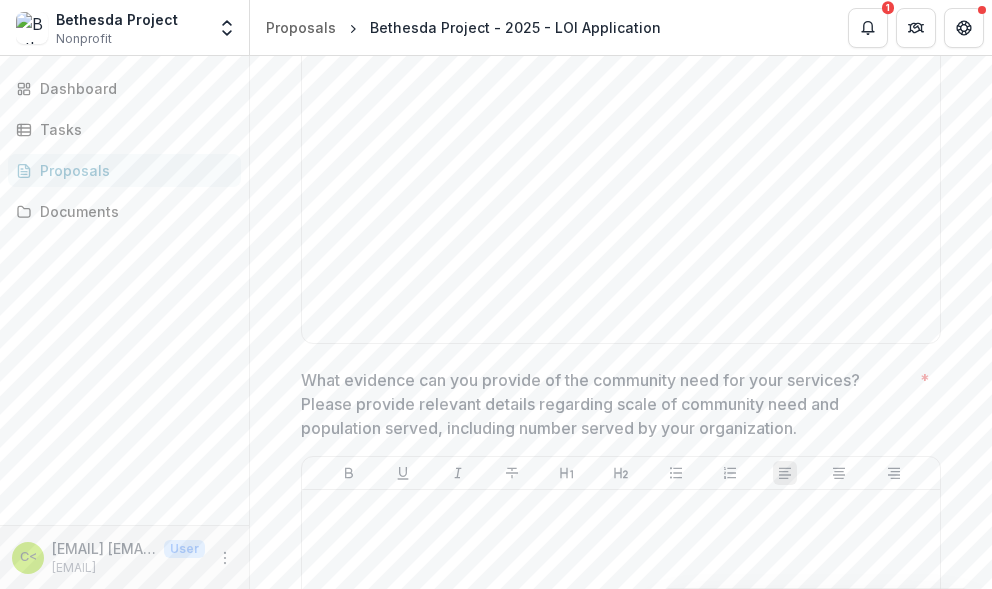 scroll, scrollTop: 2386, scrollLeft: 0, axis: vertical 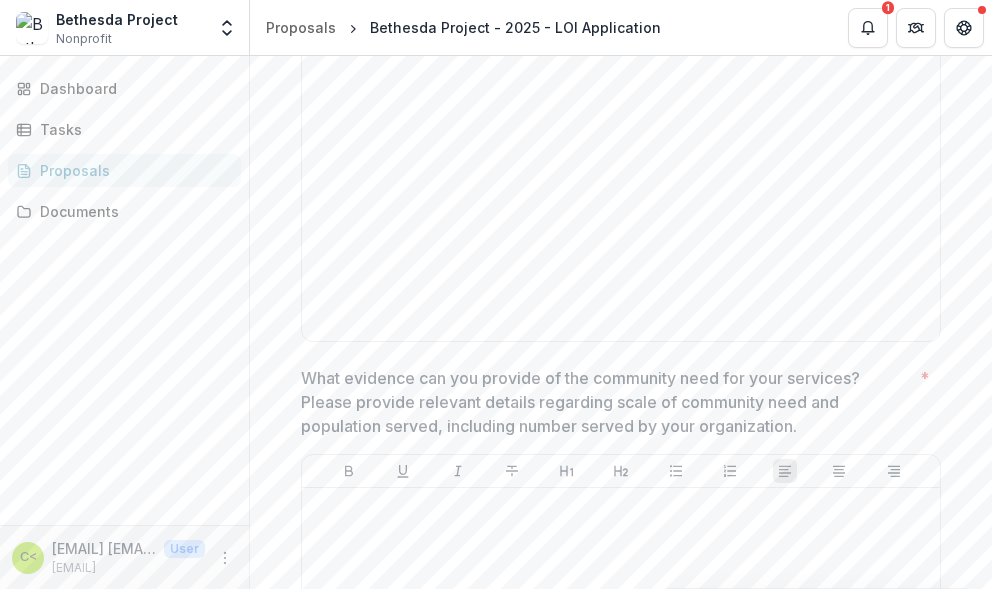 click on "**********" at bounding box center (621, 4032) 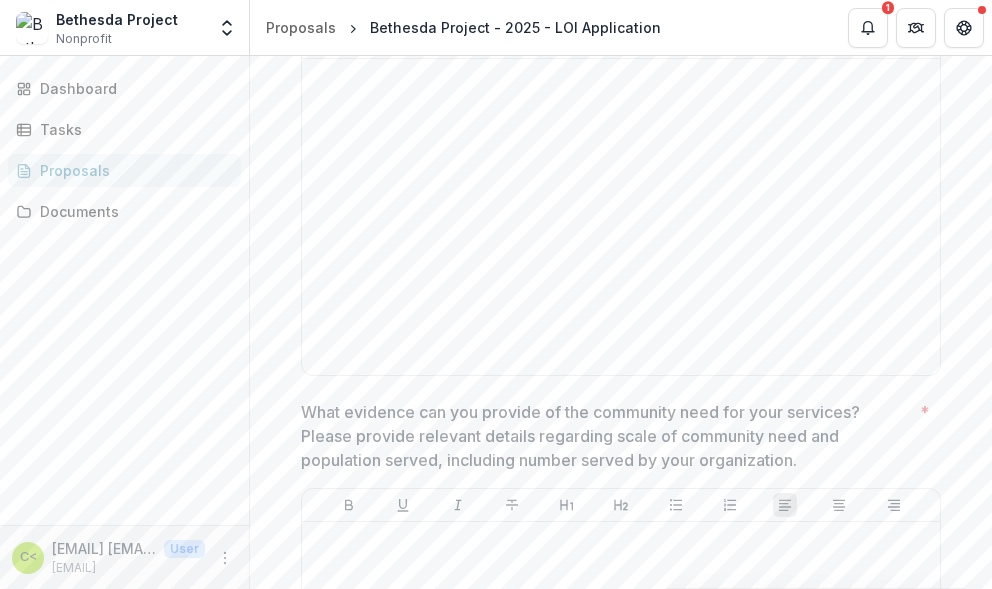 scroll, scrollTop: 2578, scrollLeft: 0, axis: vertical 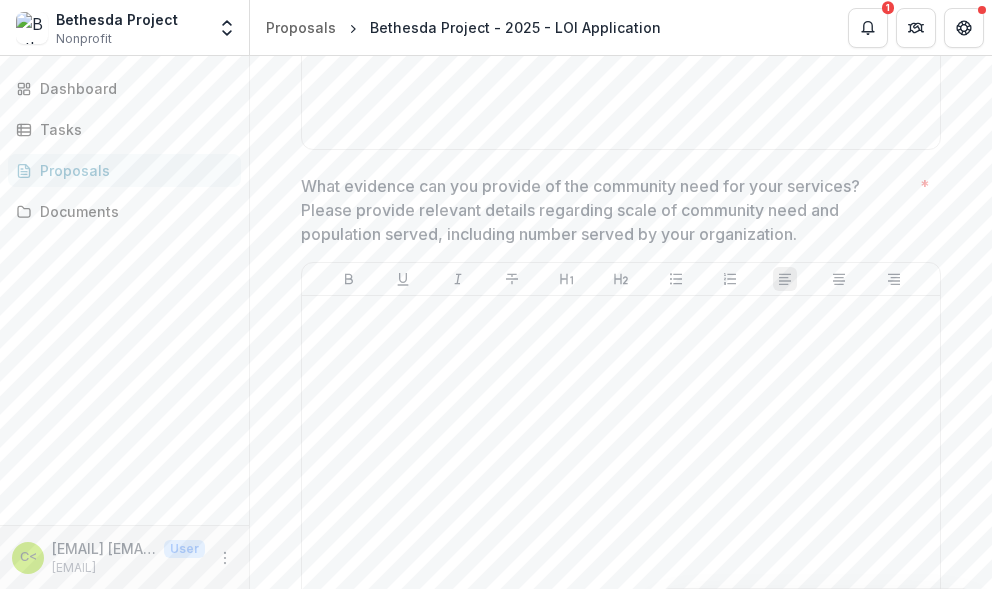 click on "**********" at bounding box center [621, 3840] 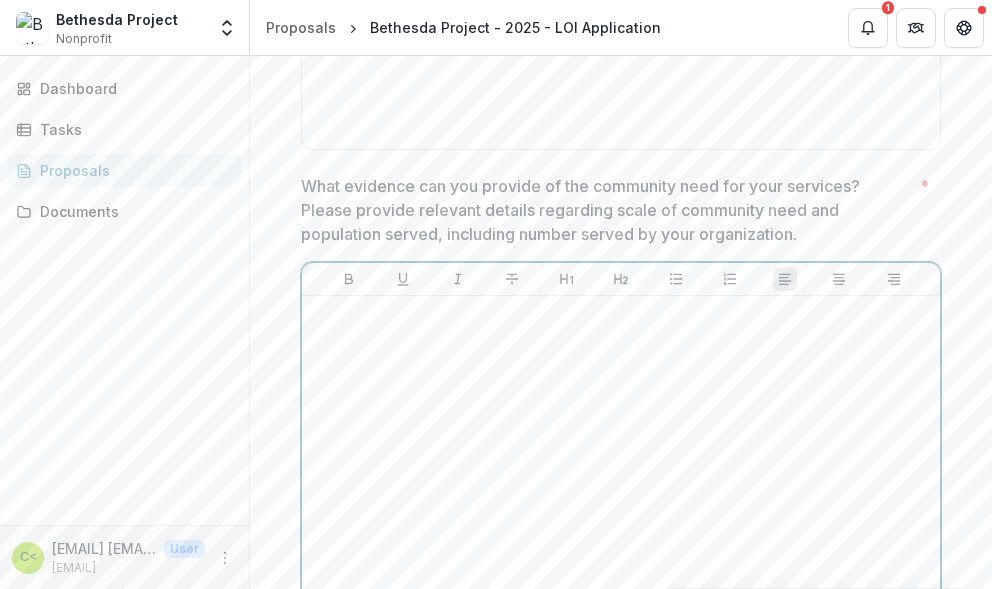 click at bounding box center [621, 454] 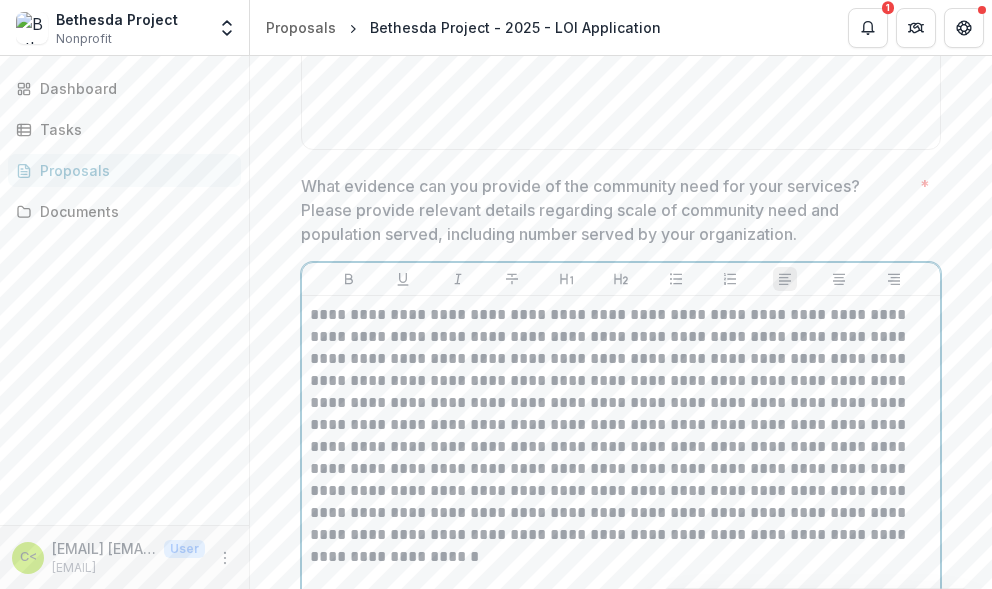 scroll, scrollTop: 2774, scrollLeft: 0, axis: vertical 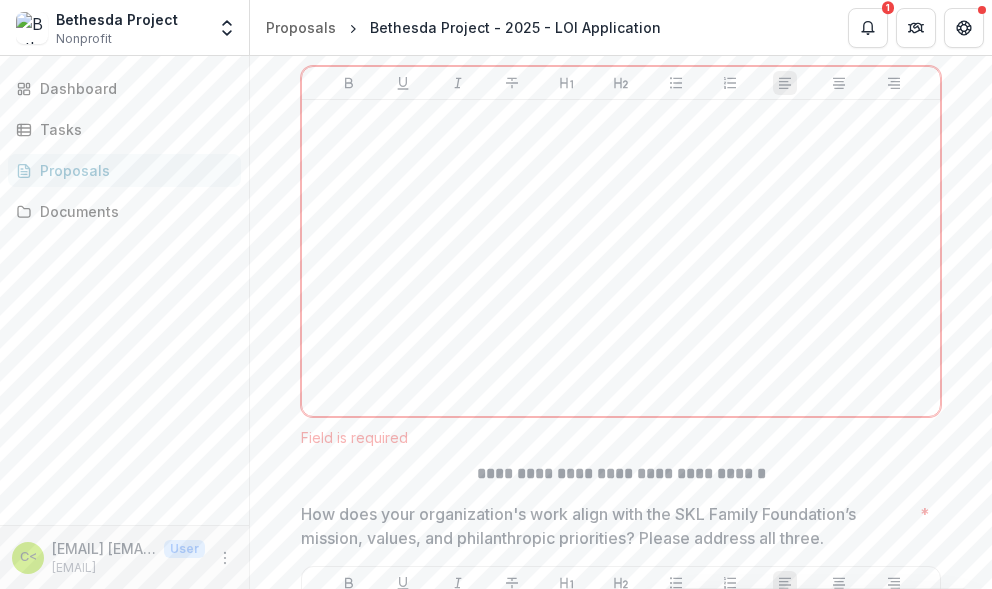 click on "**********" at bounding box center [621, 3655] 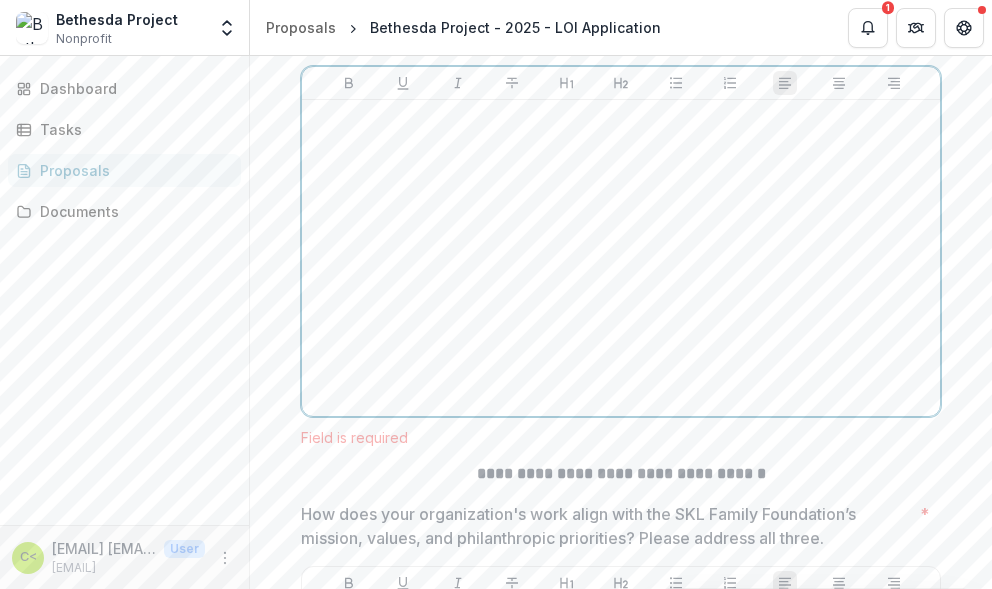 click at bounding box center [621, 258] 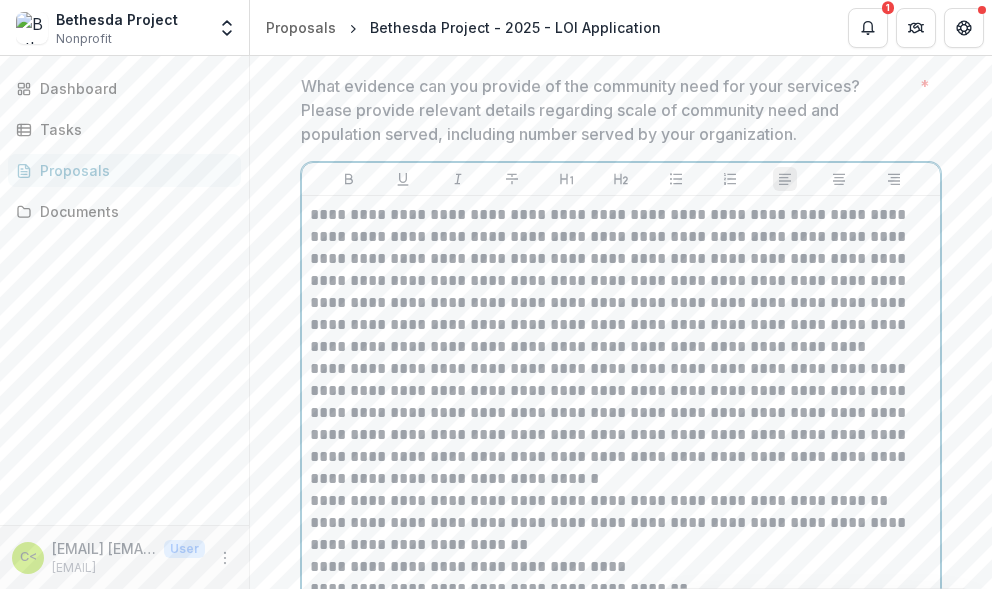 scroll, scrollTop: 2752, scrollLeft: 0, axis: vertical 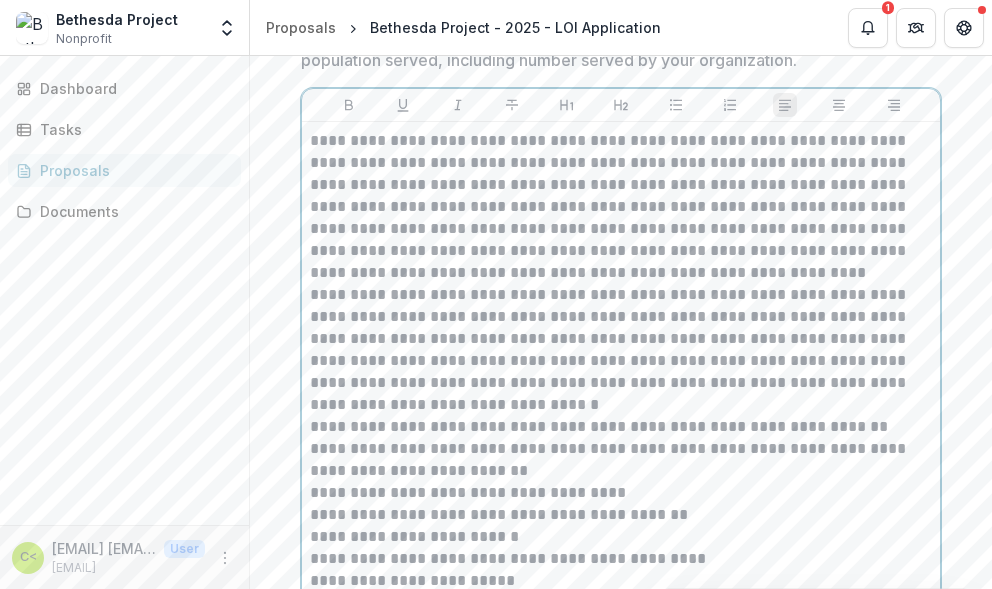 click on "**********" at bounding box center (621, 207) 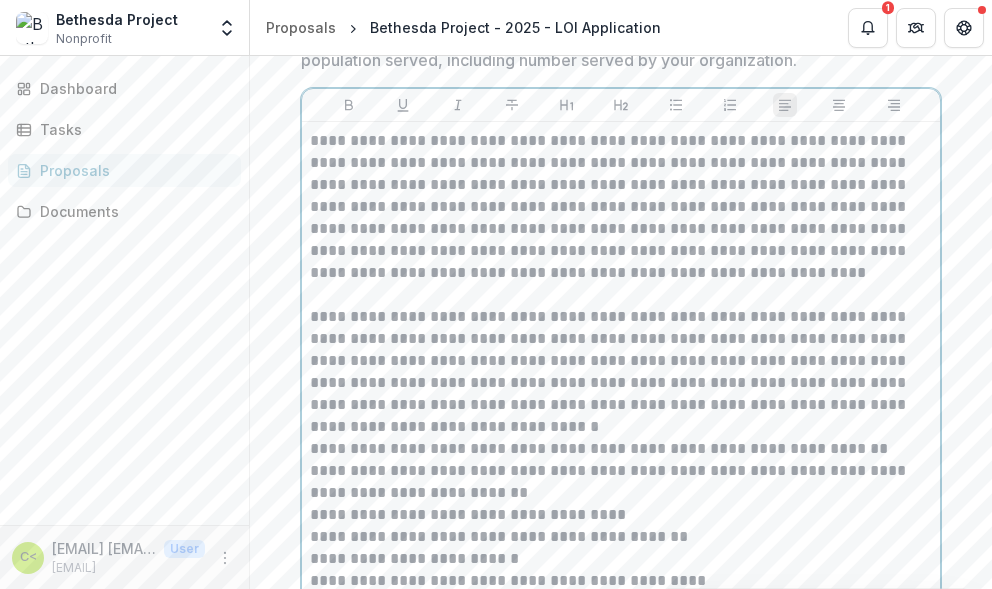 click on "**********" at bounding box center [621, 372] 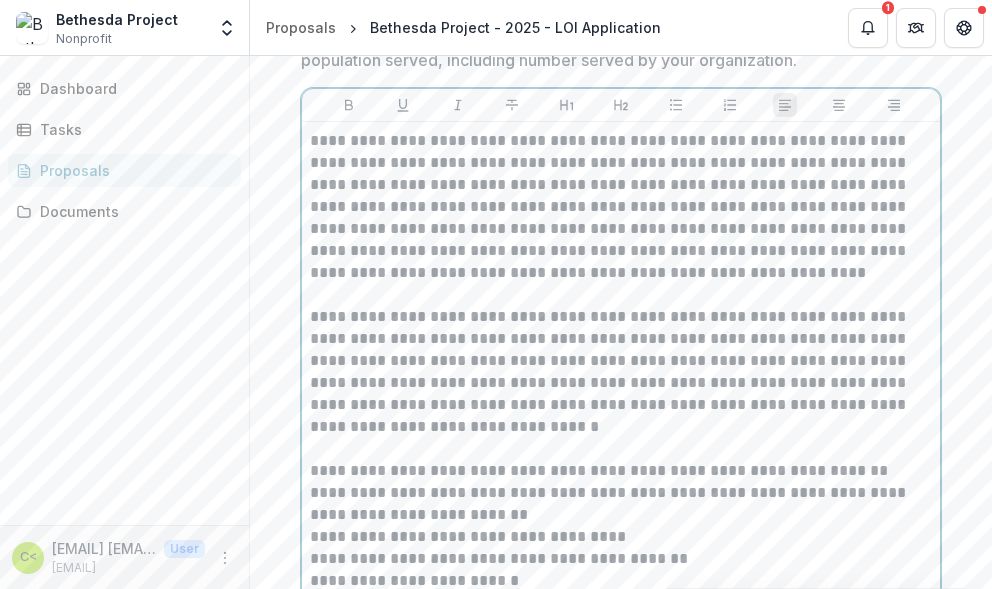 click on "**********" at bounding box center (621, 471) 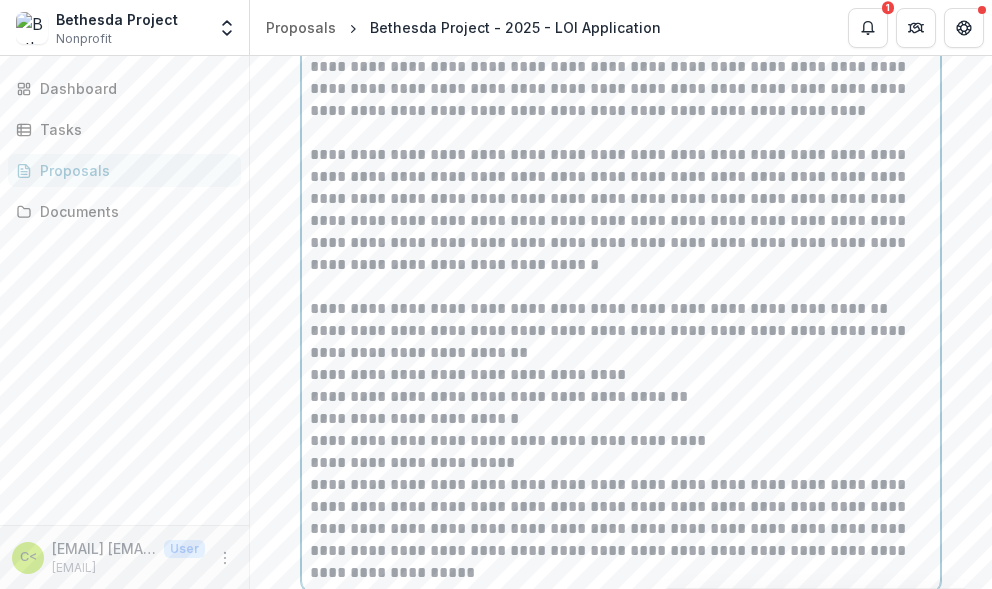 scroll, scrollTop: 2914, scrollLeft: 0, axis: vertical 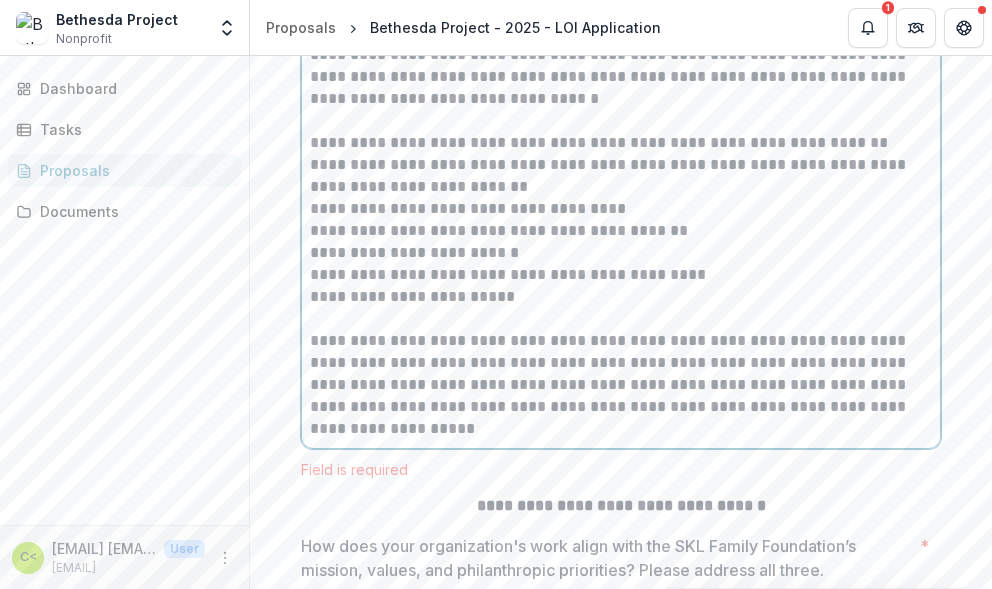 click on "**********" at bounding box center (621, 385) 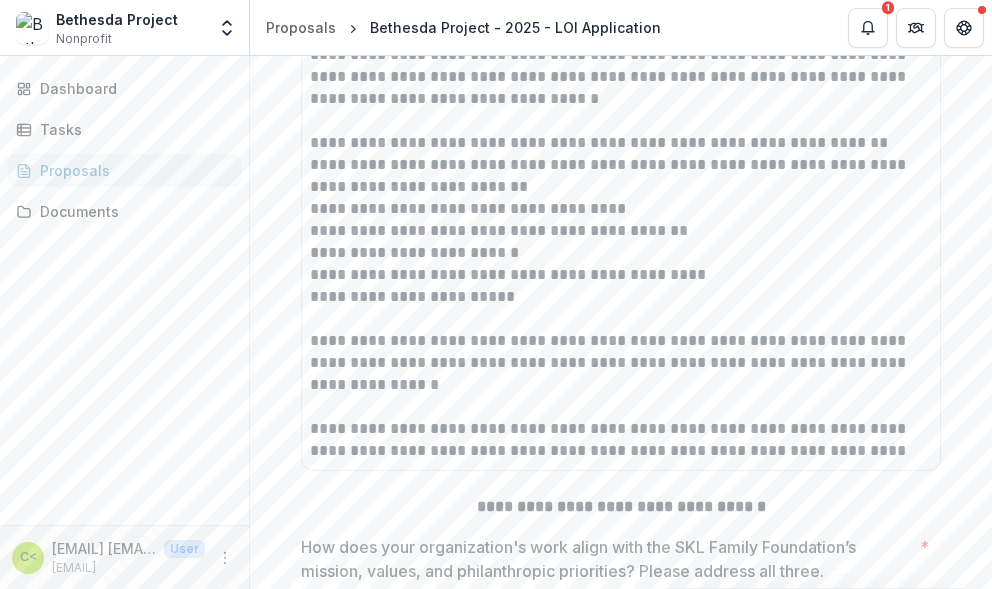 click on "**********" at bounding box center (621, 3518) 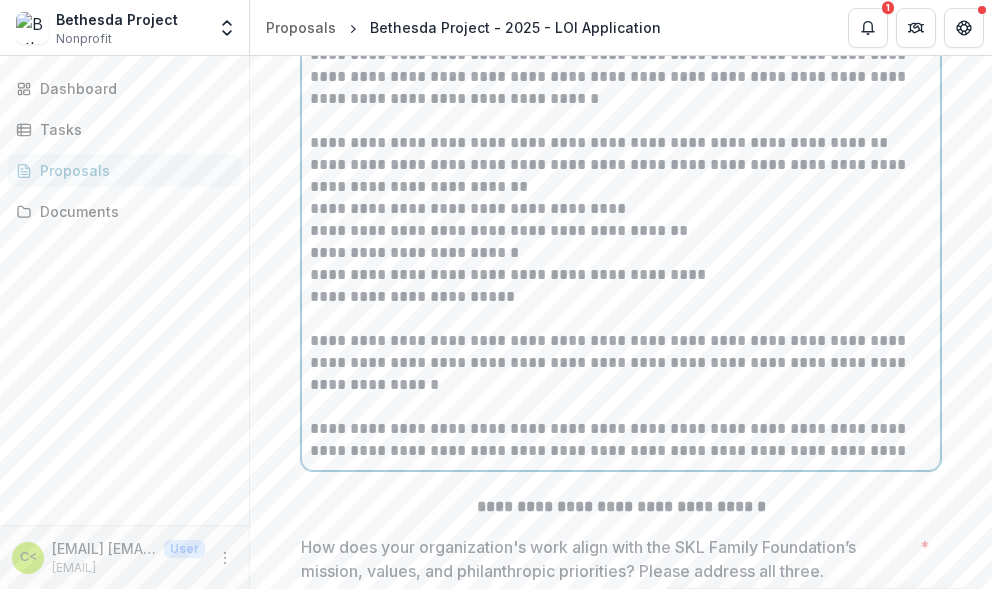 click on "**********" at bounding box center [621, 440] 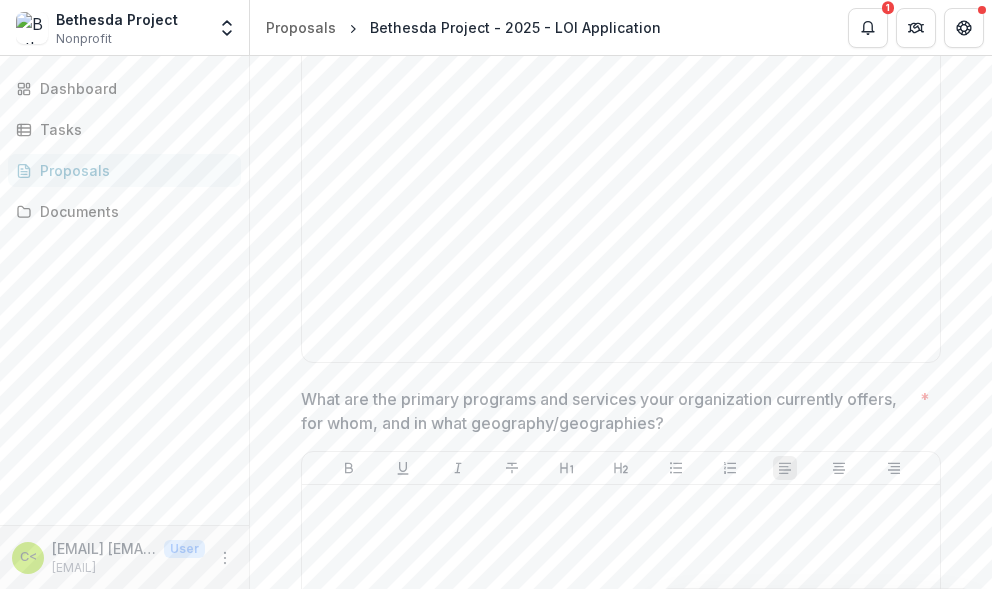 scroll, scrollTop: 1976, scrollLeft: 0, axis: vertical 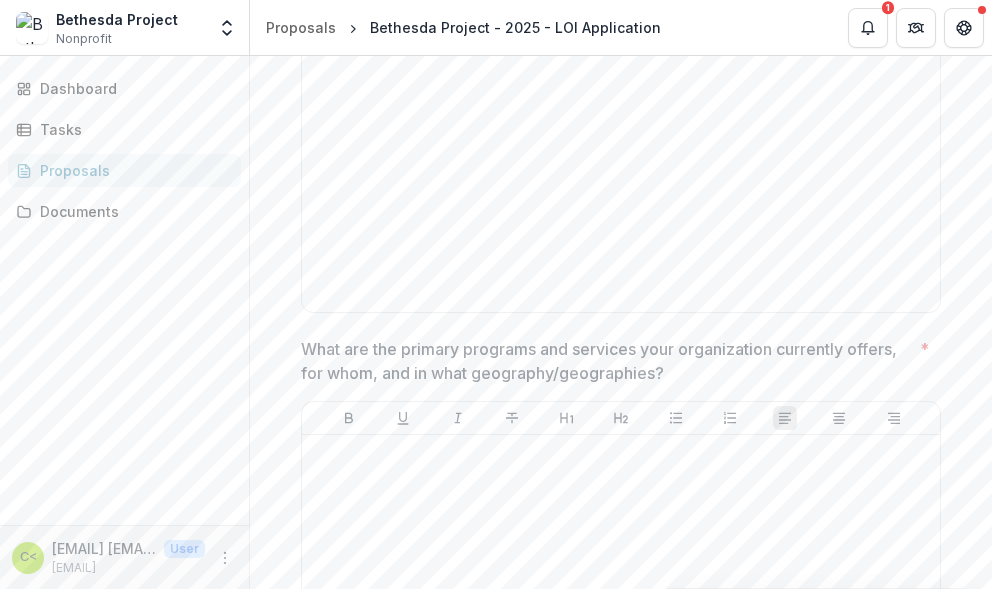 click on "**********" at bounding box center [621, 4611] 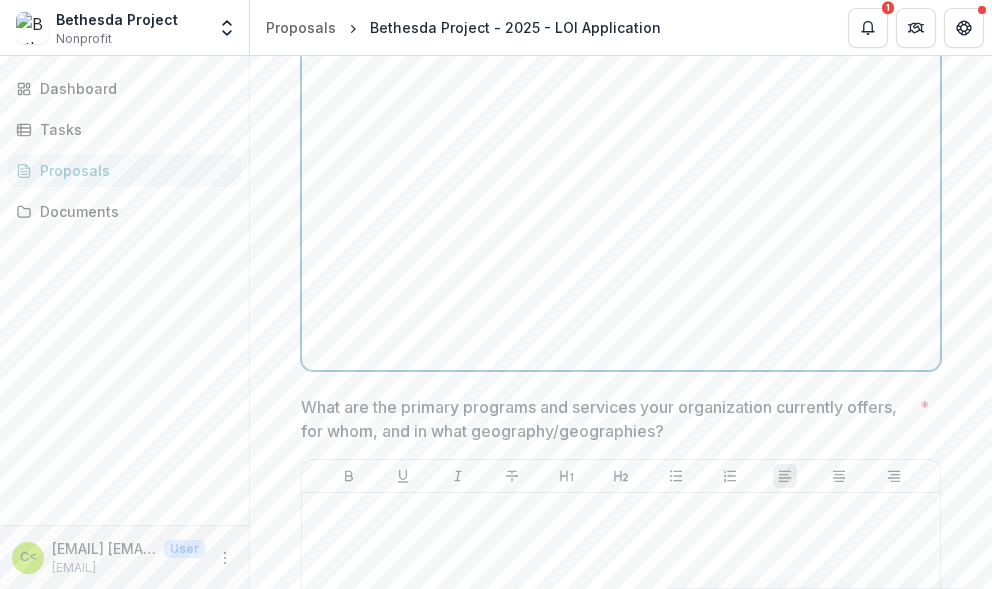 click at bounding box center (621, 212) 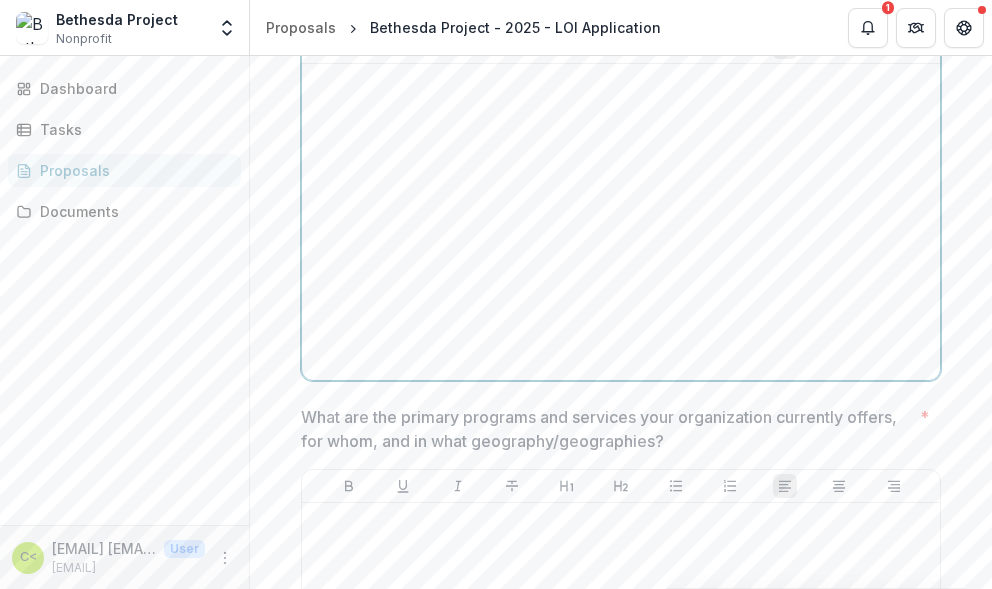 scroll, scrollTop: 2086, scrollLeft: 0, axis: vertical 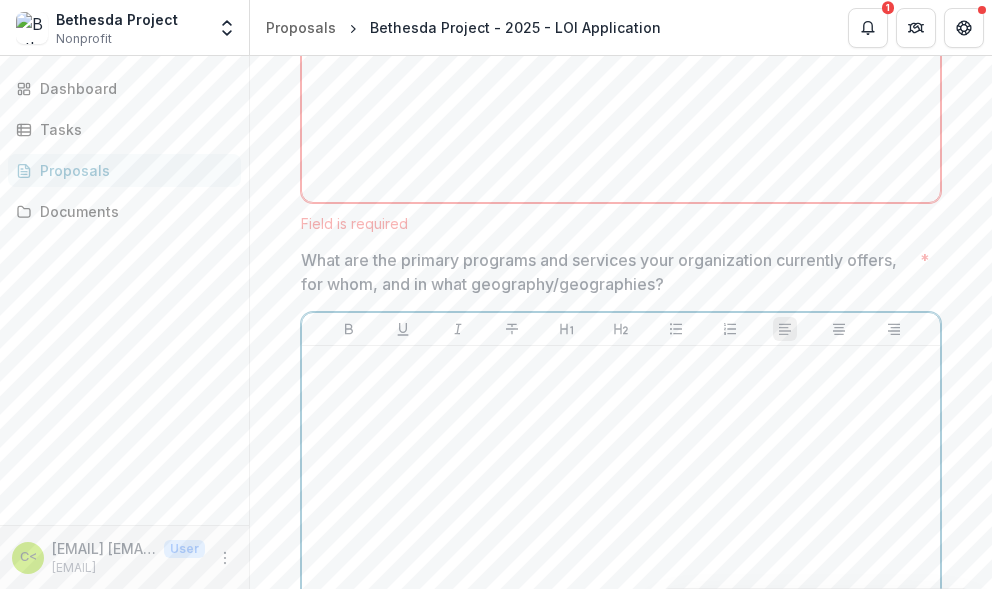 click at bounding box center [621, 504] 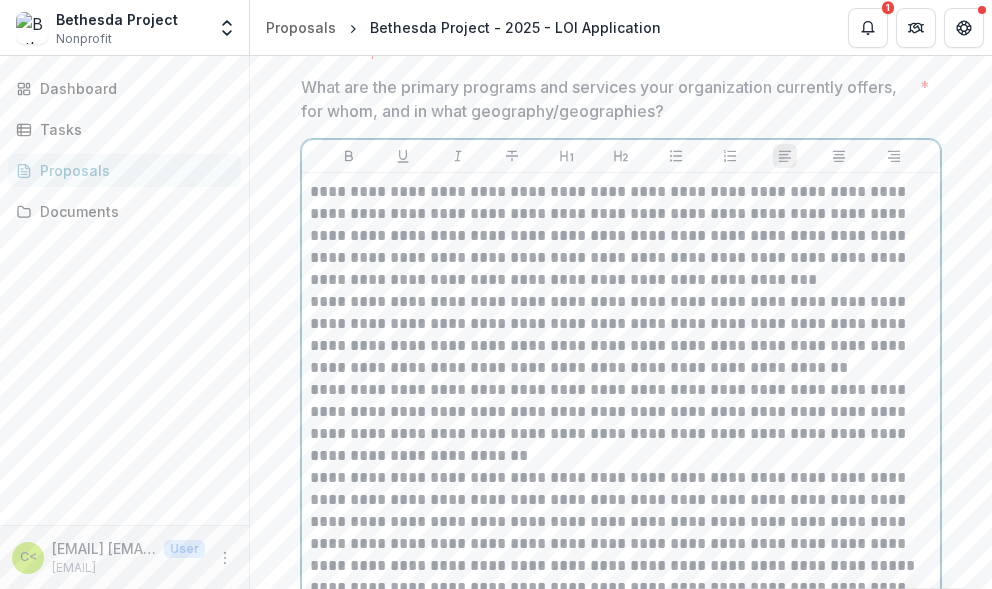 scroll, scrollTop: 2262, scrollLeft: 0, axis: vertical 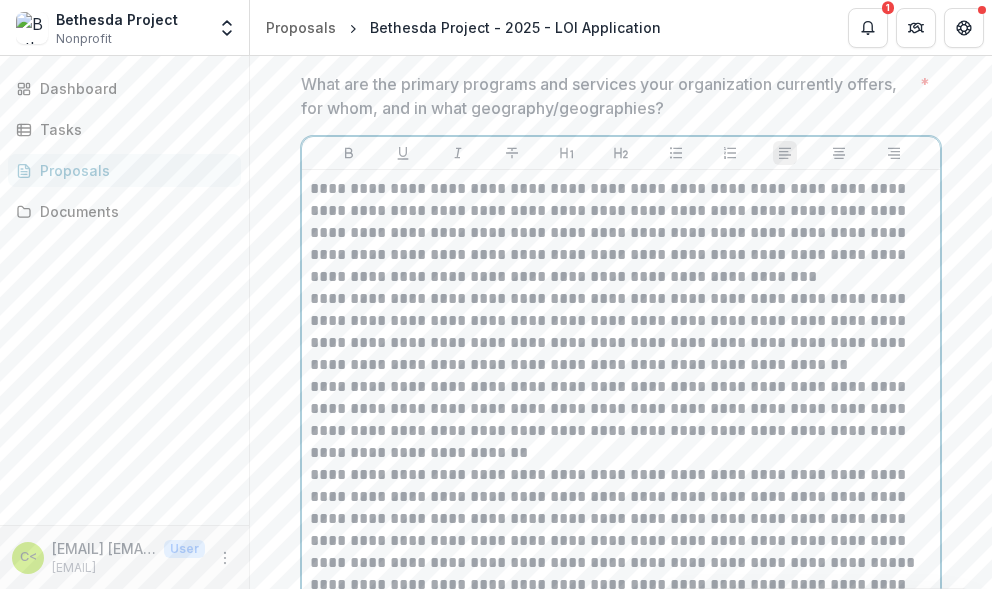 click on "**********" at bounding box center [621, 233] 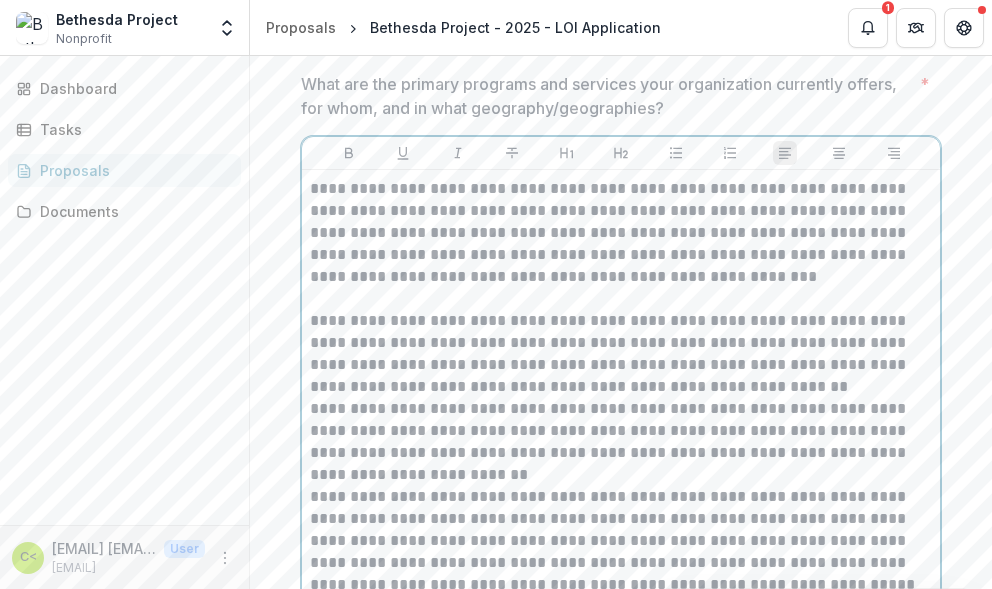 click on "**********" at bounding box center (621, 354) 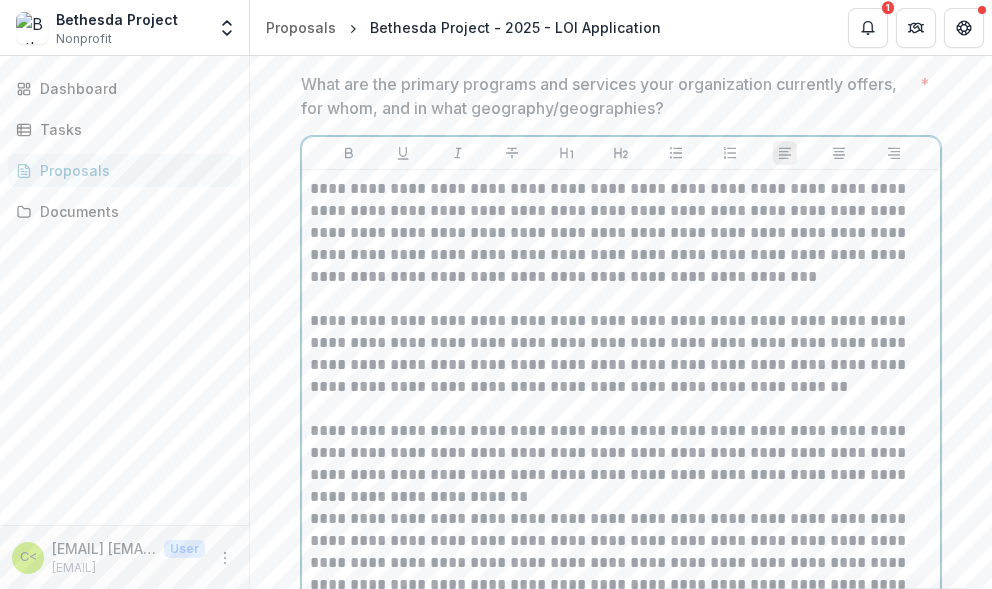 scroll, scrollTop: 2410, scrollLeft: 0, axis: vertical 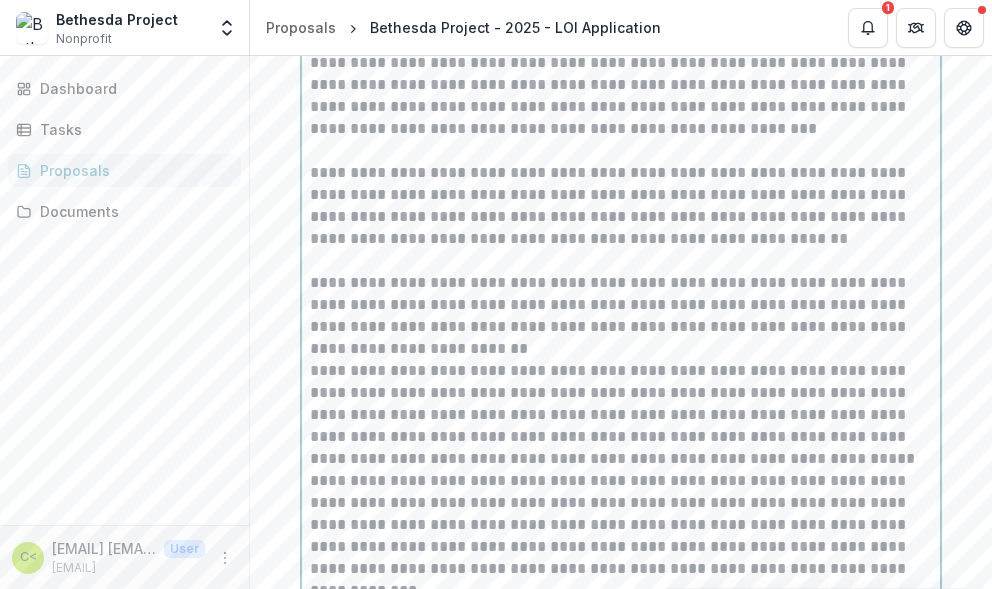 click on "**********" at bounding box center (621, 316) 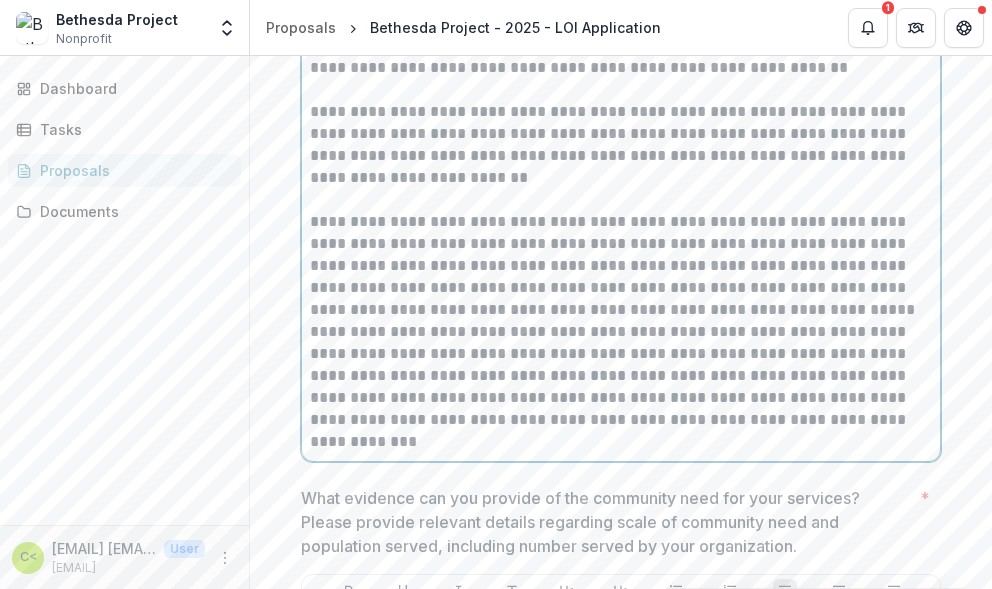 scroll, scrollTop: 2584, scrollLeft: 0, axis: vertical 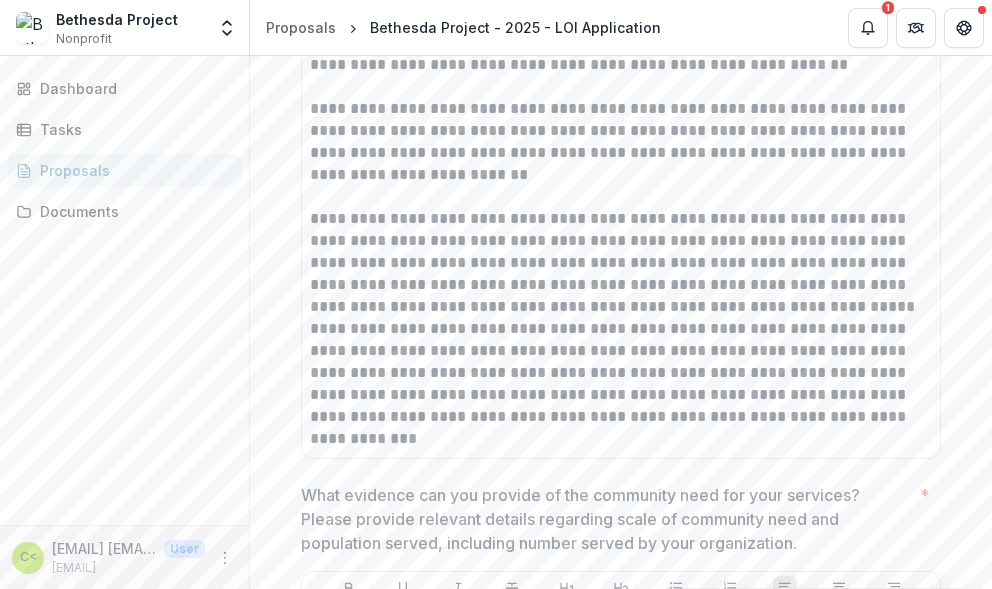 click on "**********" at bounding box center [621, 153] 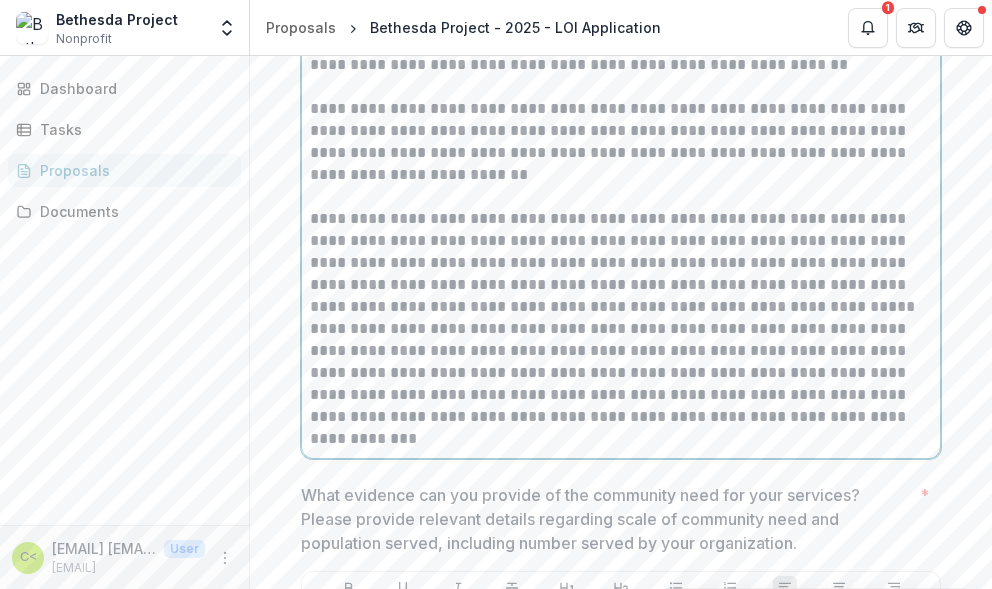 click on "**********" at bounding box center [621, 153] 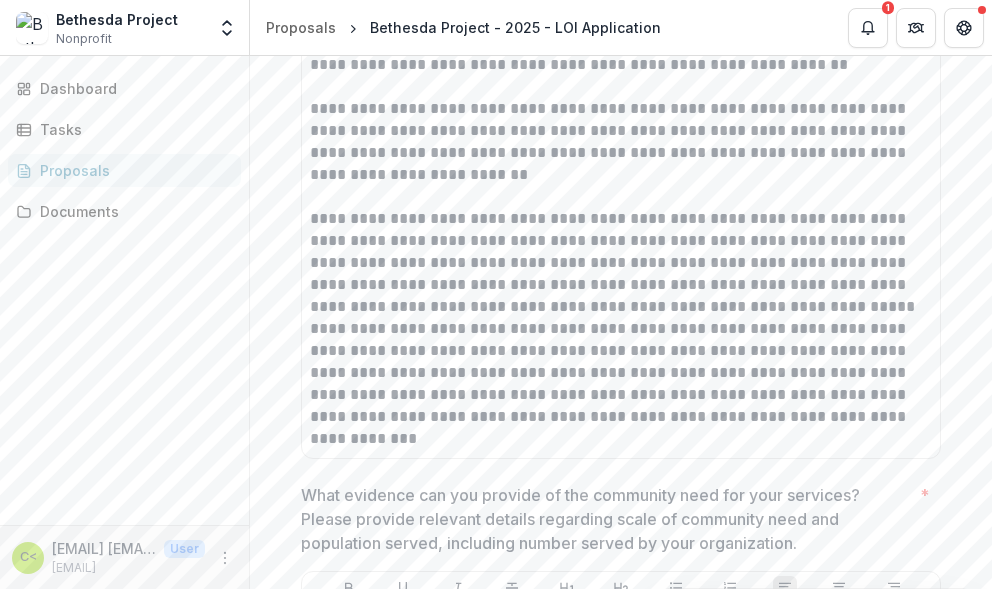 click on "**********" at bounding box center (621, 153) 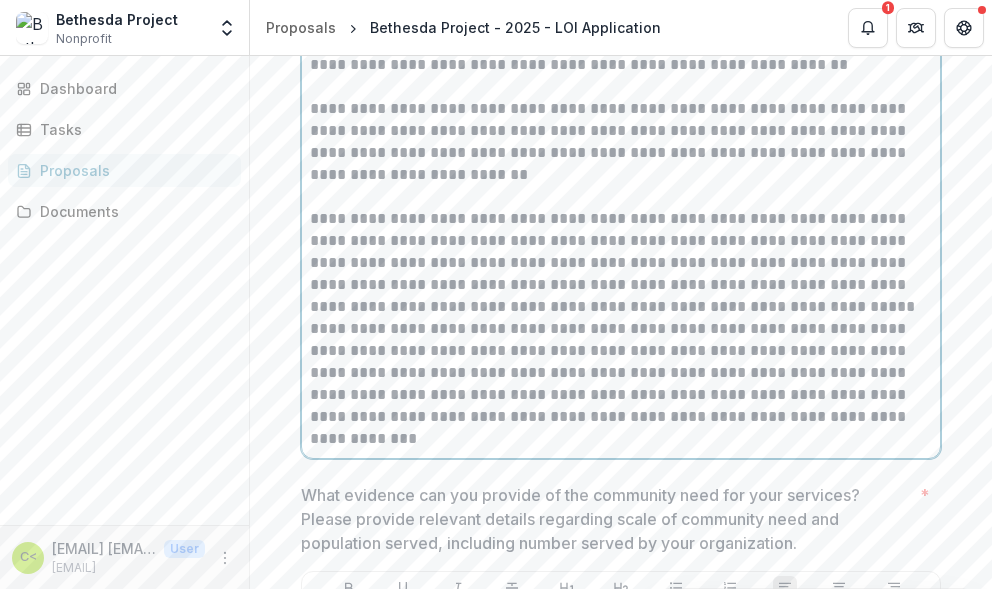 click on "**********" at bounding box center (621, 384) 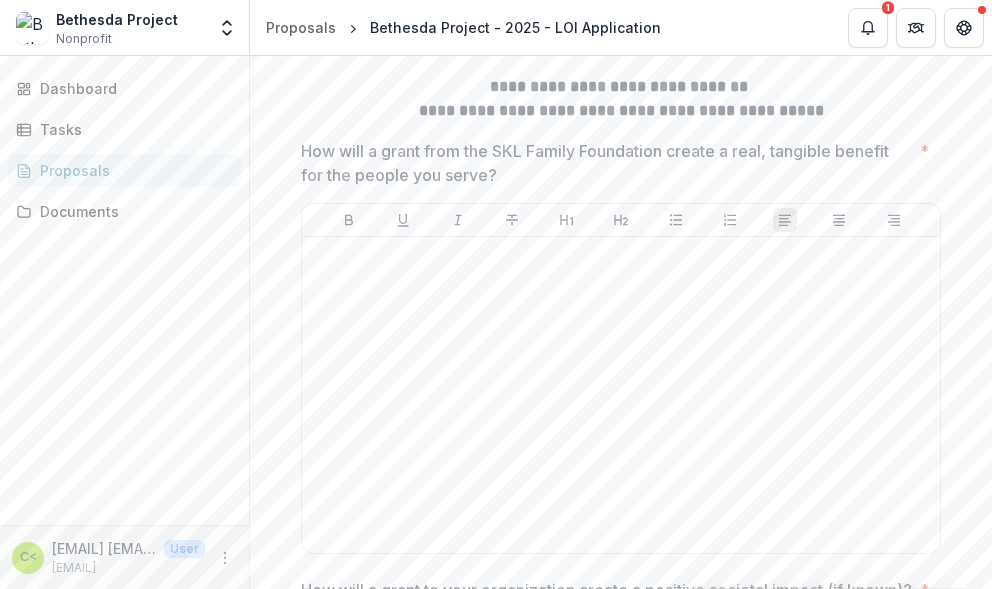 scroll, scrollTop: 4345, scrollLeft: 0, axis: vertical 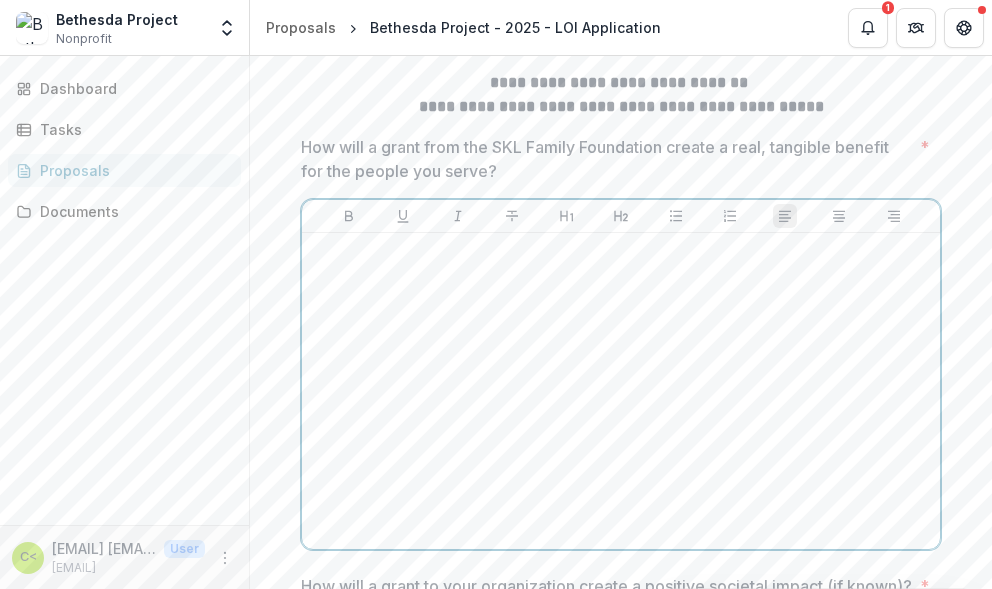 click at bounding box center [621, 391] 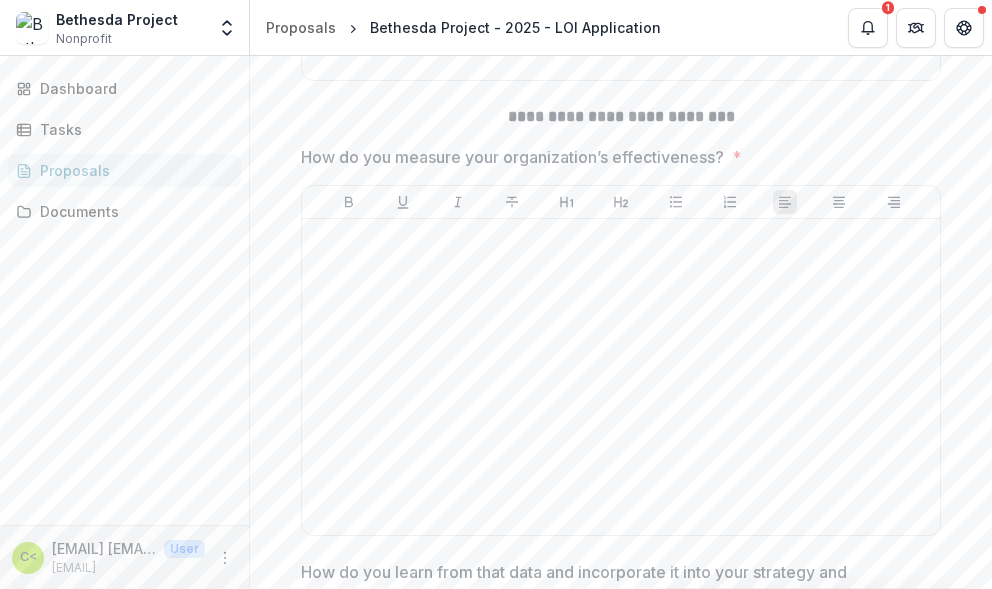 scroll, scrollTop: 8816, scrollLeft: 0, axis: vertical 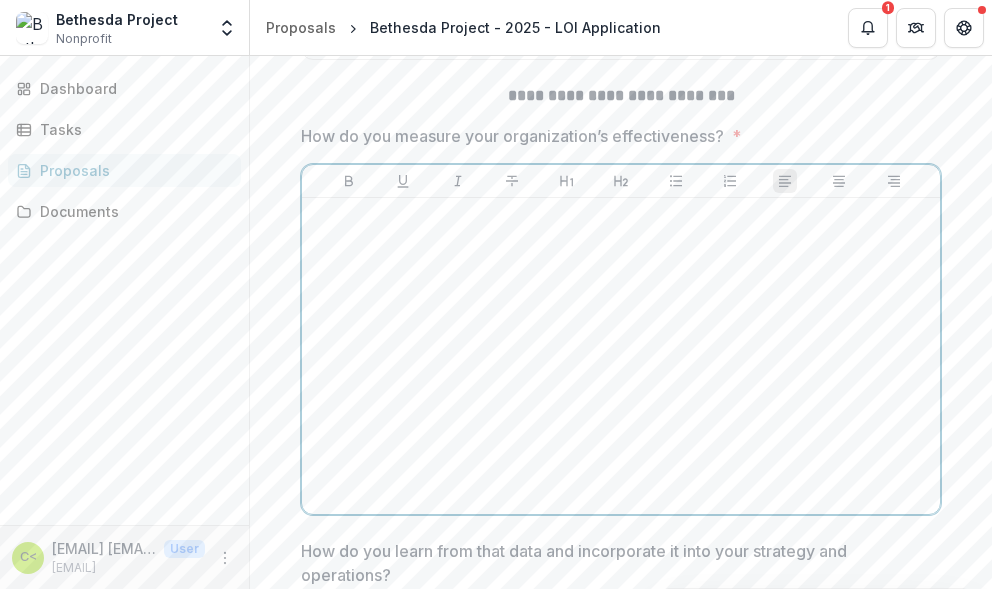 click at bounding box center (621, 356) 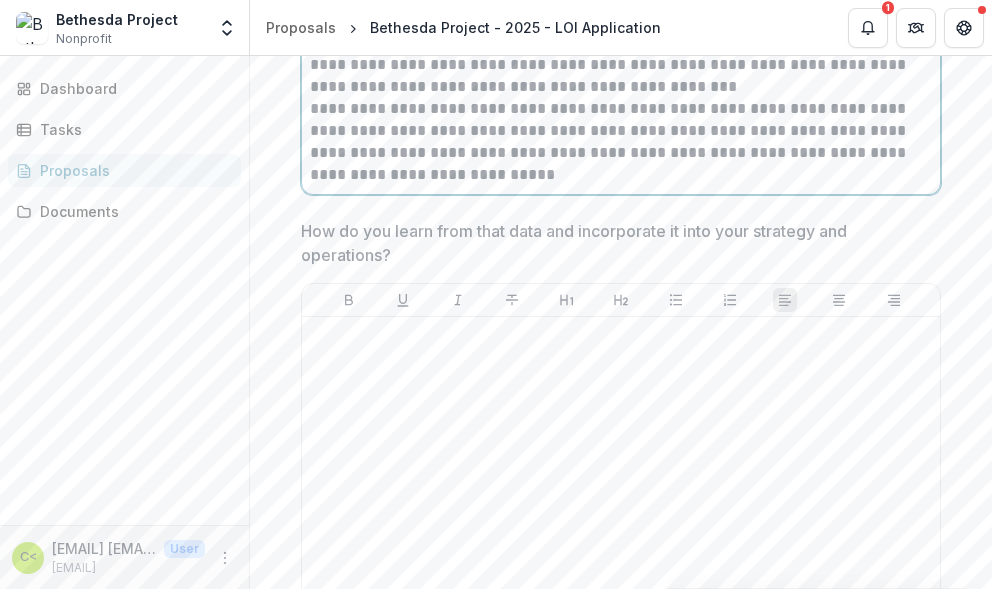 scroll, scrollTop: 9388, scrollLeft: 0, axis: vertical 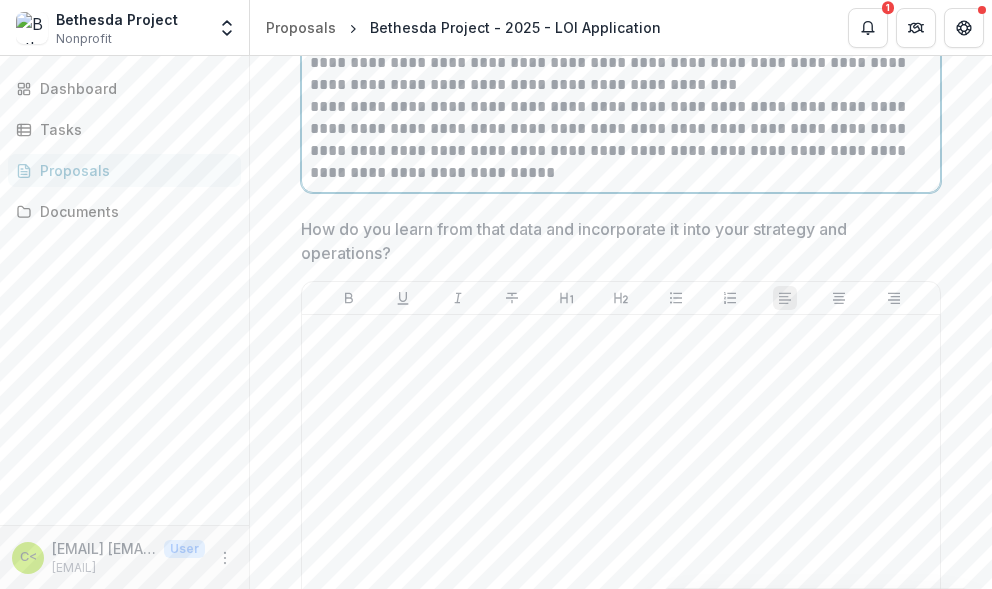 click on "**********" at bounding box center [621, 140] 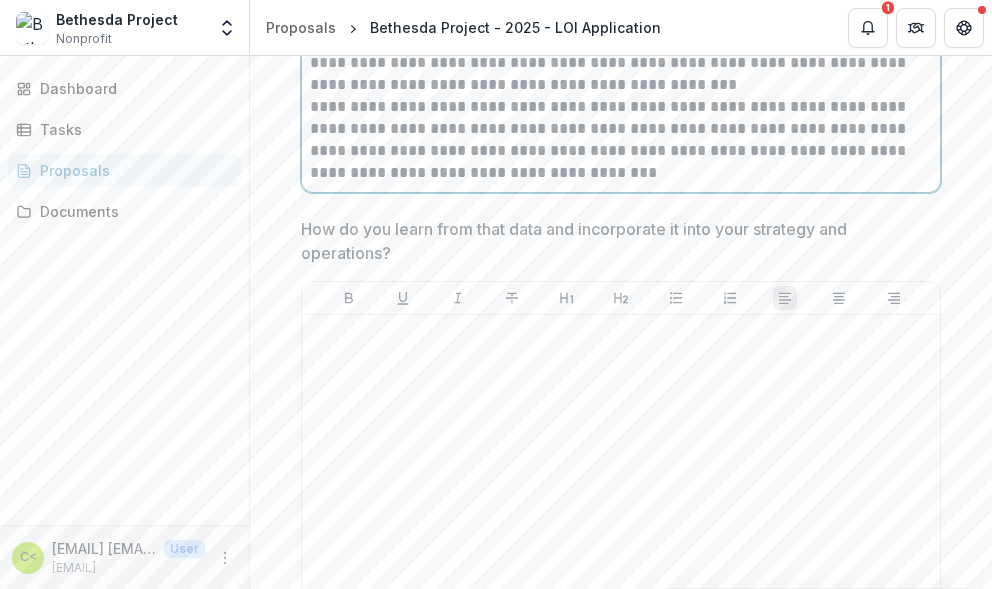 click on "**********" at bounding box center (621, 140) 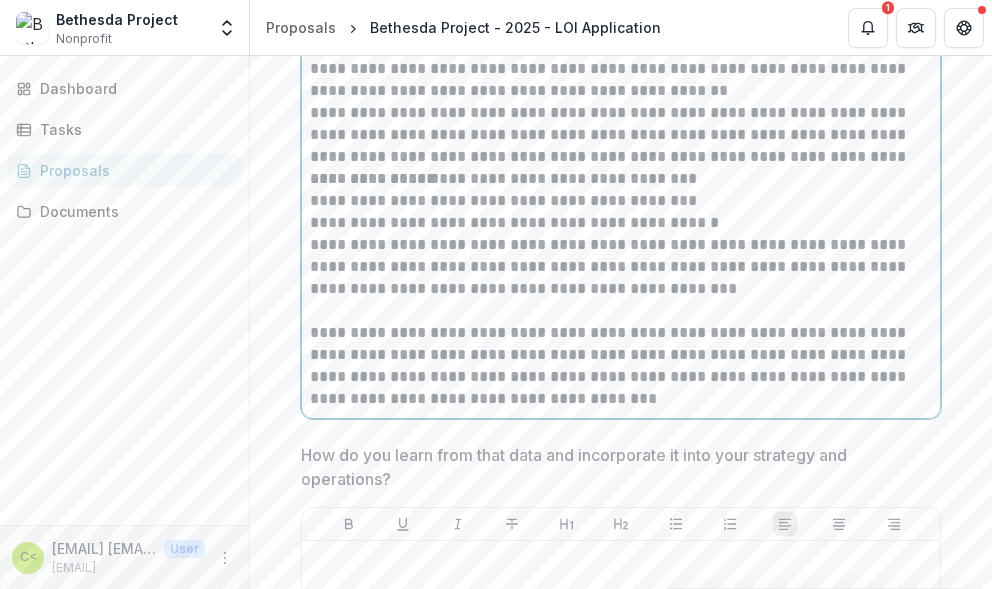 scroll, scrollTop: 9184, scrollLeft: 0, axis: vertical 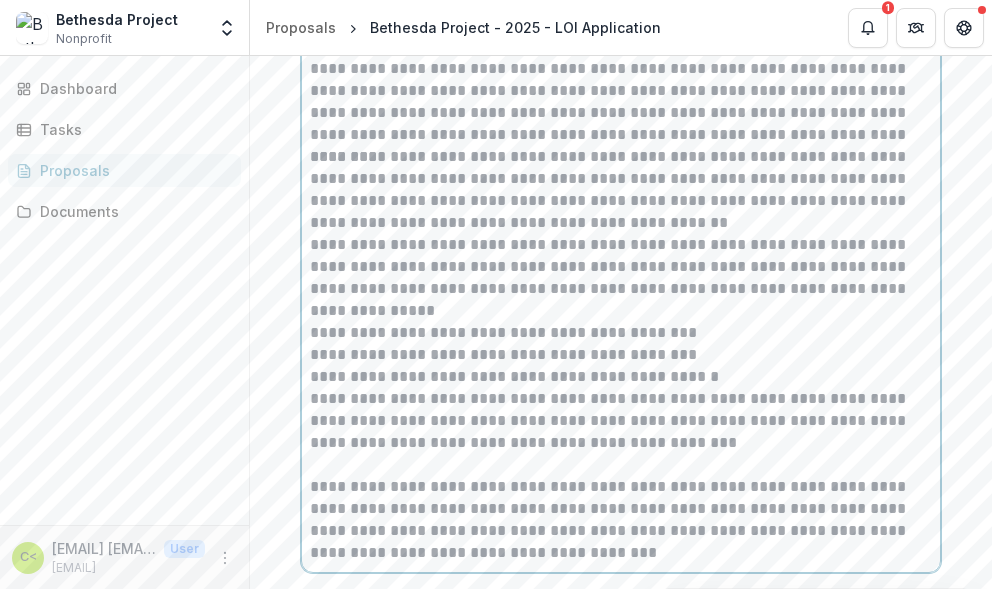click on "**********" at bounding box center [621, 190] 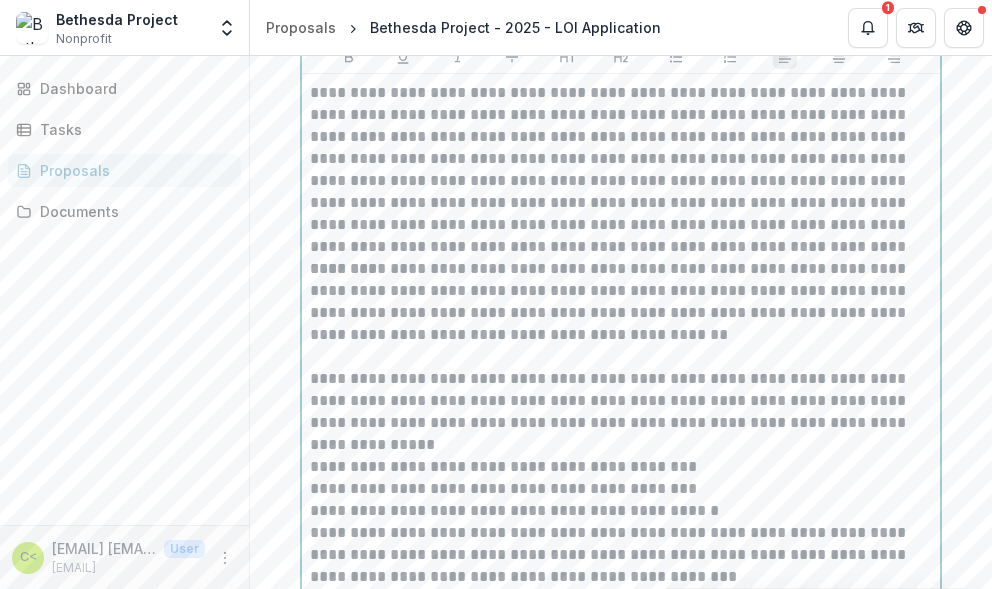 scroll, scrollTop: 8938, scrollLeft: 0, axis: vertical 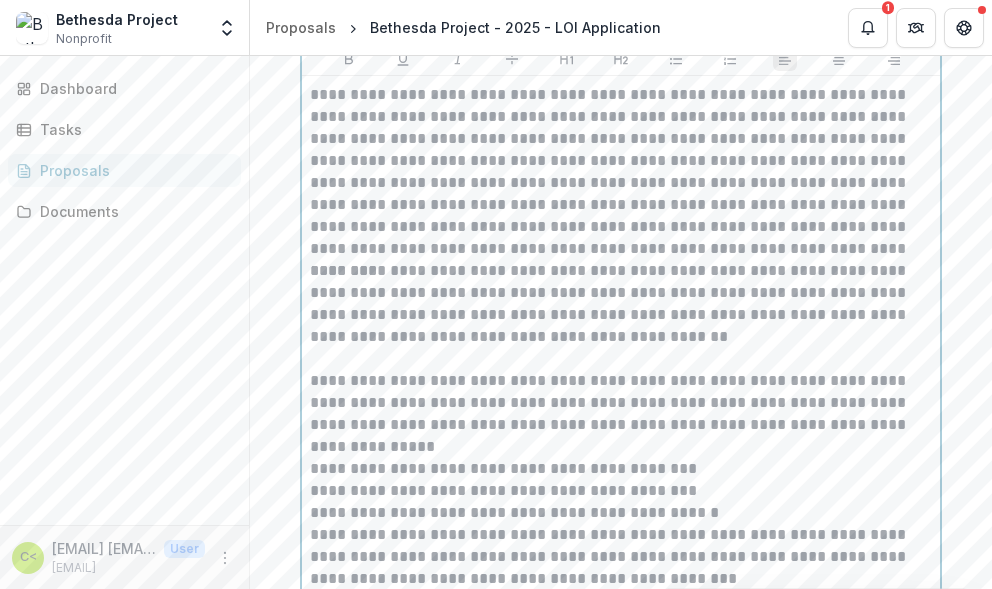 click on "**********" at bounding box center [621, 304] 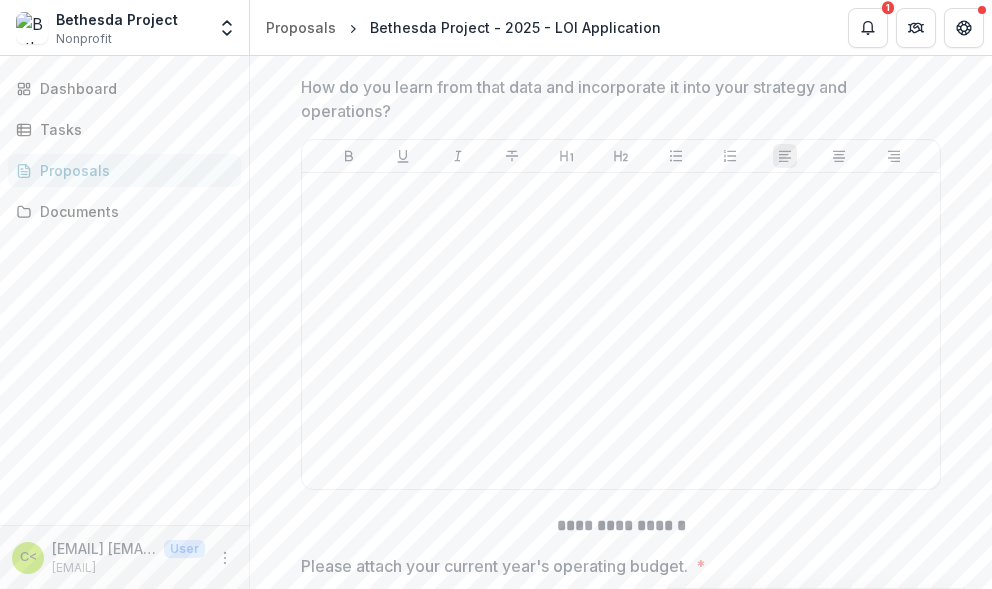scroll, scrollTop: 9370, scrollLeft: 0, axis: vertical 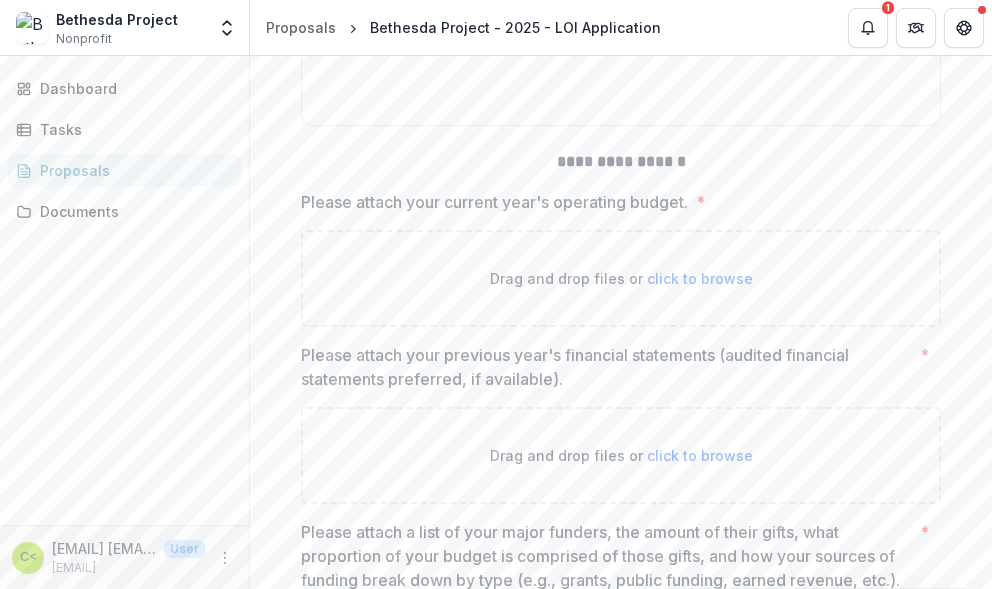 click on "click to browse" at bounding box center (700, 278) 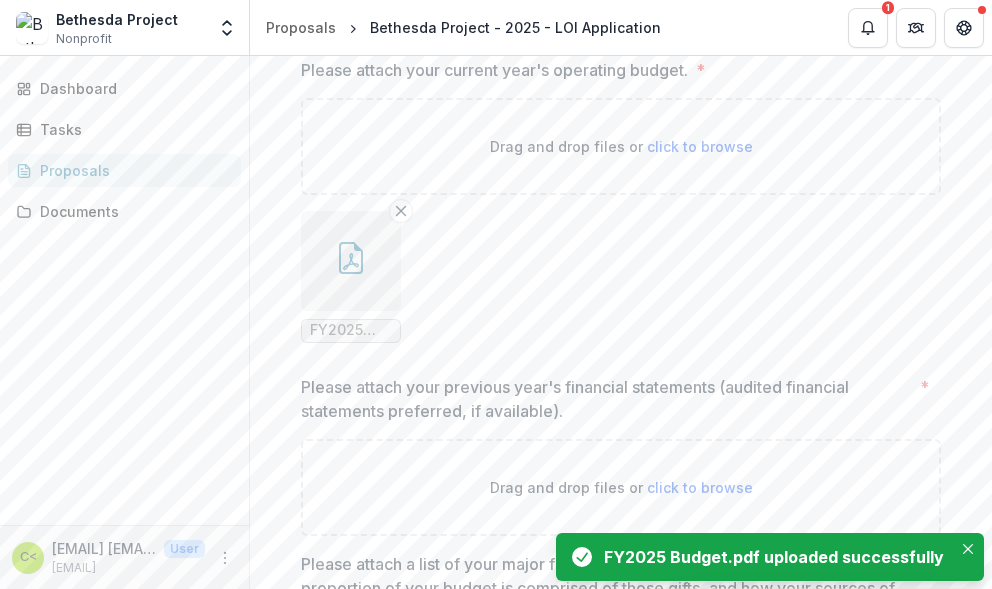 scroll, scrollTop: 10292, scrollLeft: 0, axis: vertical 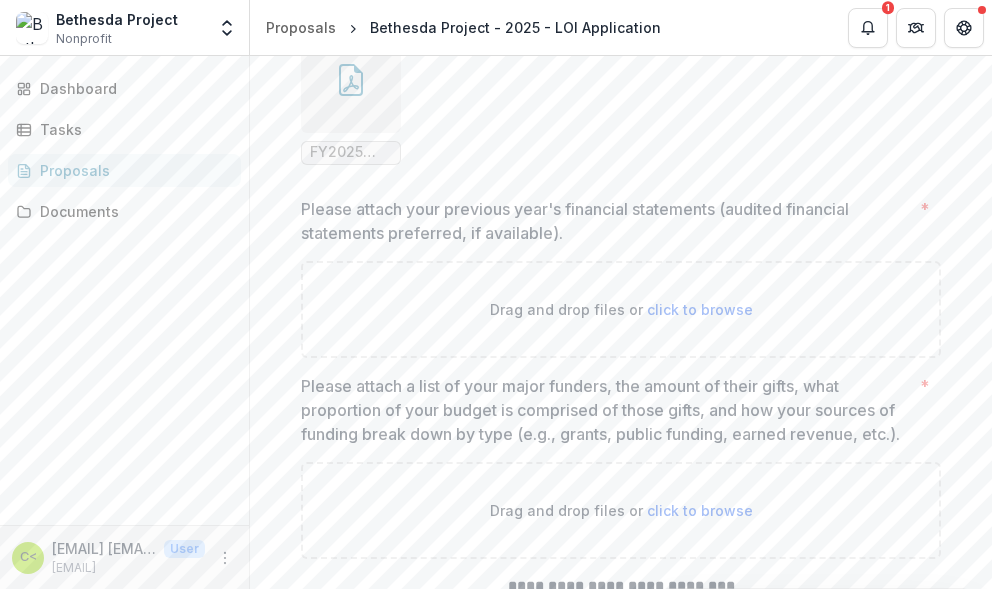 click on "click to browse" at bounding box center [700, 309] 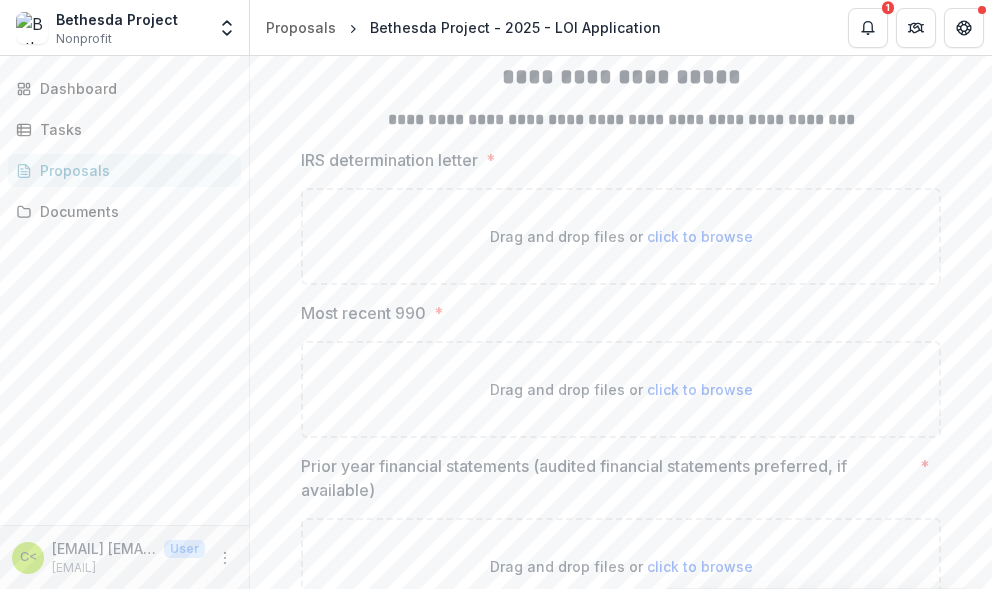 scroll, scrollTop: 12264, scrollLeft: 0, axis: vertical 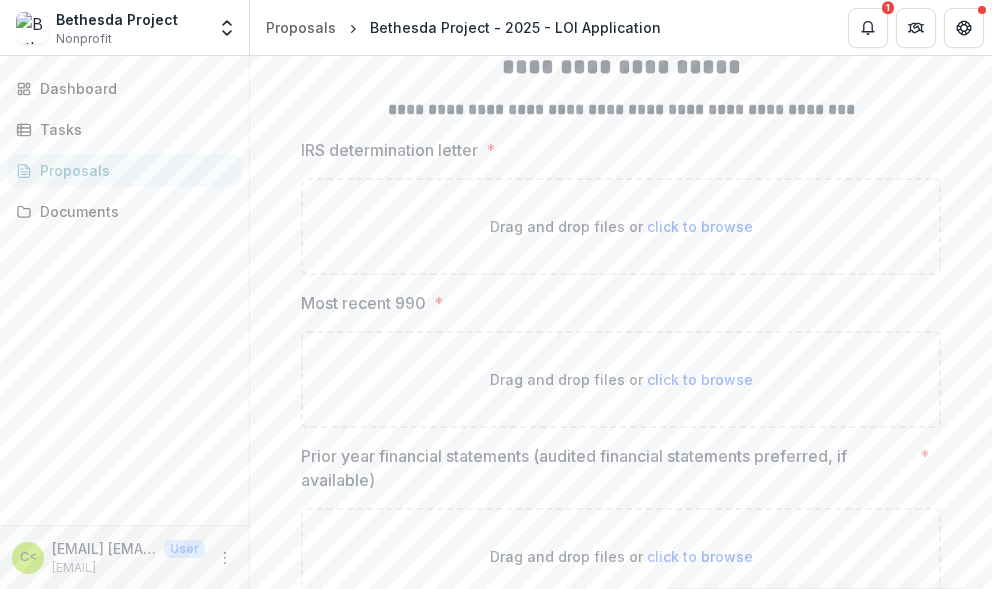 click on "click to browse" at bounding box center [700, 226] 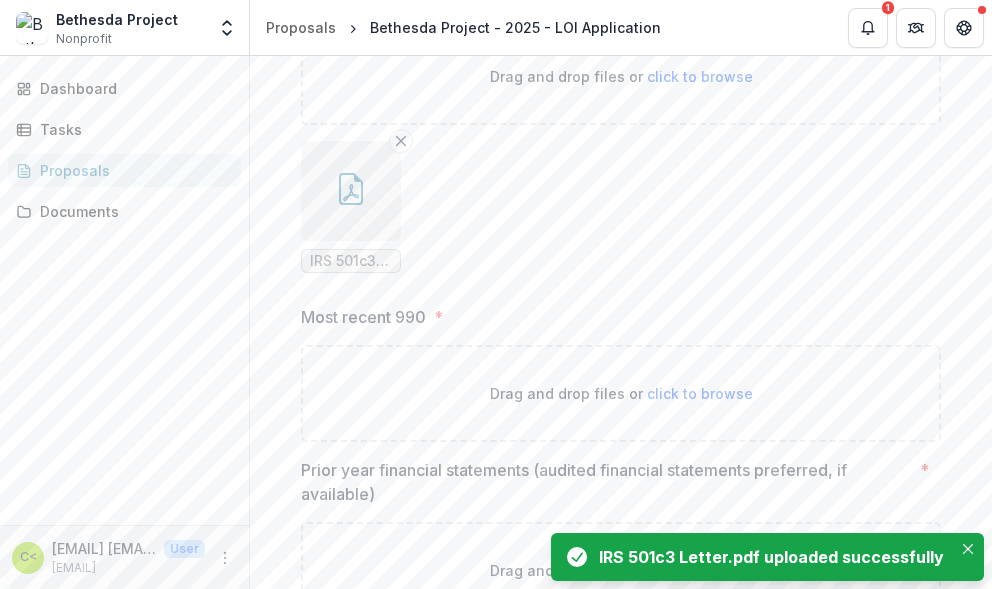 scroll, scrollTop: 12414, scrollLeft: 0, axis: vertical 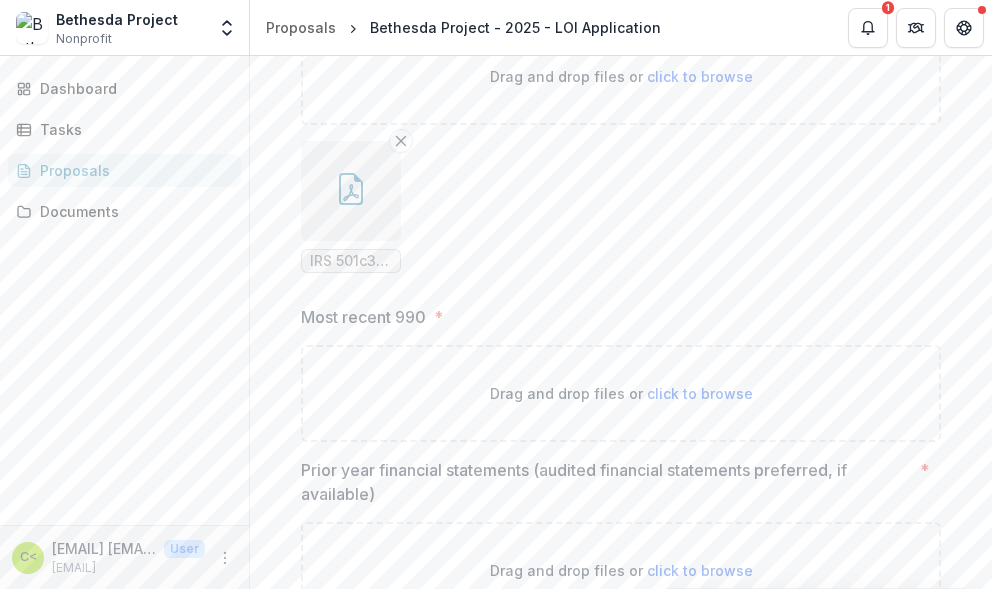 type on "**********" 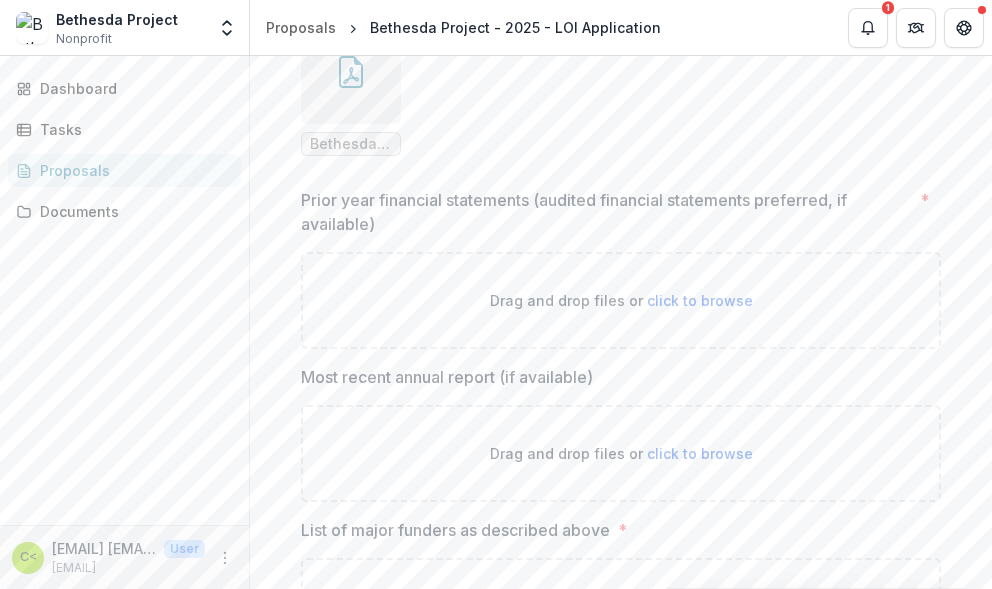 scroll, scrollTop: 12876, scrollLeft: 0, axis: vertical 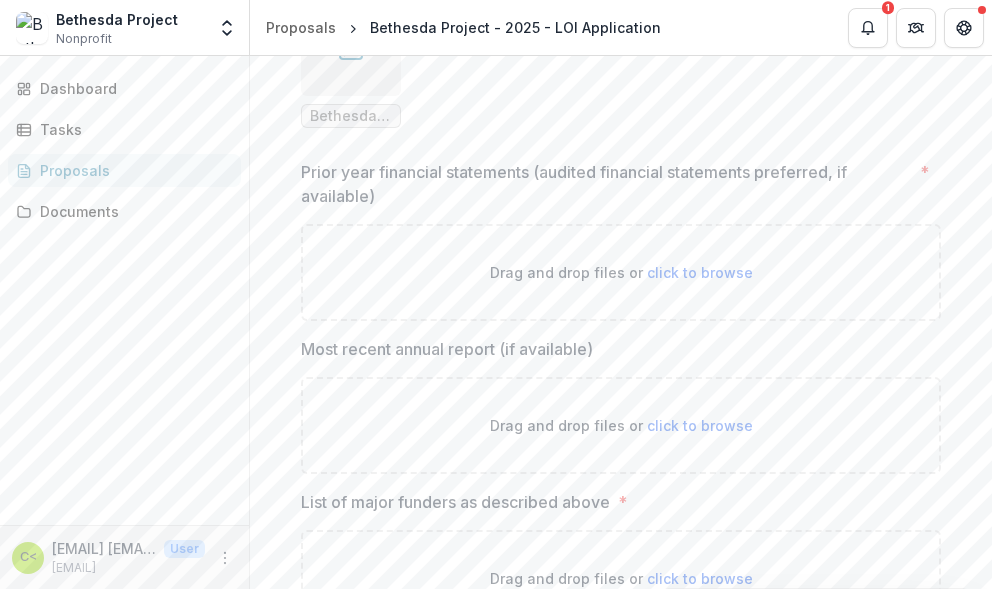 click on "click to browse" at bounding box center (700, 272) 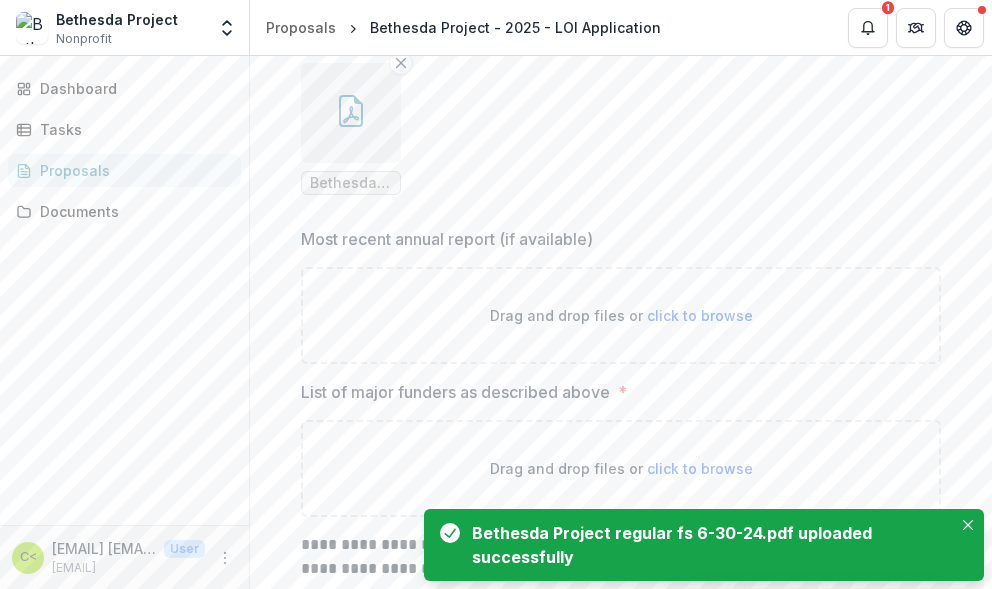 scroll, scrollTop: 13150, scrollLeft: 0, axis: vertical 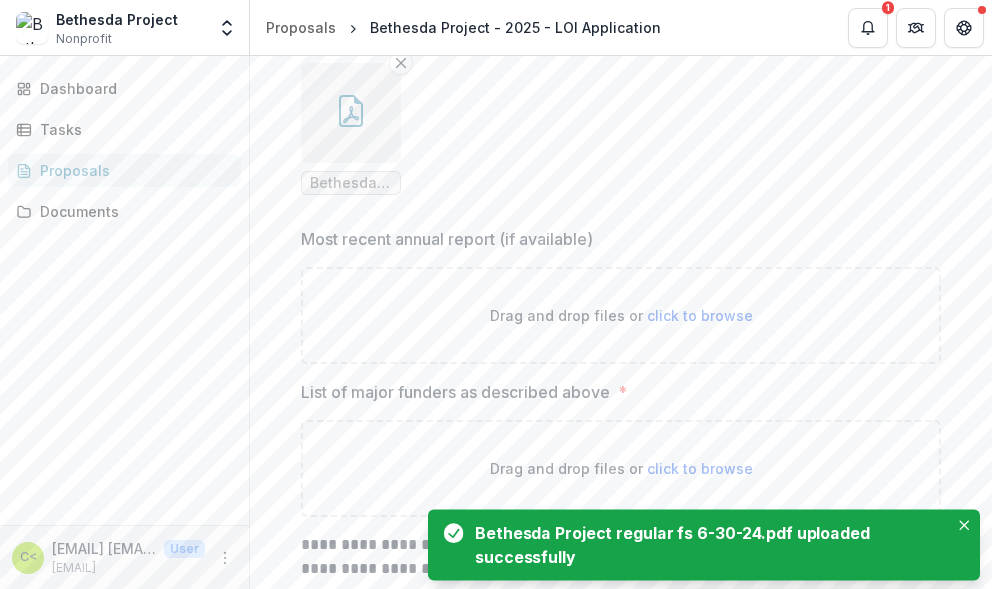 click on "click to browse" at bounding box center [700, 315] 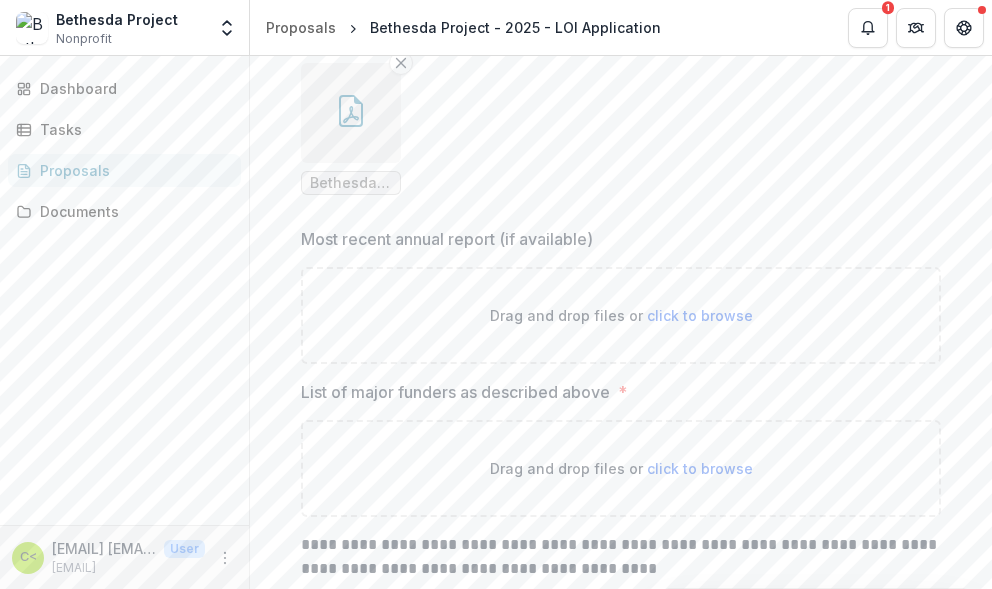 type on "**********" 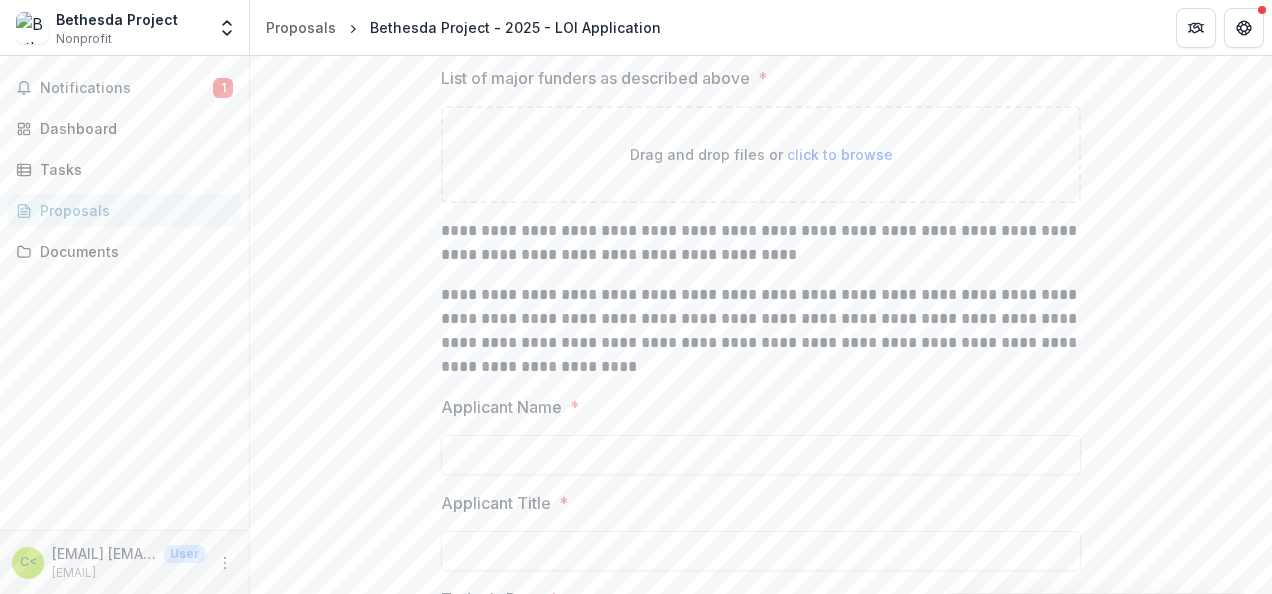 scroll, scrollTop: 13598, scrollLeft: 0, axis: vertical 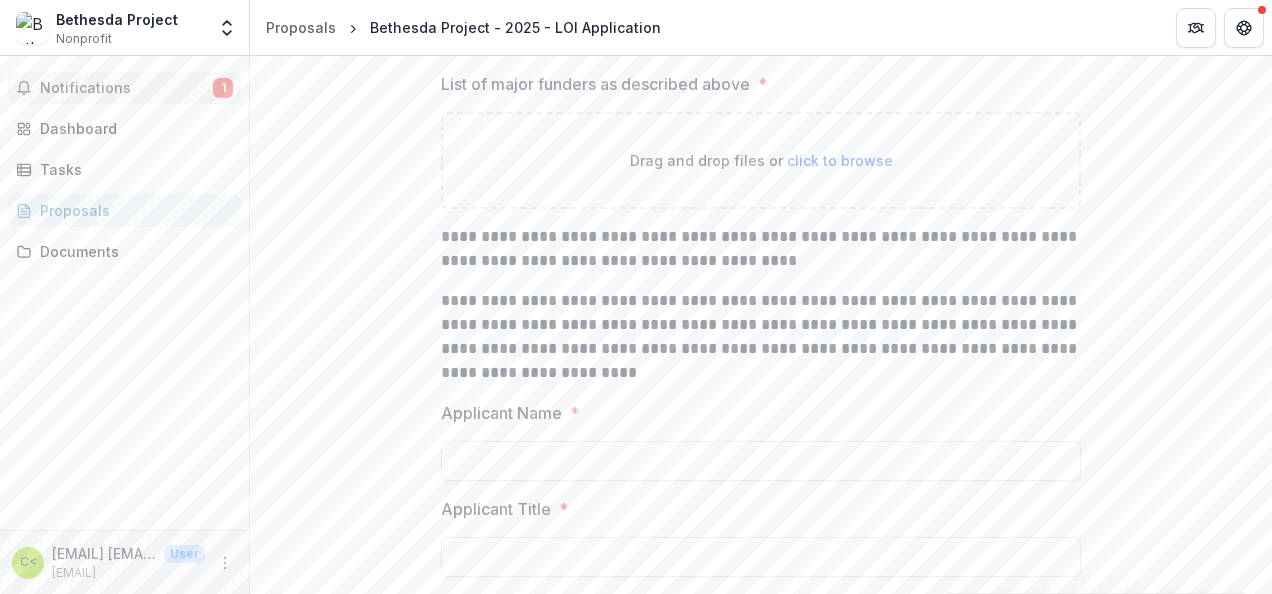 click on "Notifications" at bounding box center [126, 88] 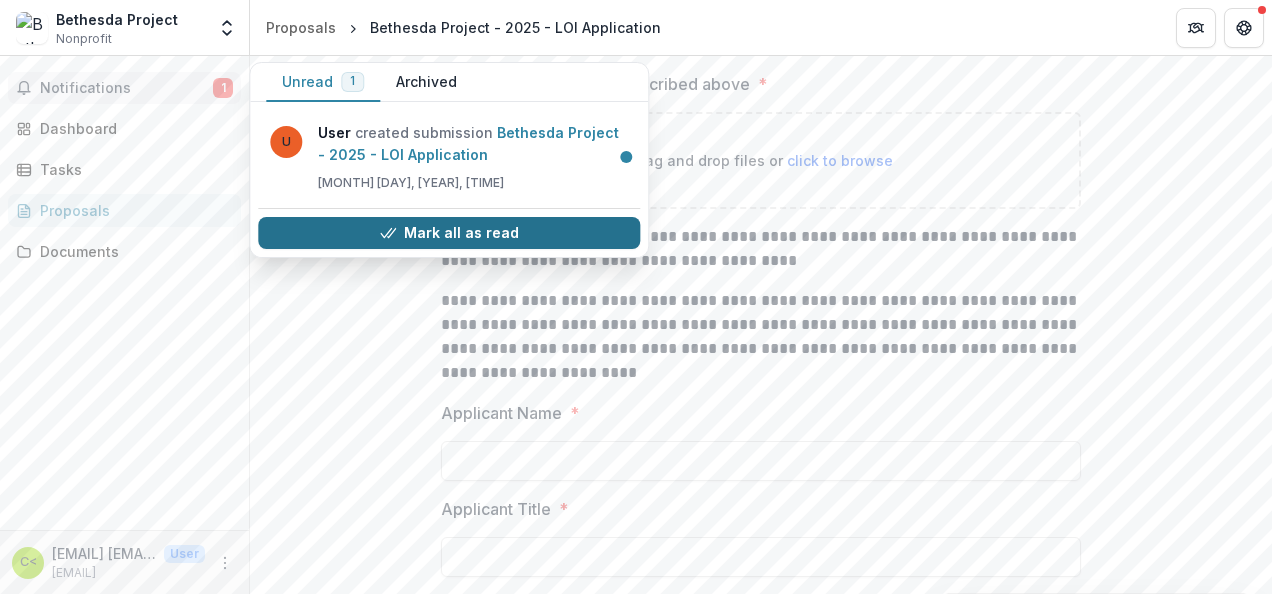 click on "Mark all as read" at bounding box center (449, 233) 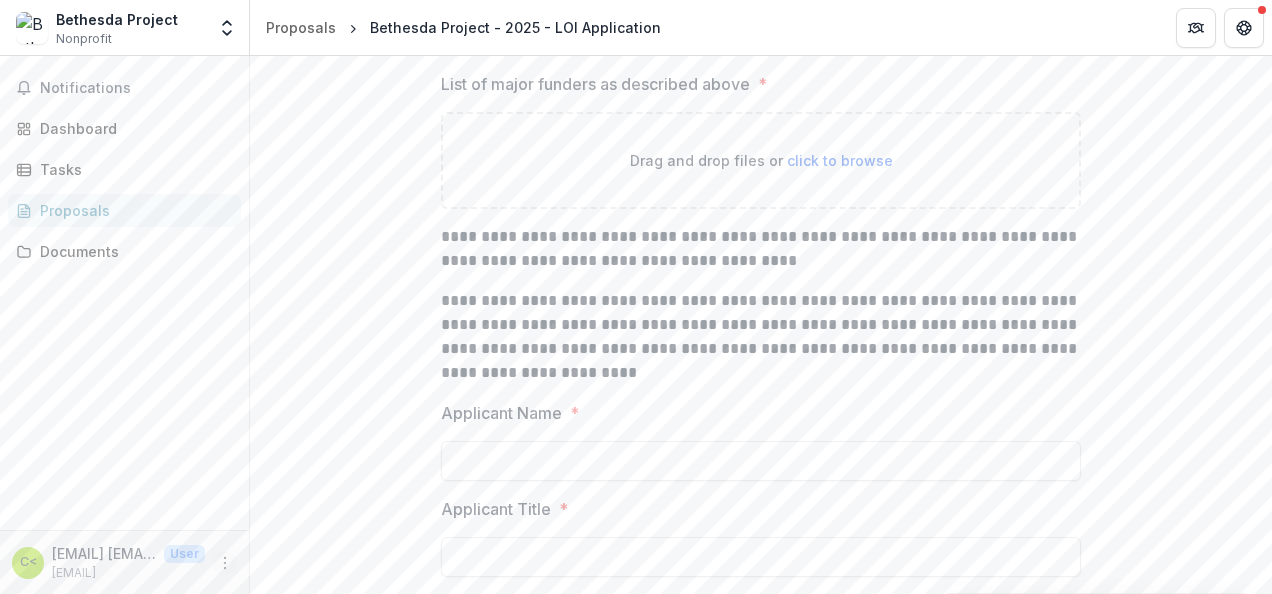 click 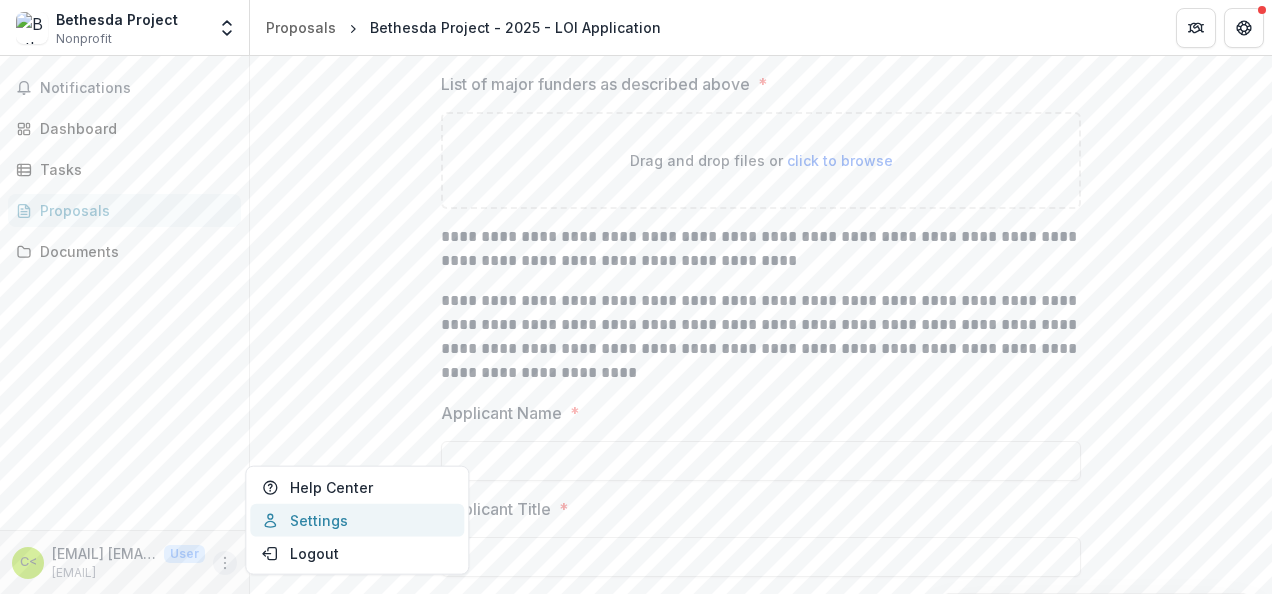 click on "Settings" at bounding box center [357, 520] 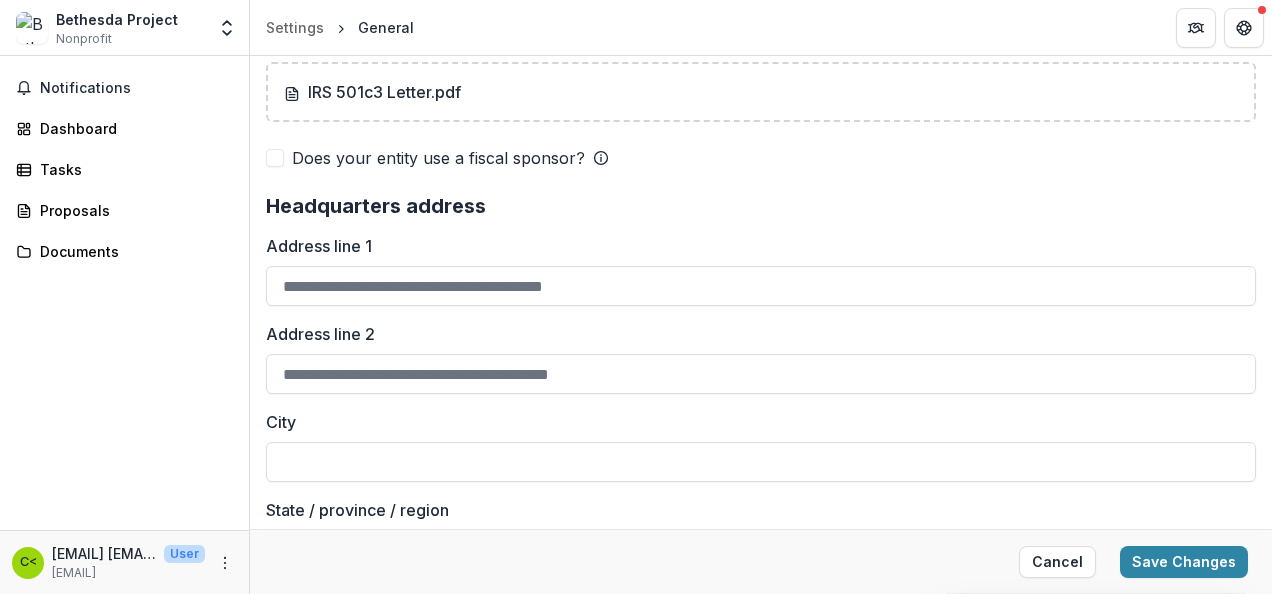 scroll, scrollTop: 1491, scrollLeft: 0, axis: vertical 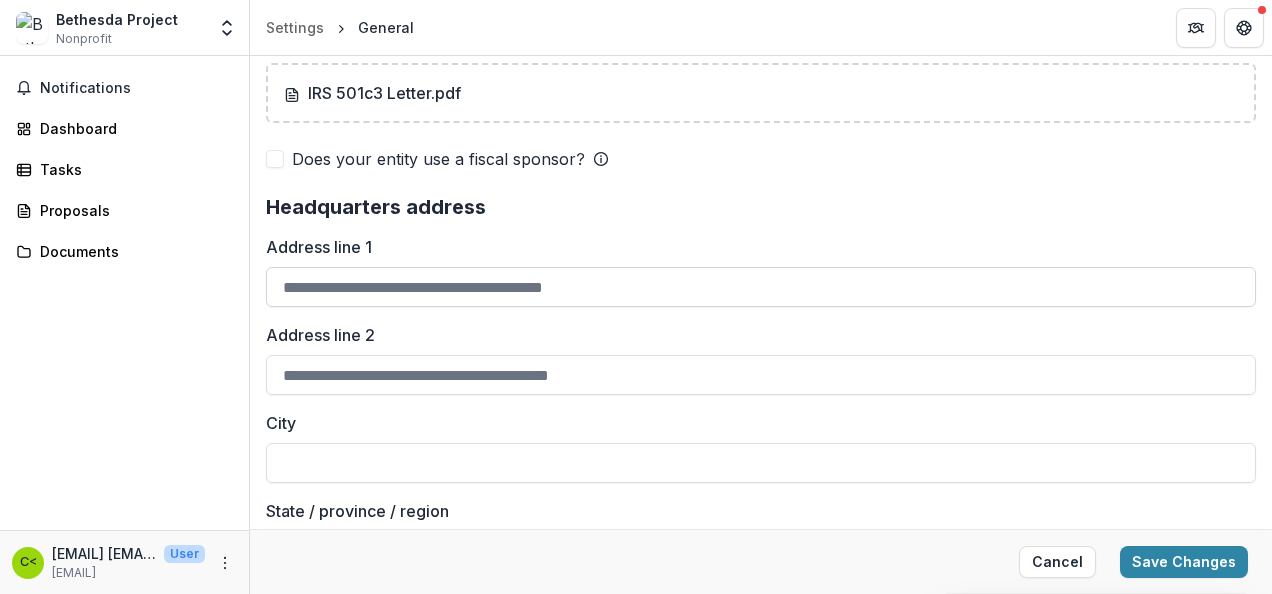 click on "Address line 1" at bounding box center (761, 287) 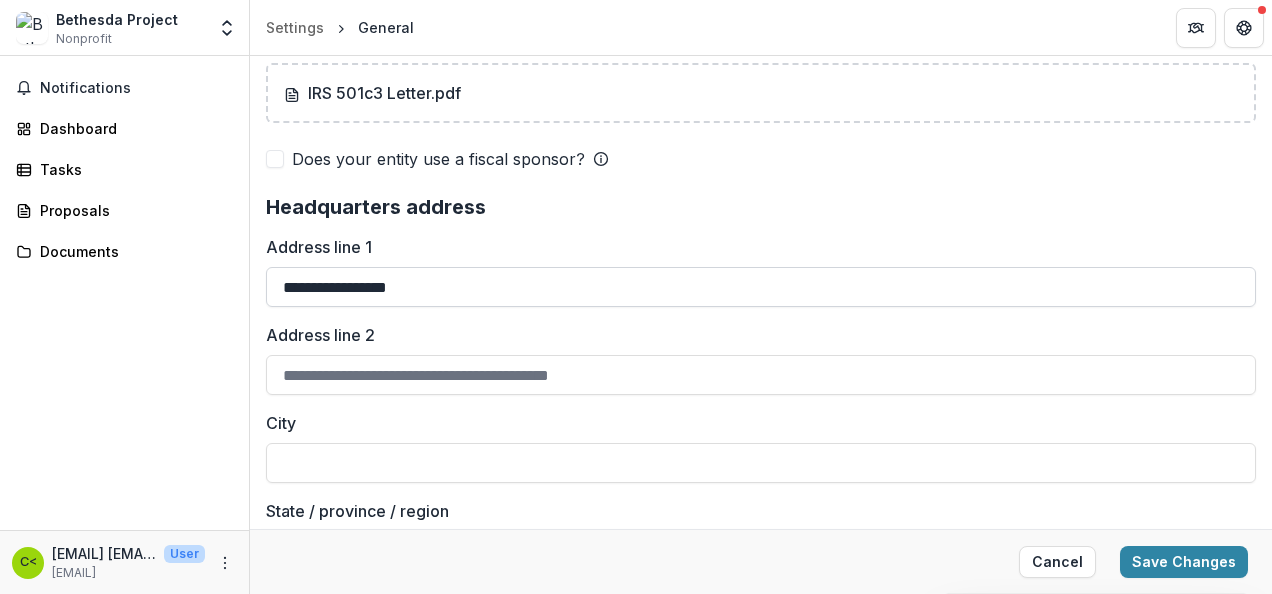 type on "**********" 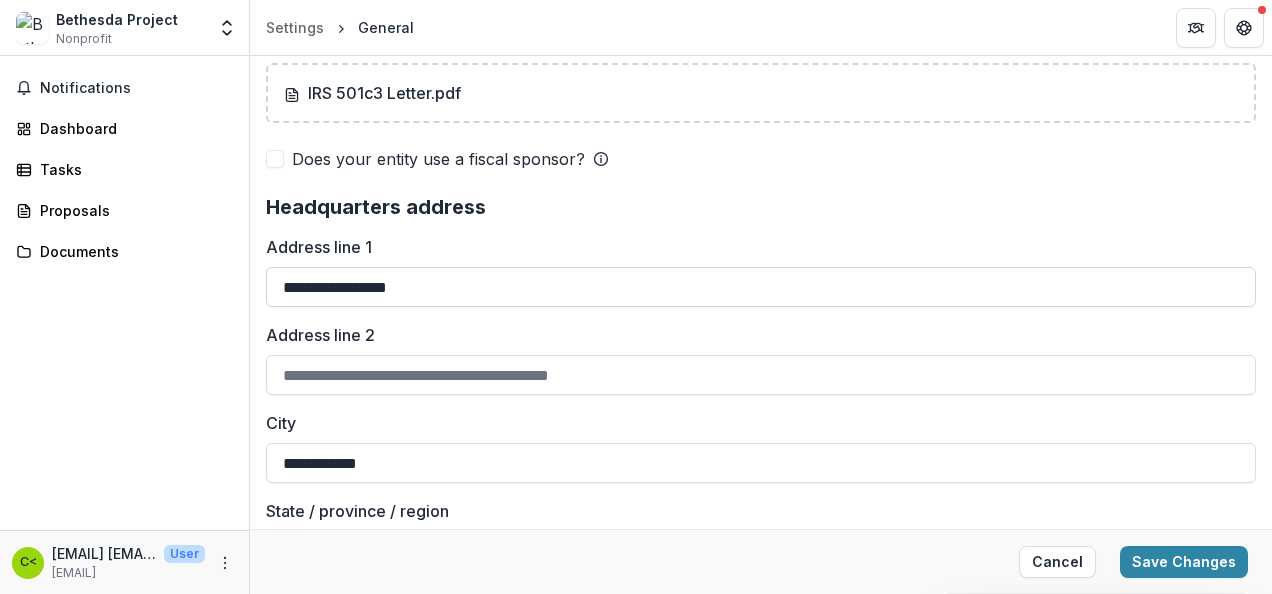 type on "**********" 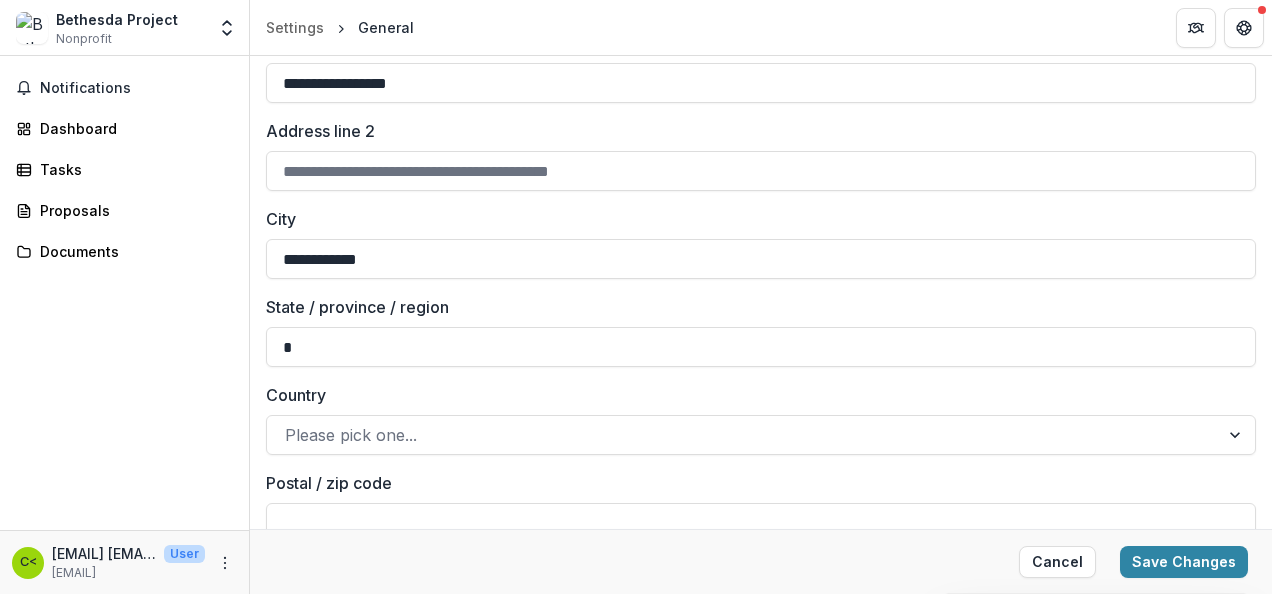 scroll, scrollTop: 1898, scrollLeft: 0, axis: vertical 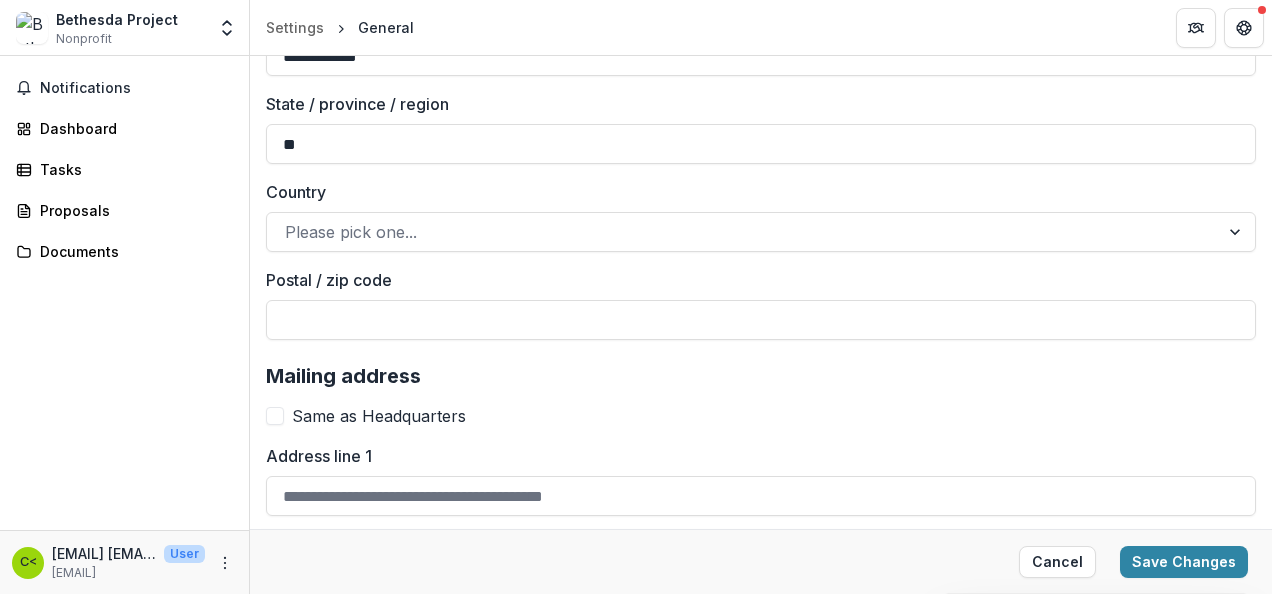 type on "**" 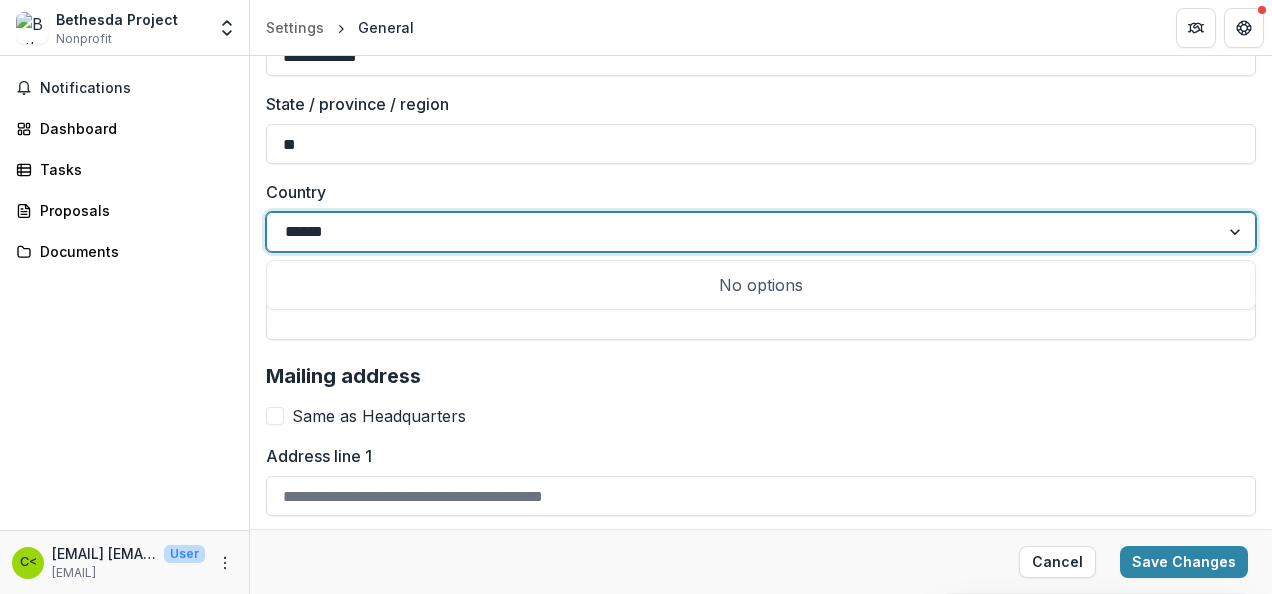 type on "*****" 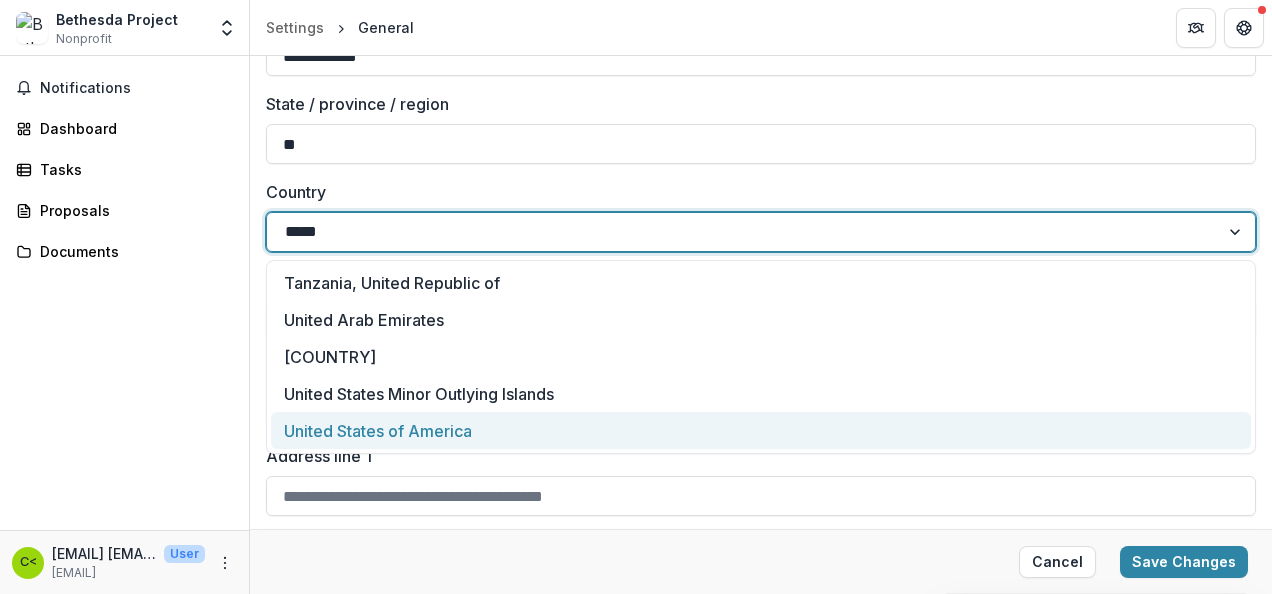 click on "United States of America" at bounding box center [761, 430] 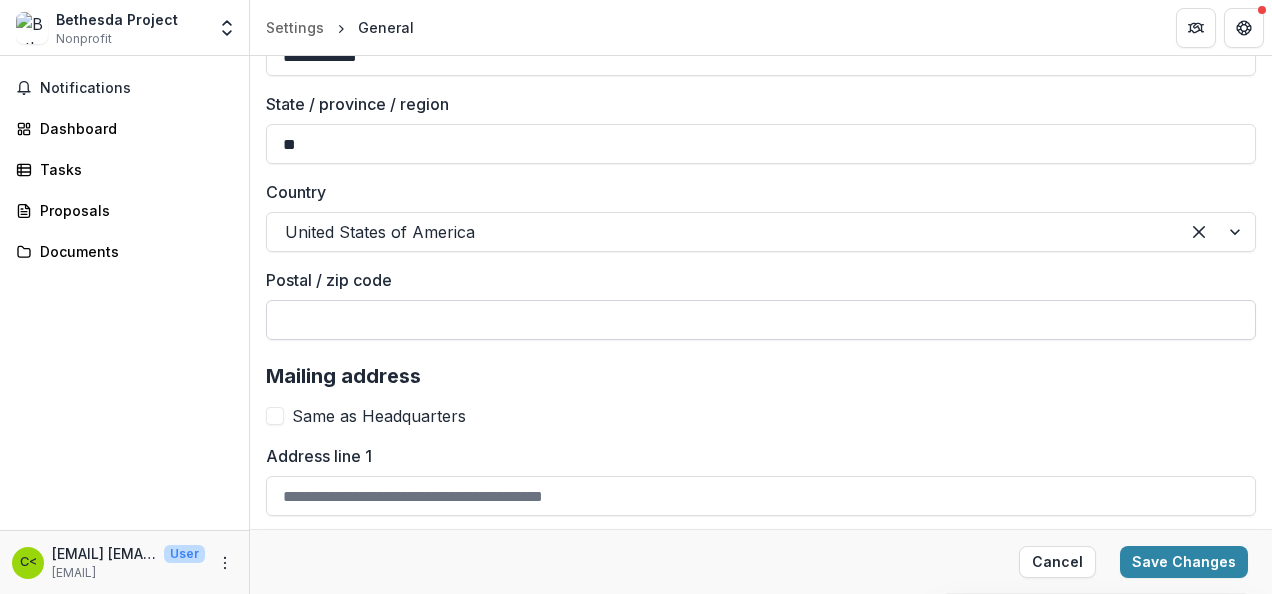 click on "Postal / zip code" at bounding box center (761, 320) 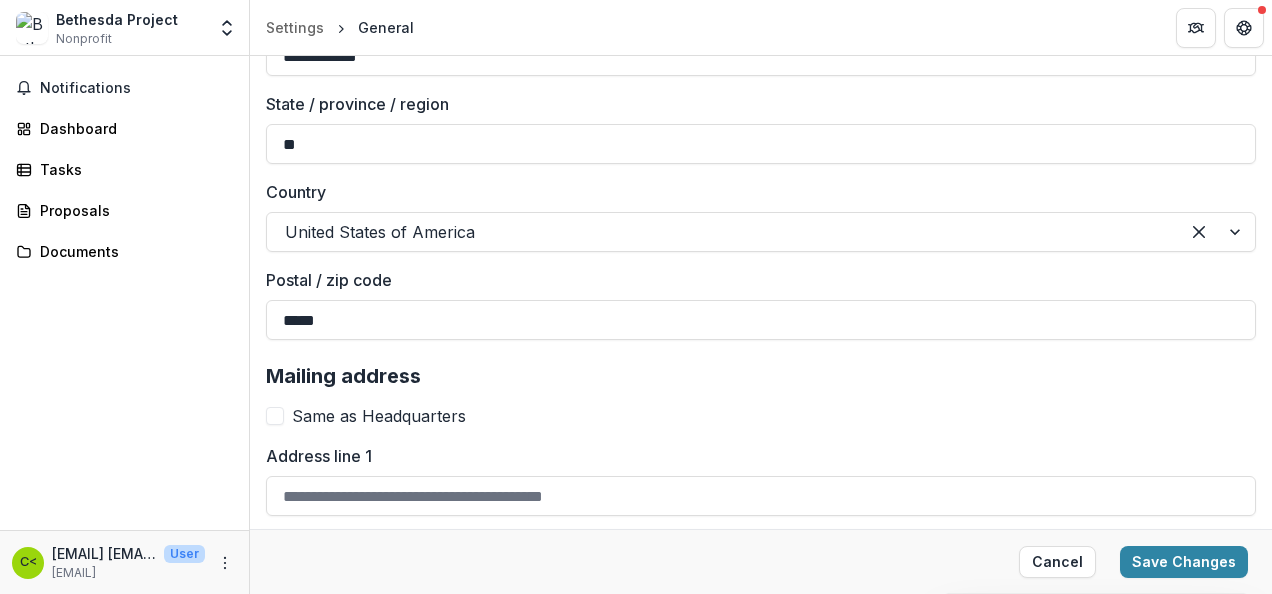 type on "*****" 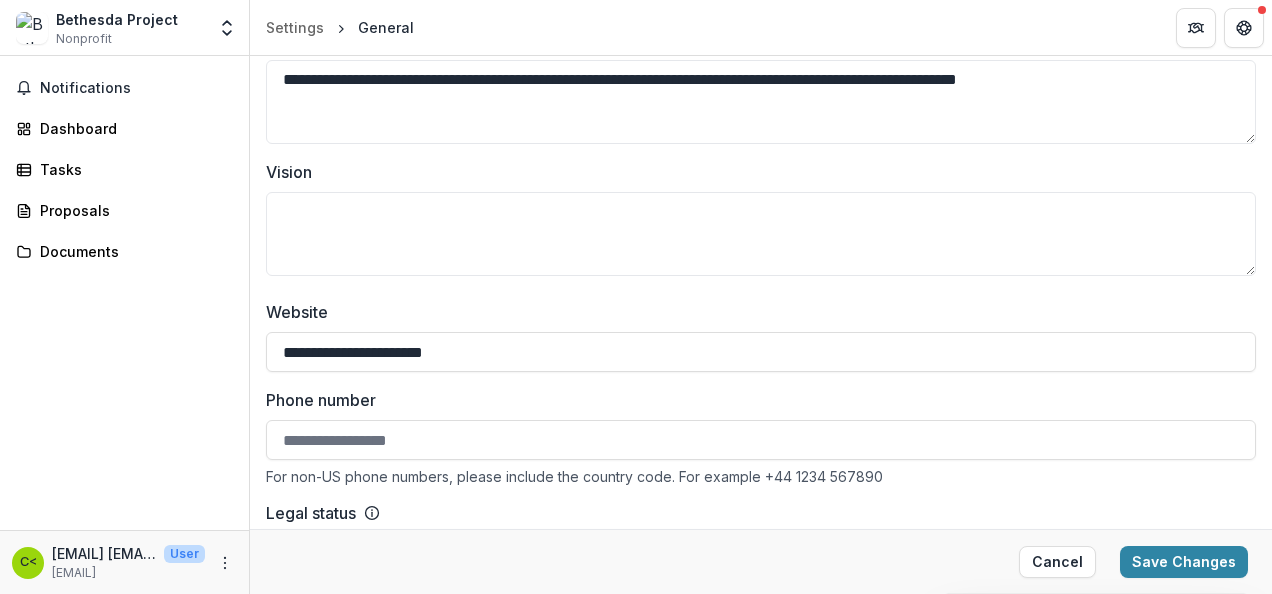 scroll, scrollTop: 527, scrollLeft: 0, axis: vertical 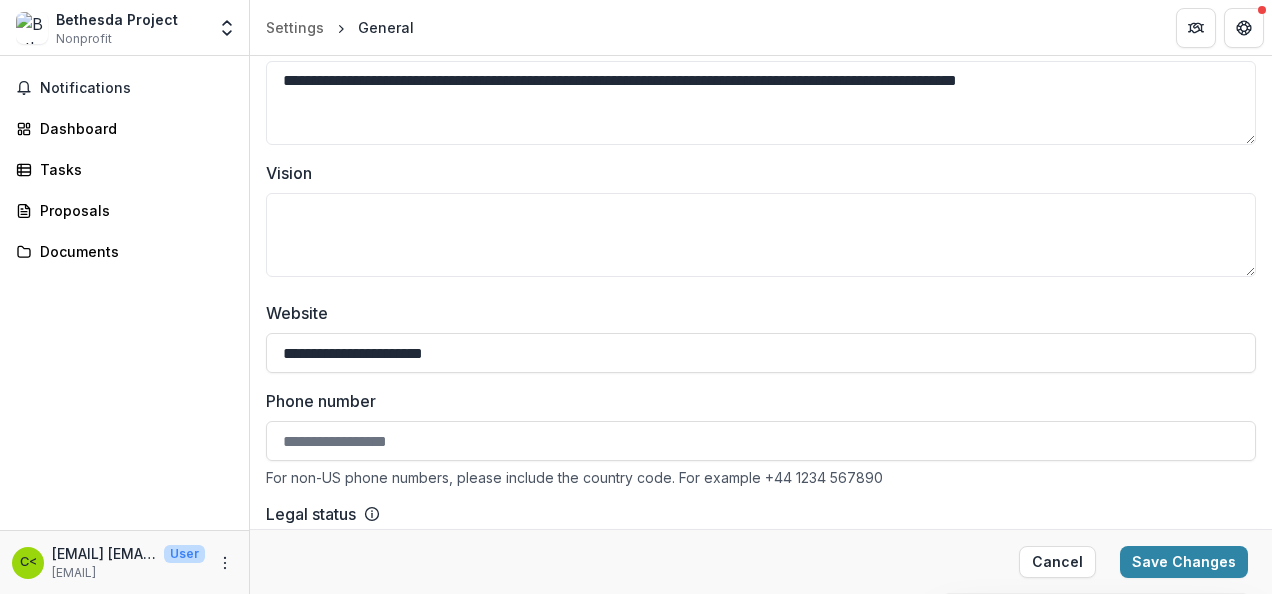click on "Phone number" at bounding box center (761, 441) 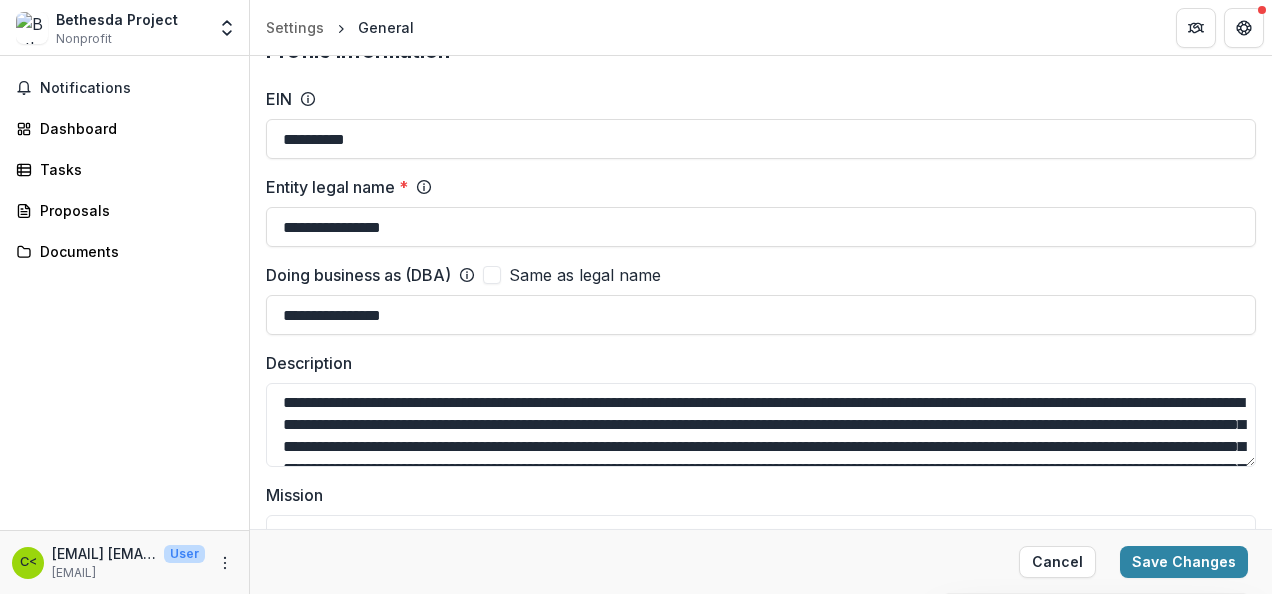 scroll, scrollTop: 0, scrollLeft: 0, axis: both 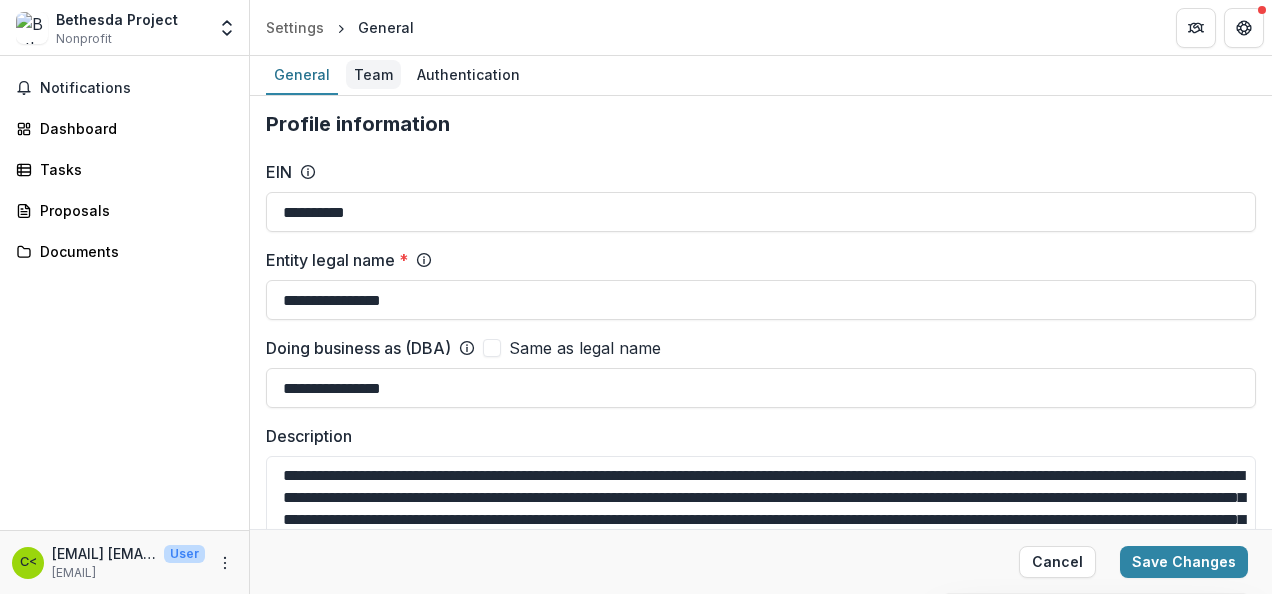 type on "**********" 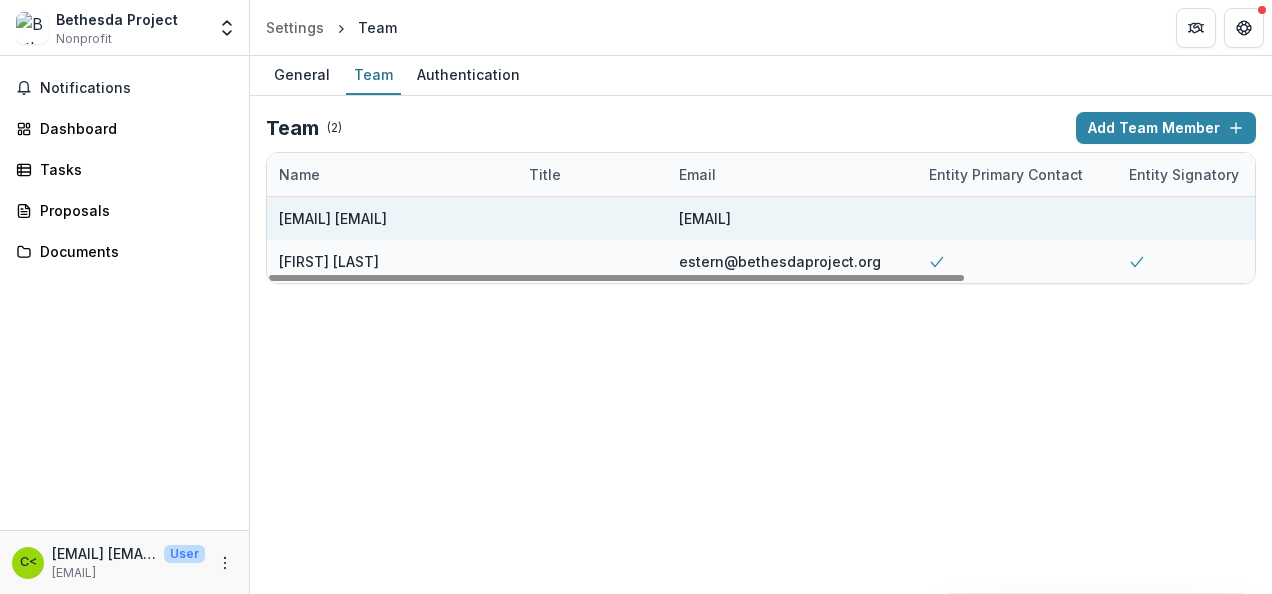 click at bounding box center [592, 218] 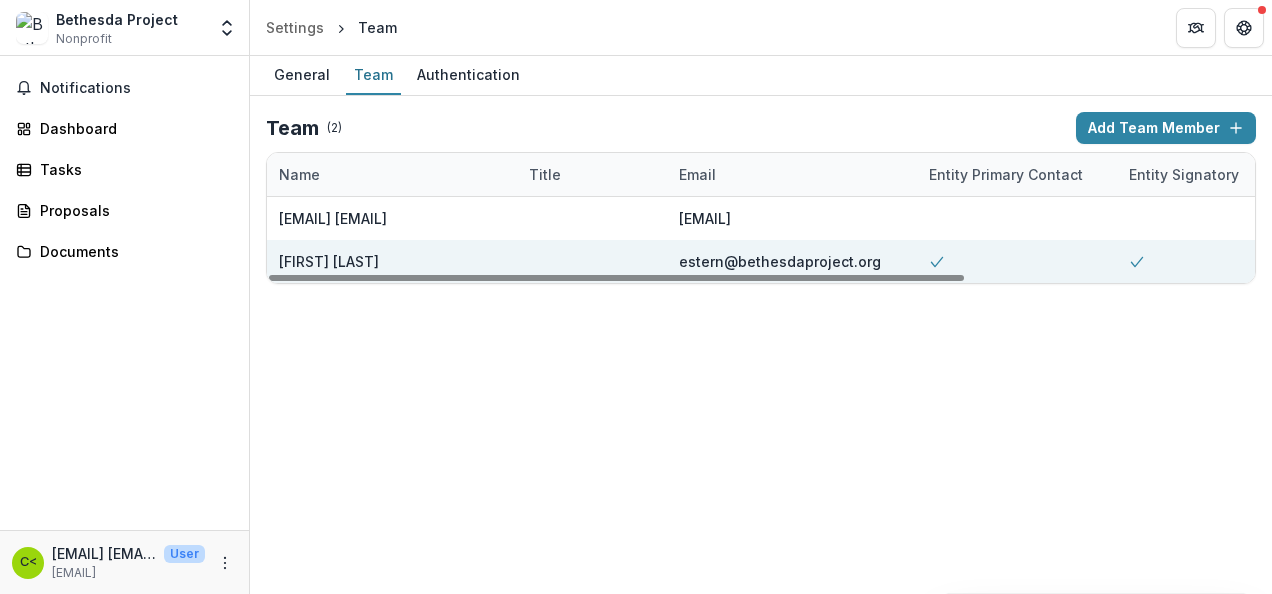 click at bounding box center [592, 261] 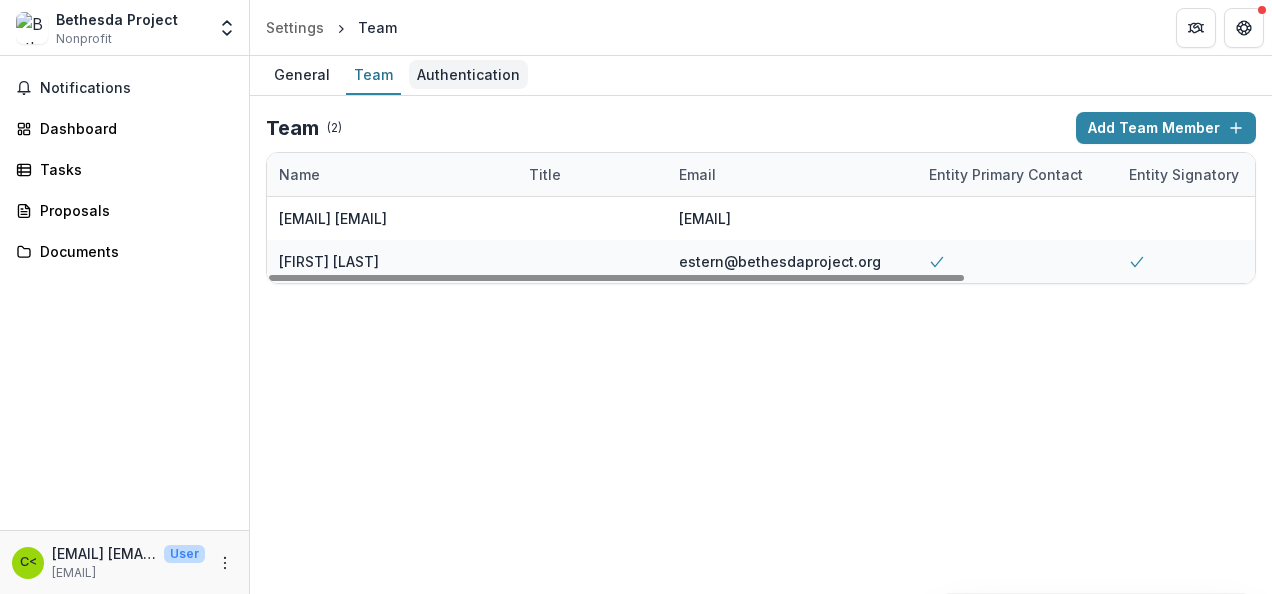 click on "Authentication" at bounding box center [468, 74] 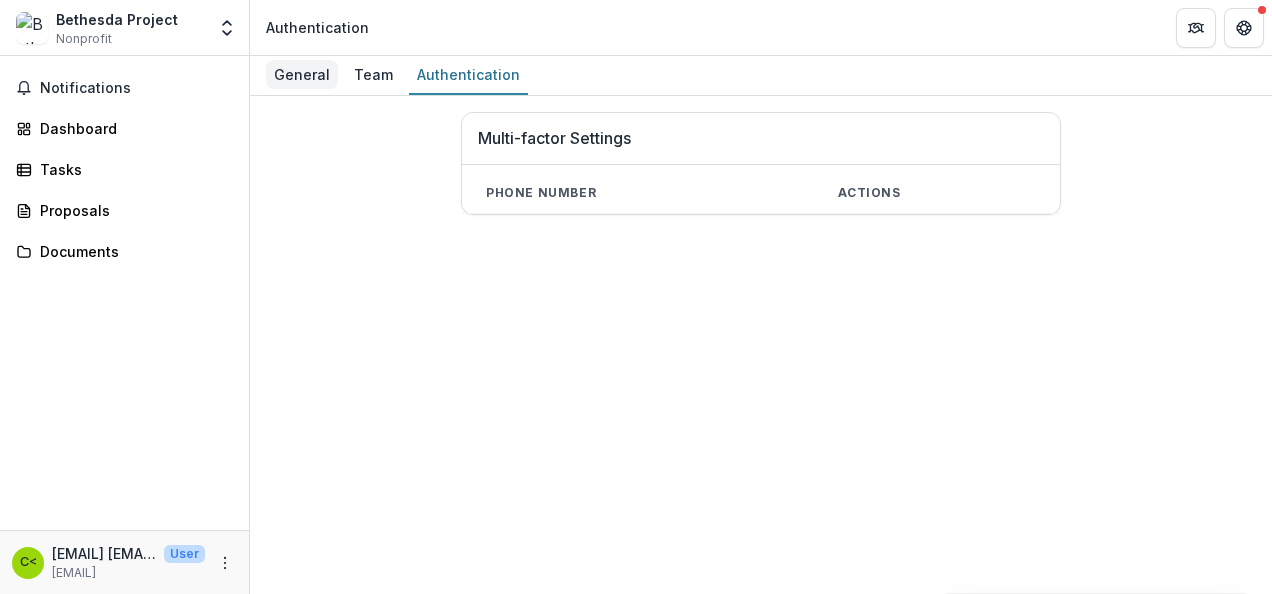 click on "General" at bounding box center (302, 74) 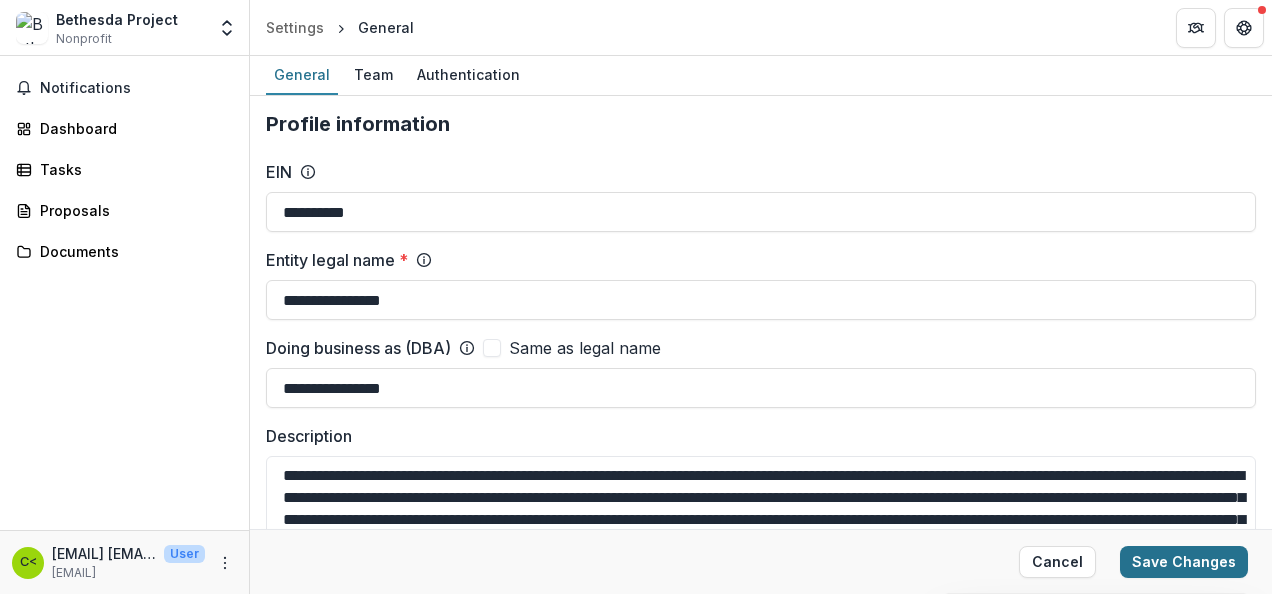 click on "Save Changes" at bounding box center [1184, 562] 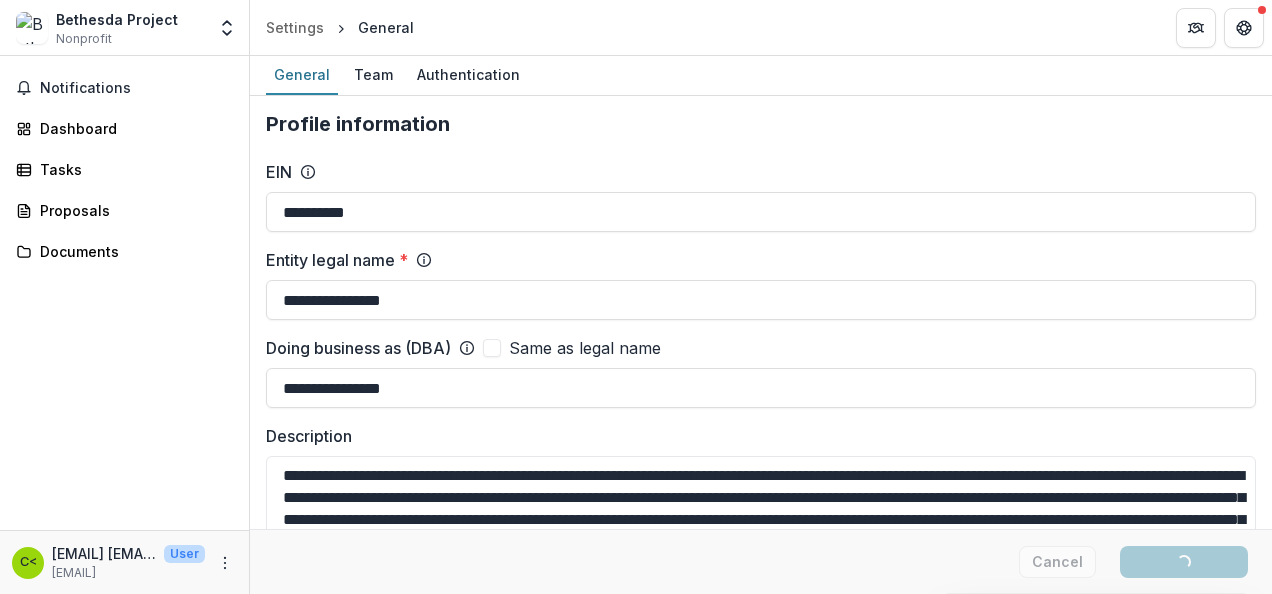 type on "**********" 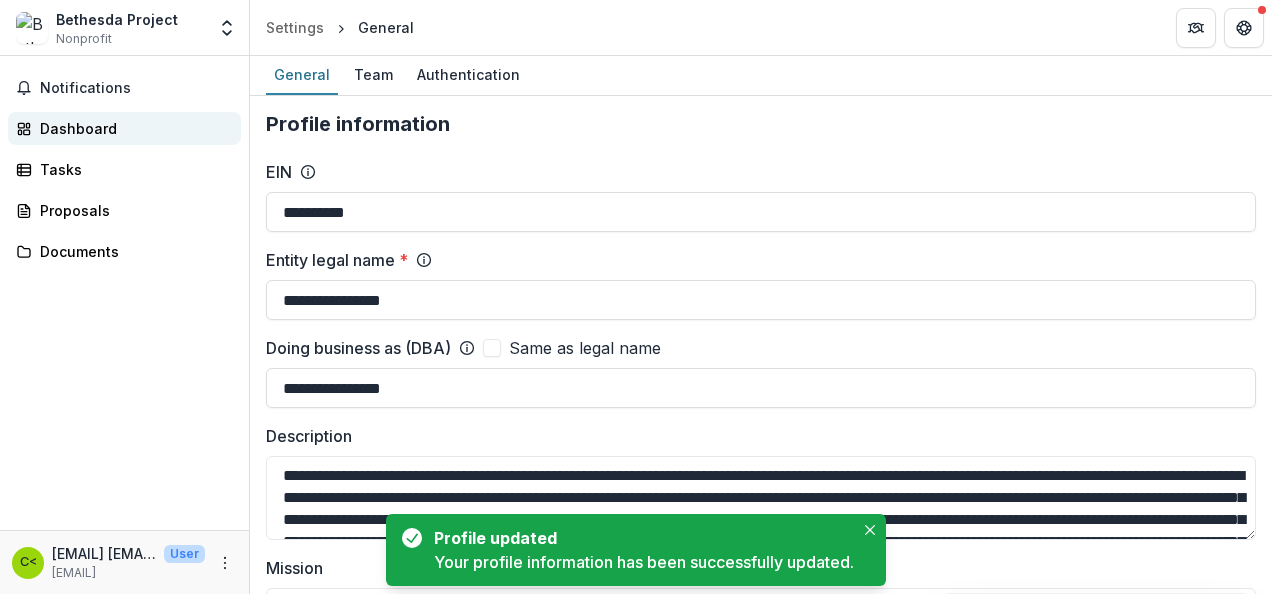 click on "Dashboard" at bounding box center (132, 128) 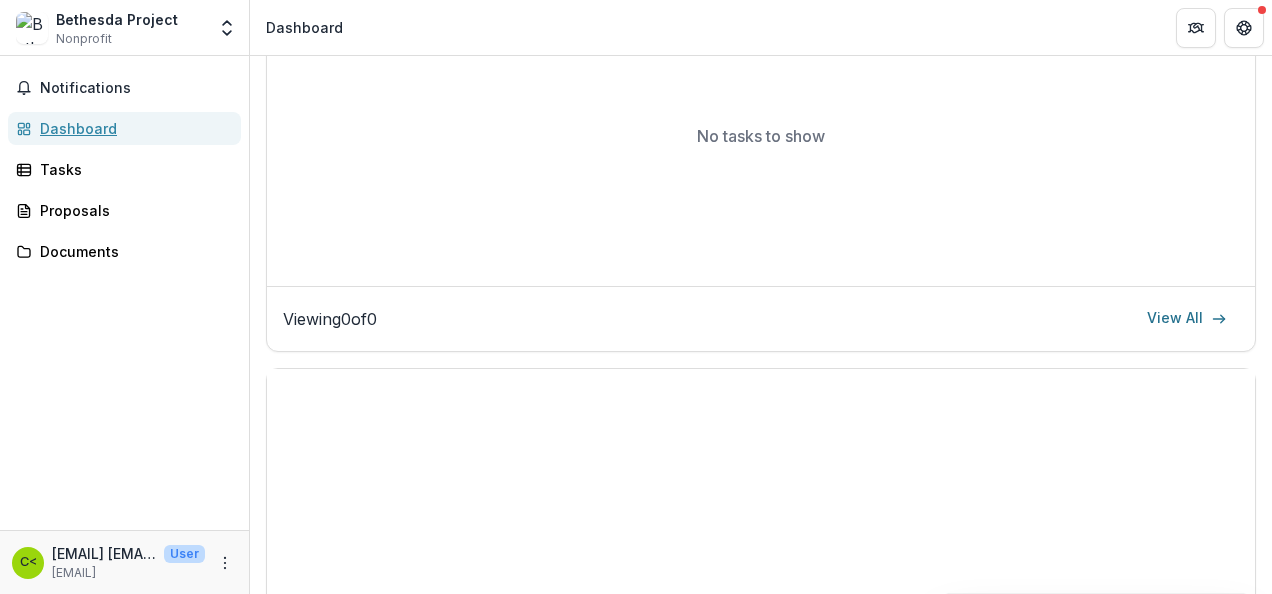 scroll, scrollTop: 0, scrollLeft: 0, axis: both 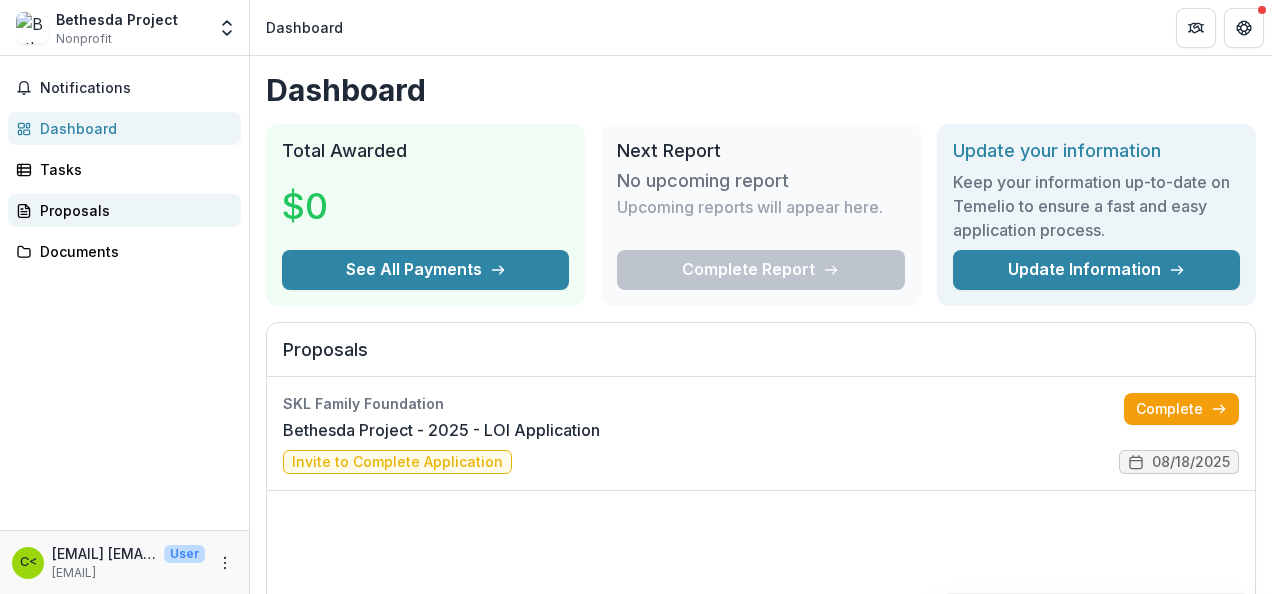 click on "Proposals" at bounding box center (132, 210) 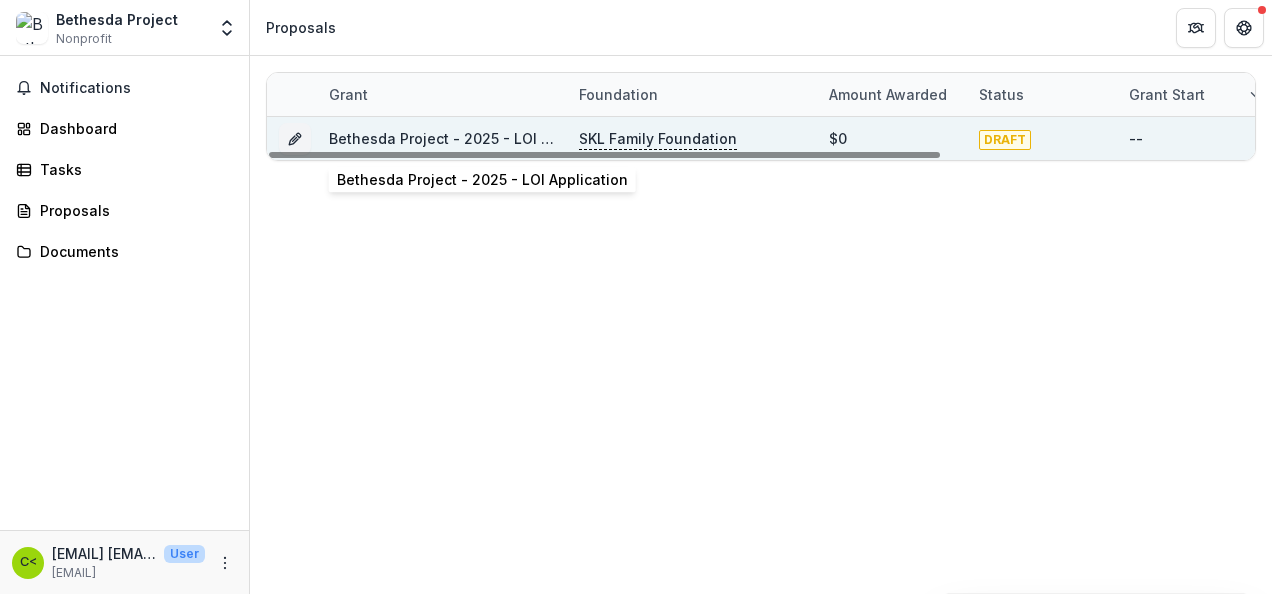 click on "Bethesda Project - 2025 - LOI Application" at bounding box center [474, 138] 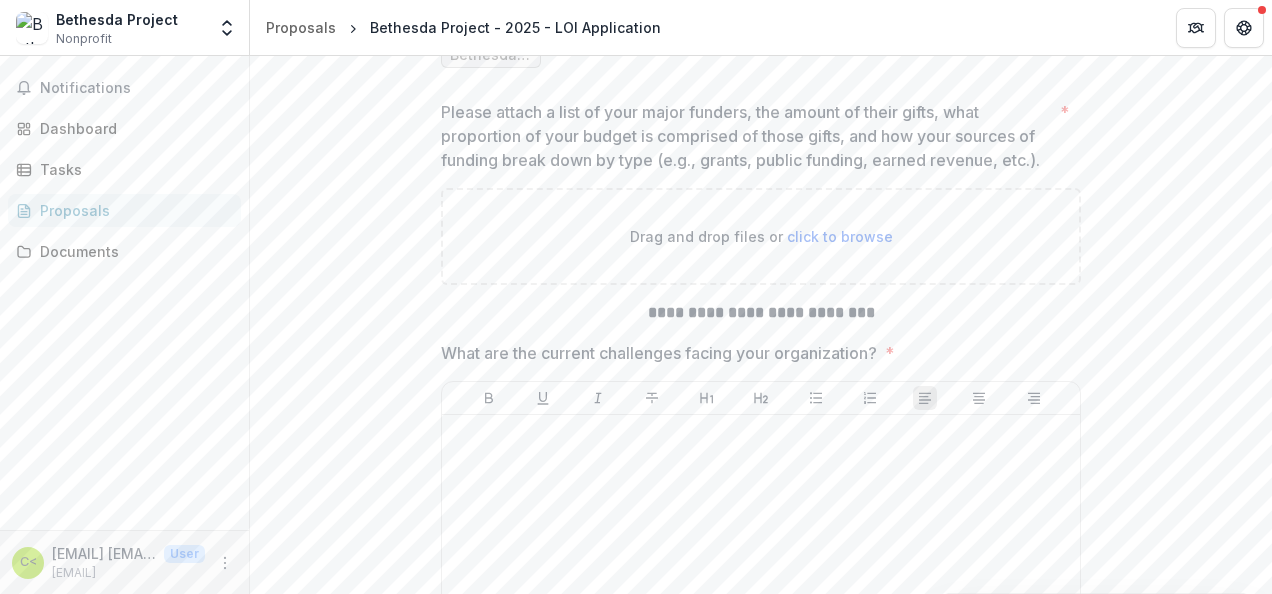 scroll, scrollTop: 10638, scrollLeft: 0, axis: vertical 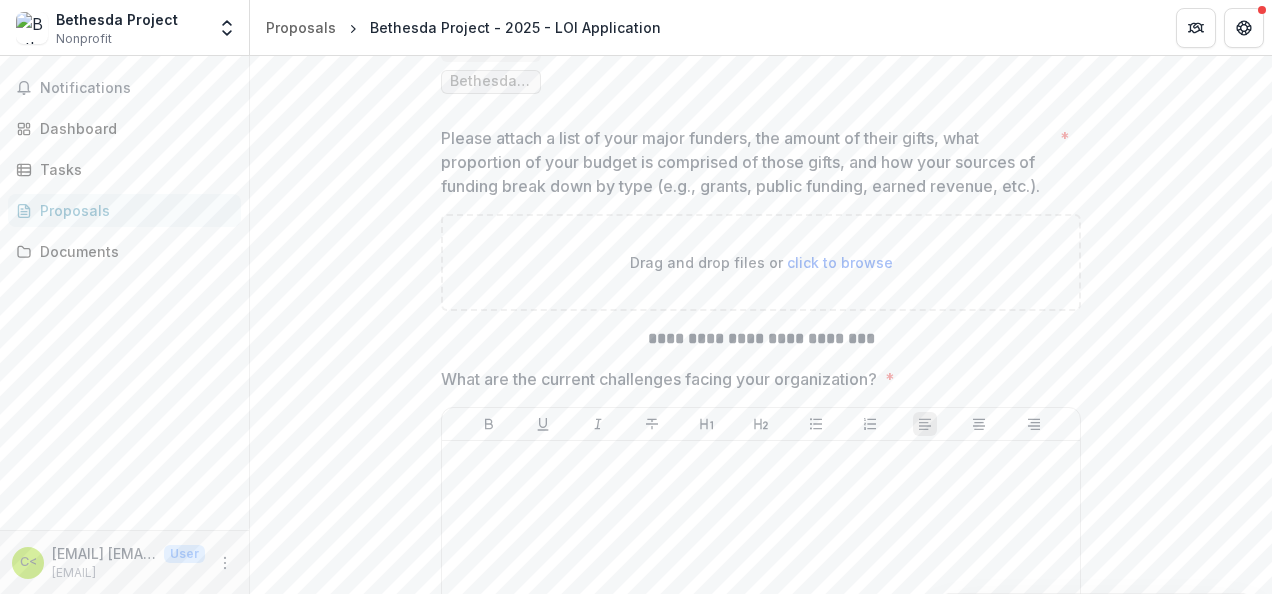click on "Please attach a list of your major funders, the amount of their gifts, what proportion of your budget is comprised of those gifts, and how your sources of funding break down by type (e.g., grants, public funding, earned revenue, etc.)." at bounding box center (746, 162) 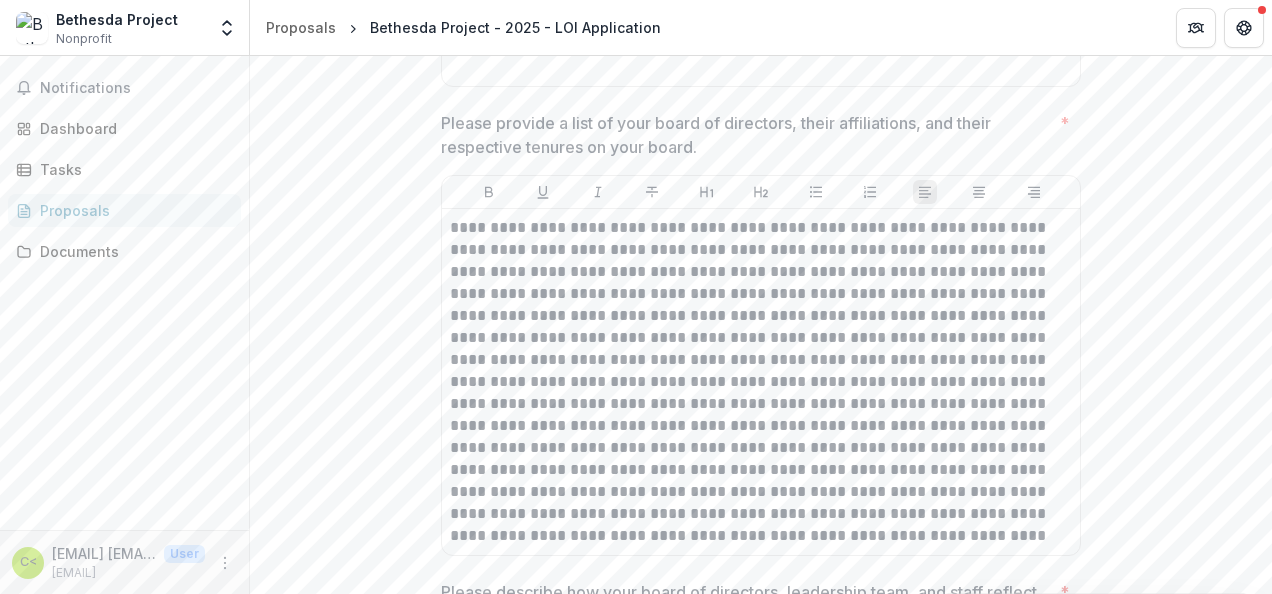 scroll, scrollTop: 7378, scrollLeft: 0, axis: vertical 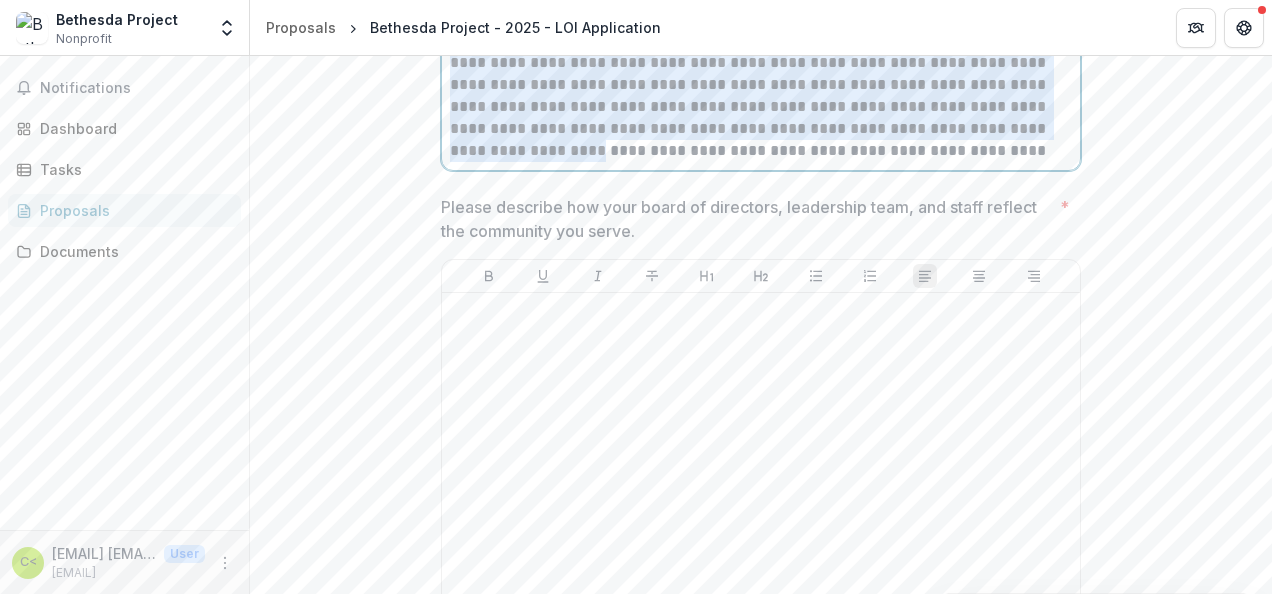 drag, startPoint x: 448, startPoint y: 258, endPoint x: 940, endPoint y: 171, distance: 499.63287 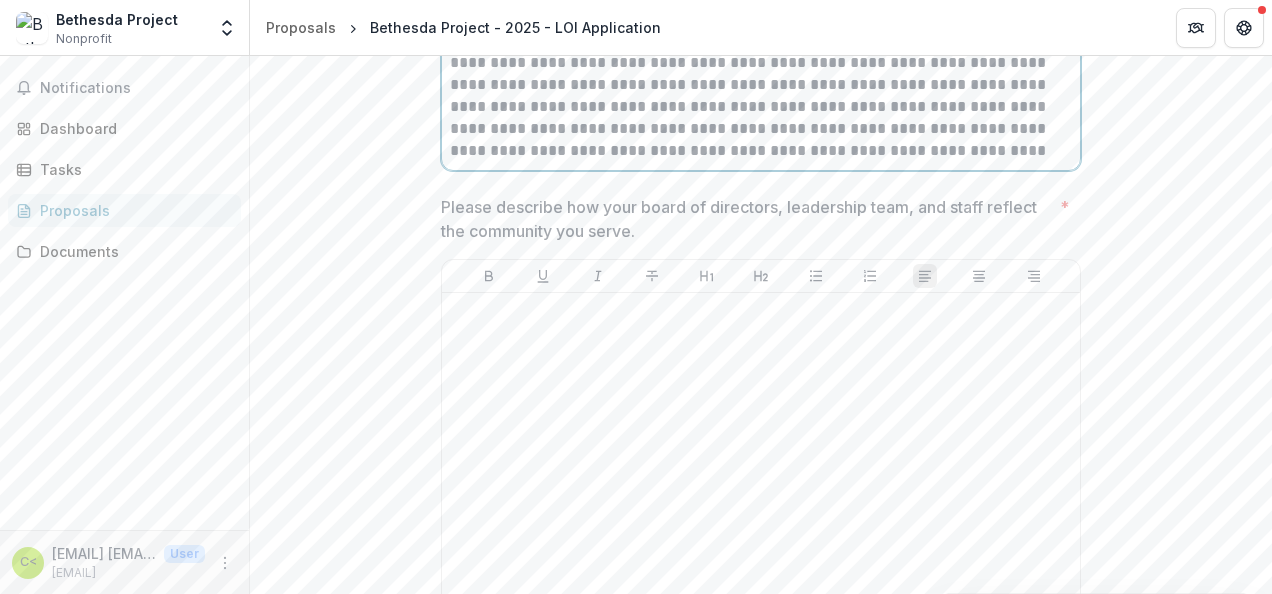click at bounding box center [761, -3] 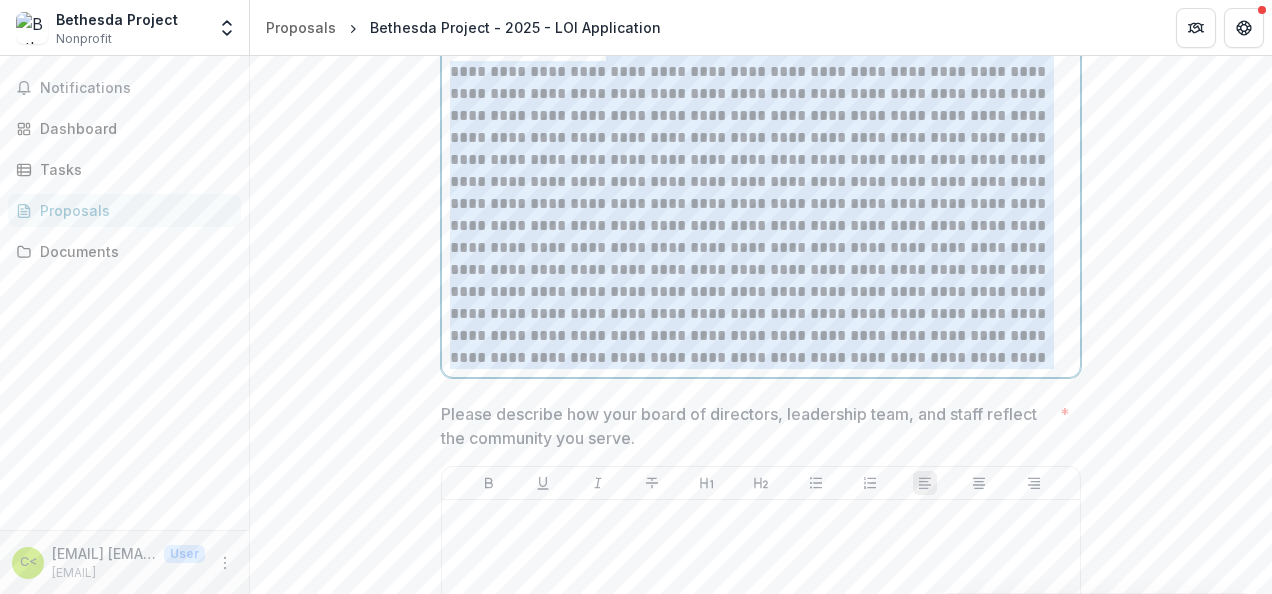 scroll, scrollTop: 7311, scrollLeft: 0, axis: vertical 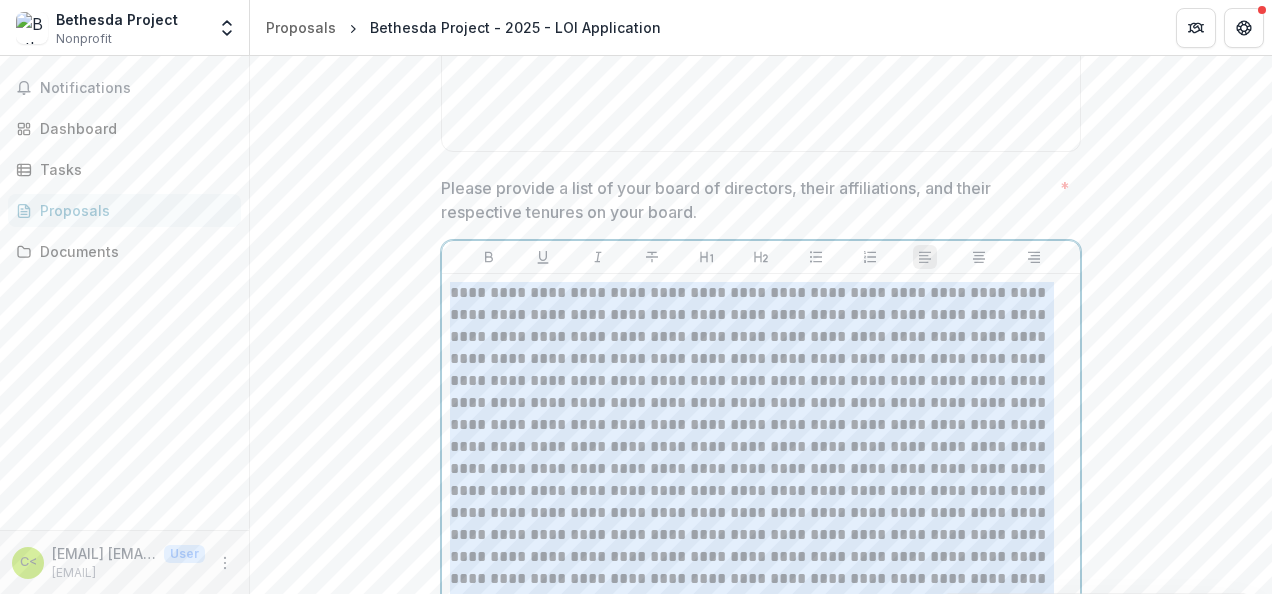 drag, startPoint x: 923, startPoint y: 184, endPoint x: 418, endPoint y: 218, distance: 506.14325 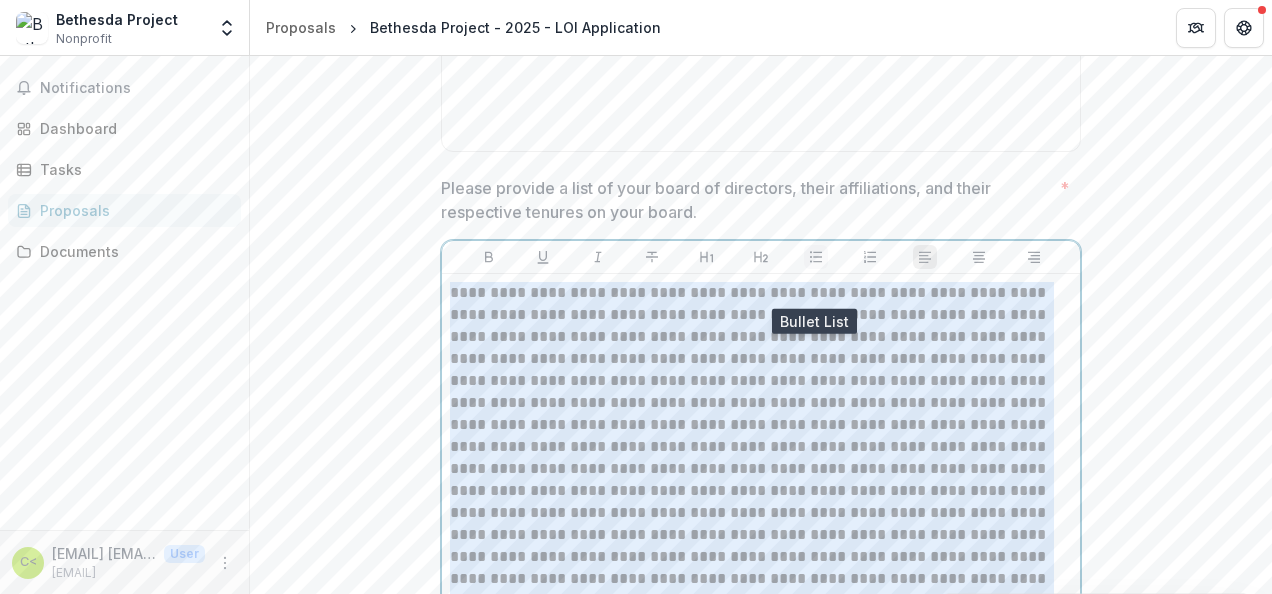 click 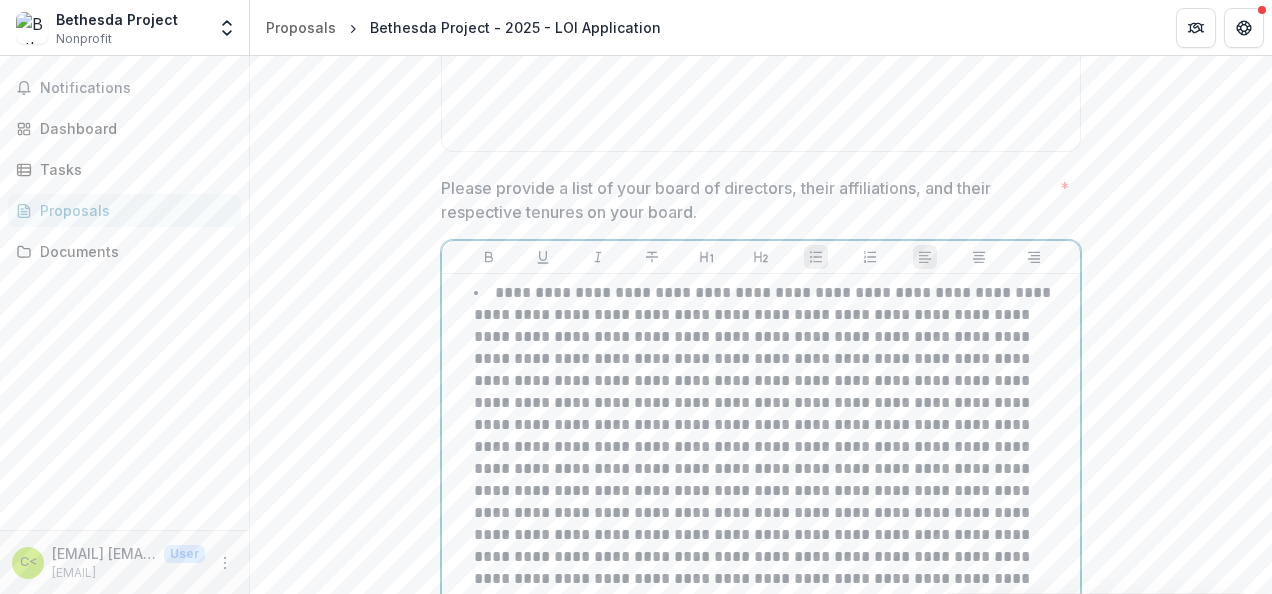 click at bounding box center [764, 468] 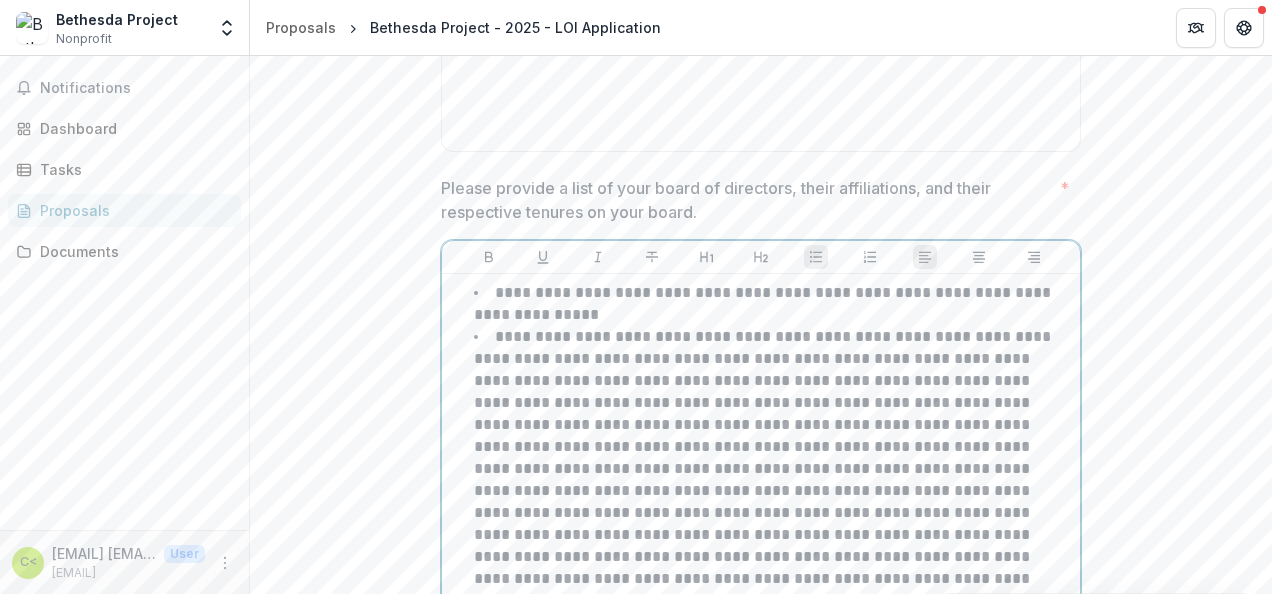 click at bounding box center [772, 490] 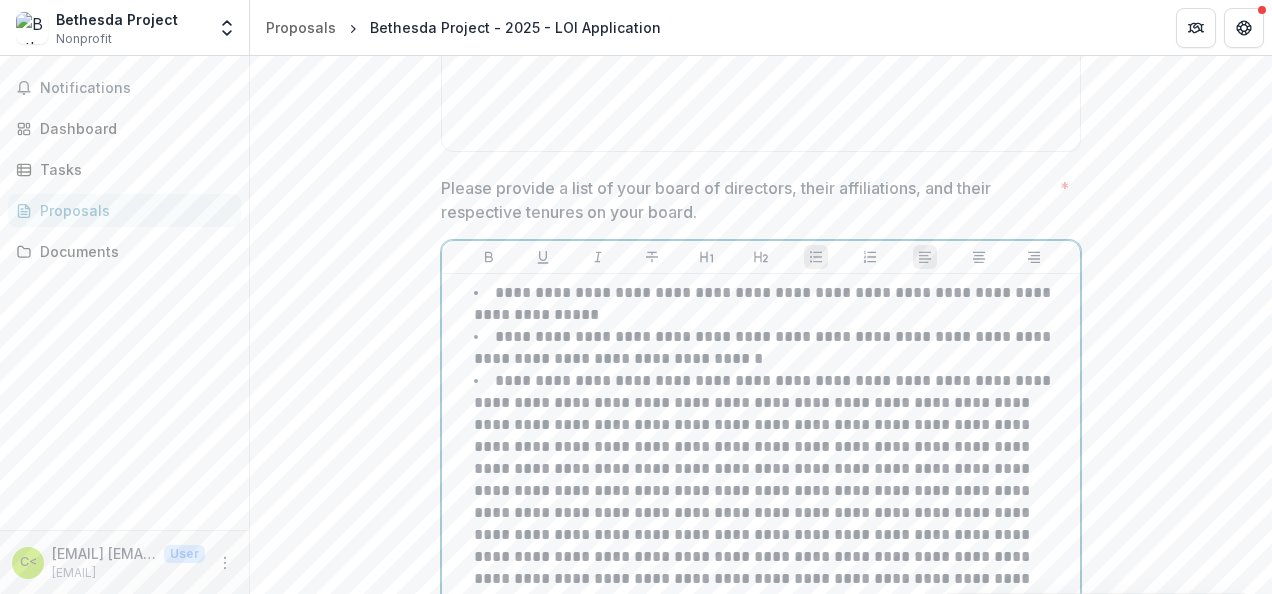 click on "**********" at bounding box center [764, 523] 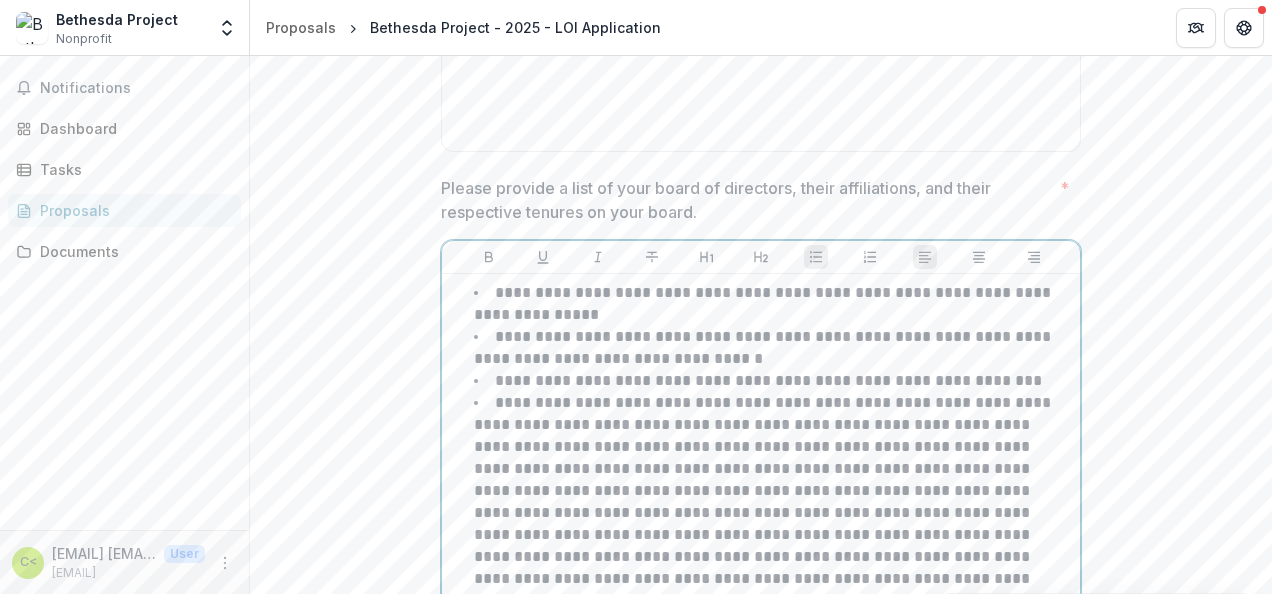click on "**********" at bounding box center (761, 480) 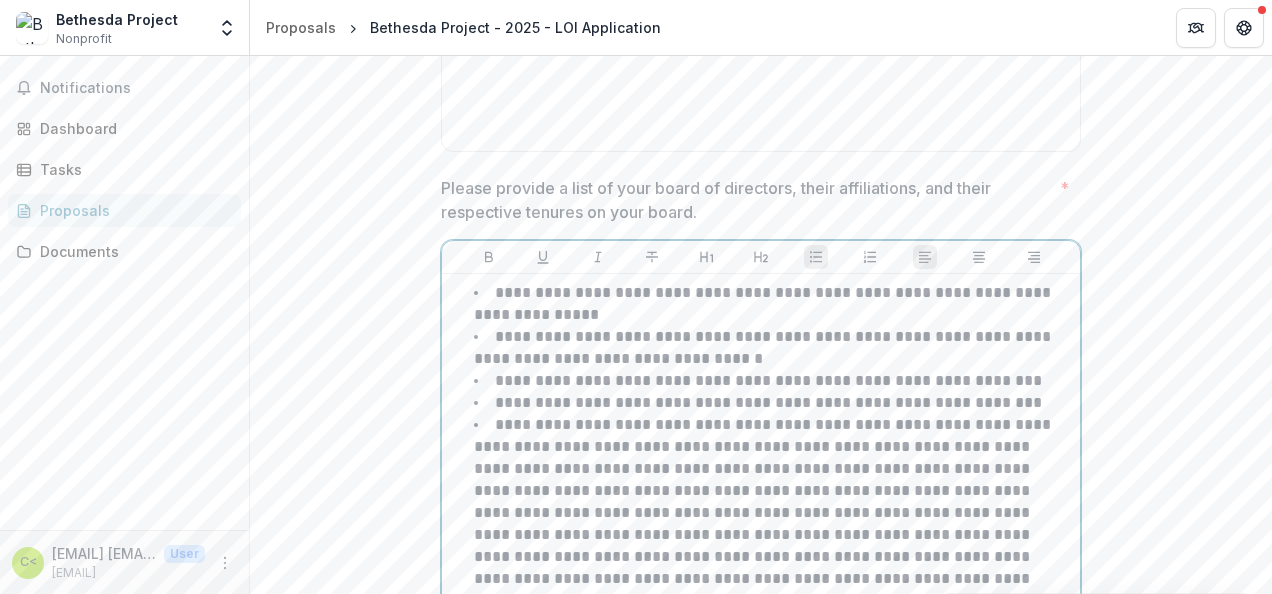 click on "**********" at bounding box center (764, 545) 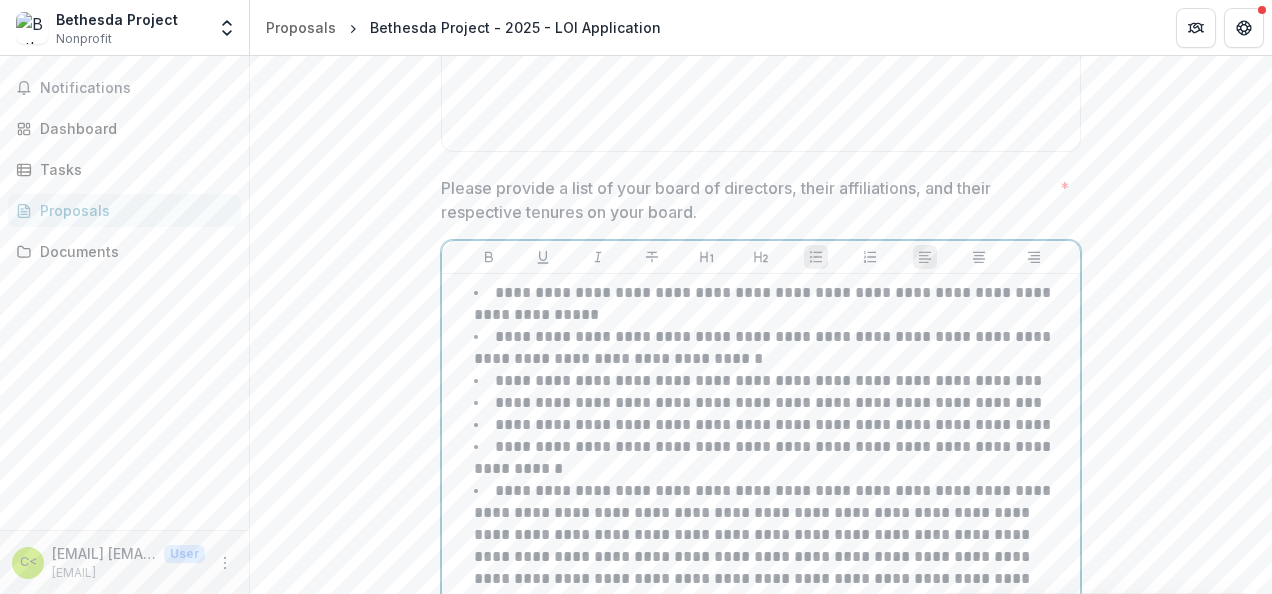 click on "**********" at bounding box center (764, 589) 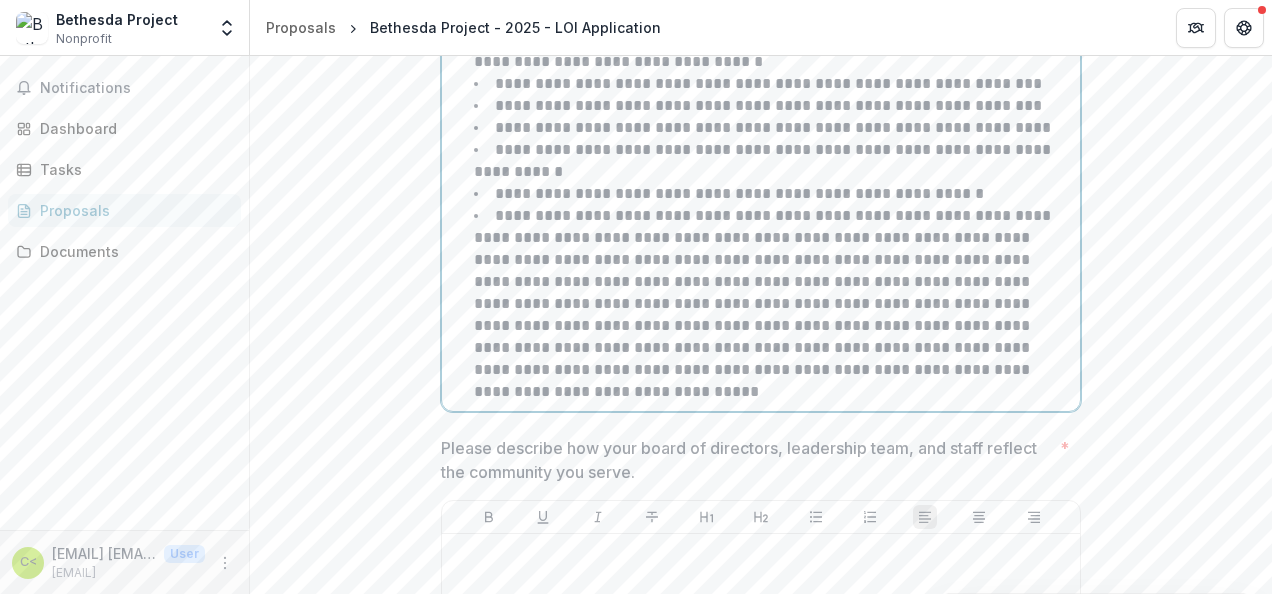 scroll, scrollTop: 7609, scrollLeft: 0, axis: vertical 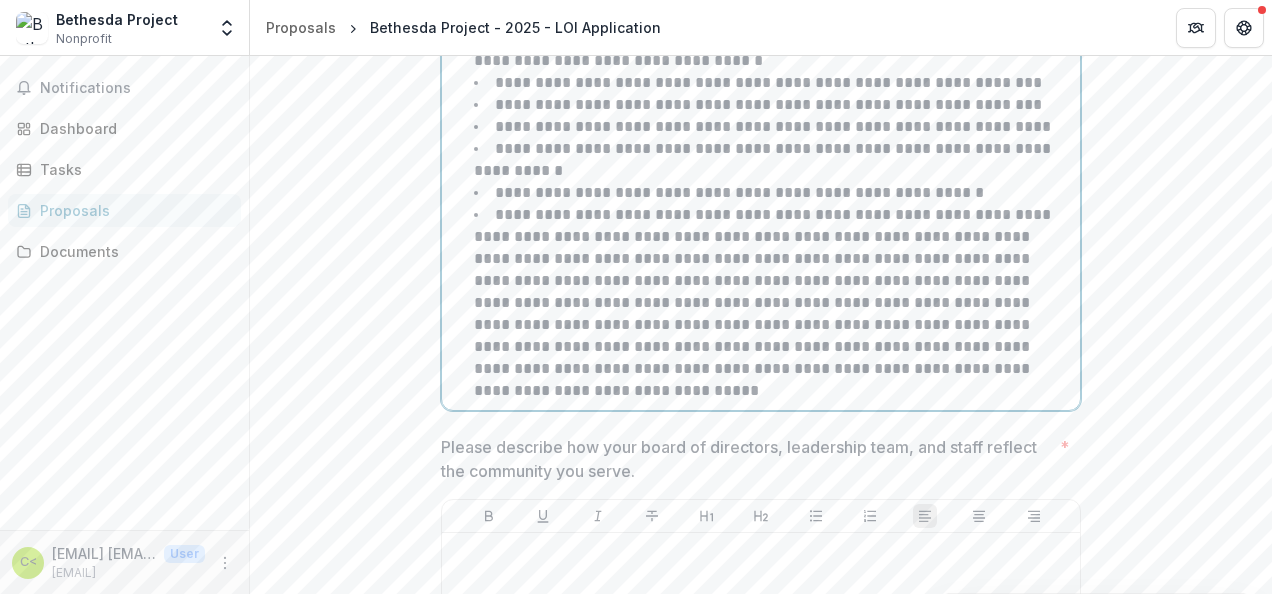 click on "**********" at bounding box center [764, 302] 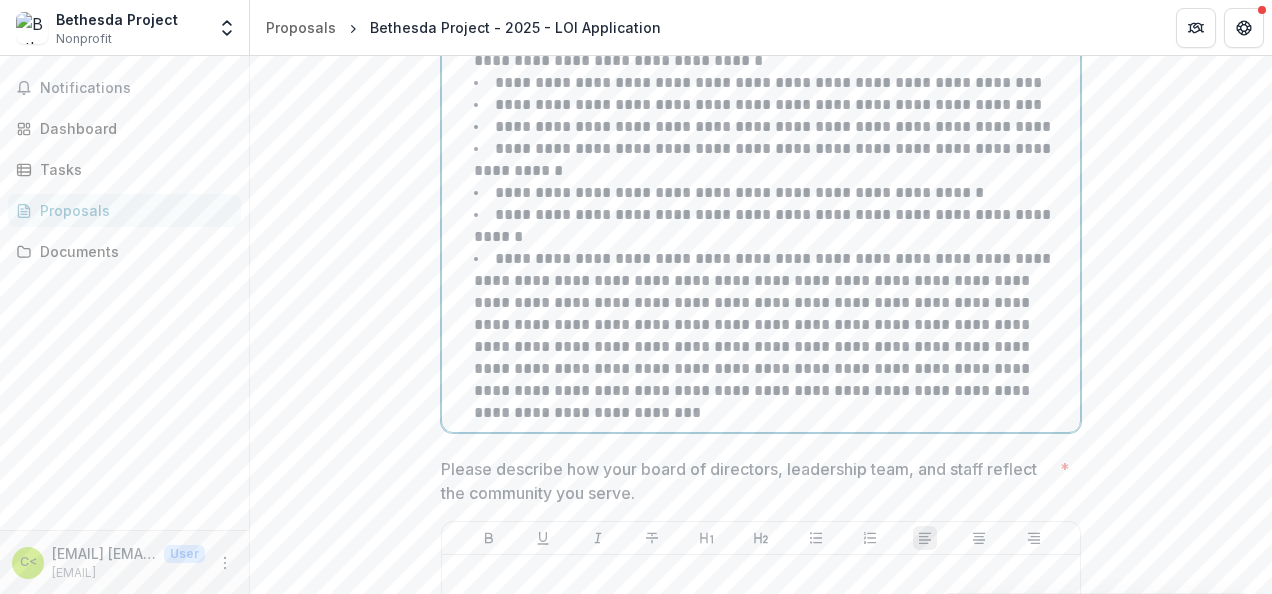 click on "**********" at bounding box center [764, 335] 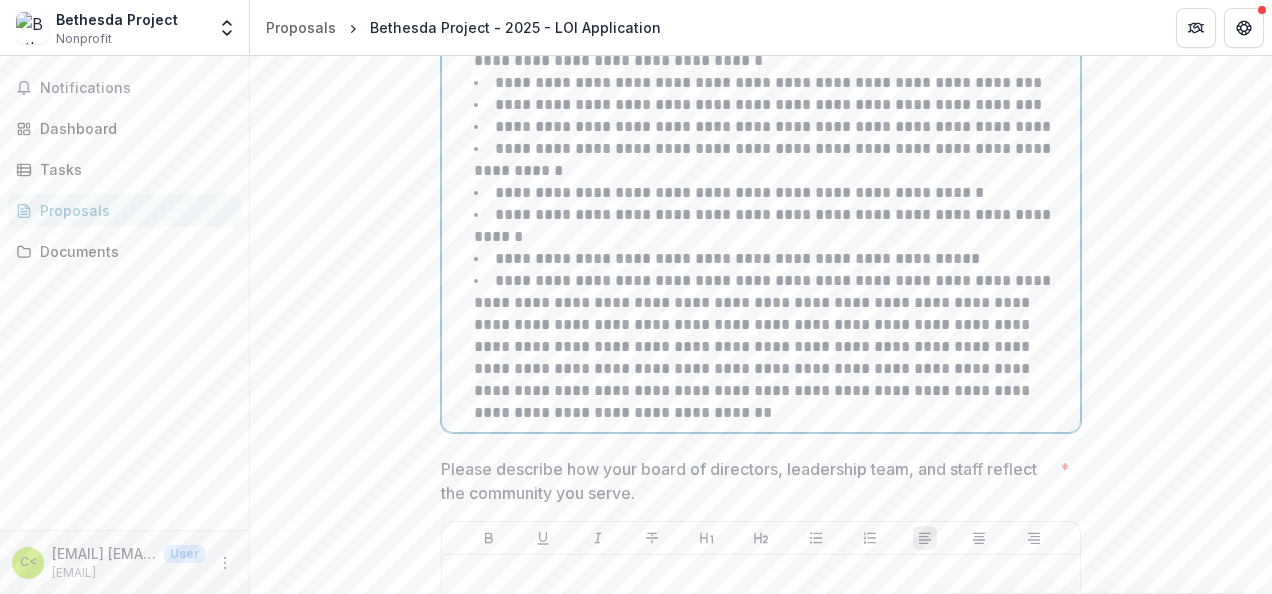 click on "**********" at bounding box center [764, 346] 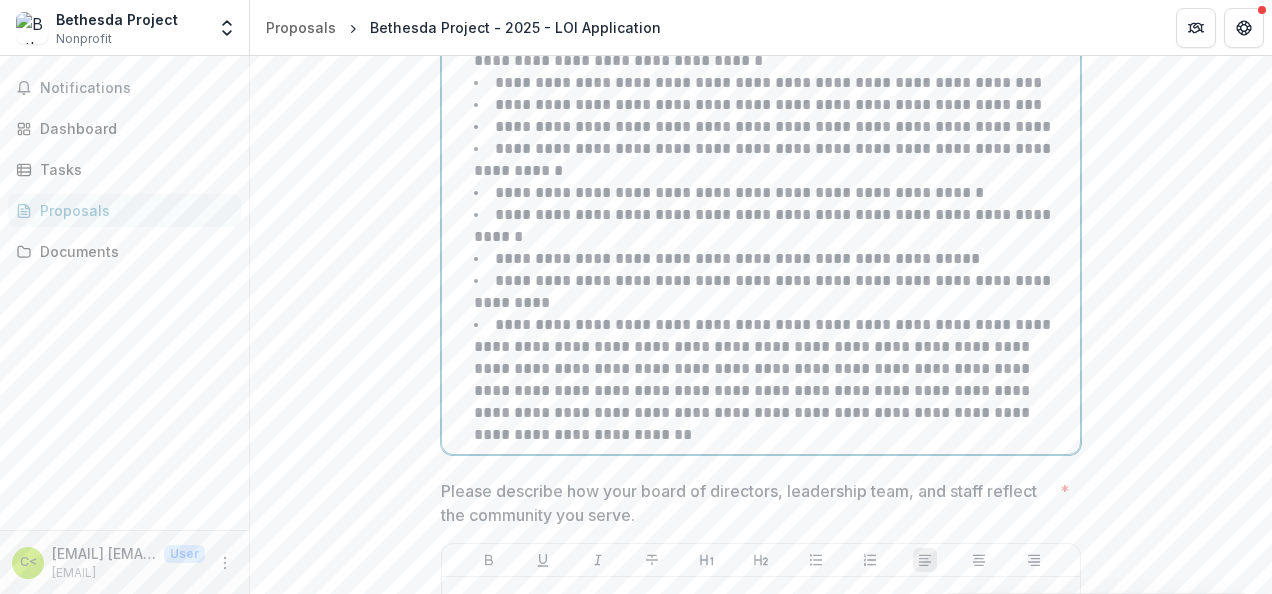 click on "**********" at bounding box center (764, 379) 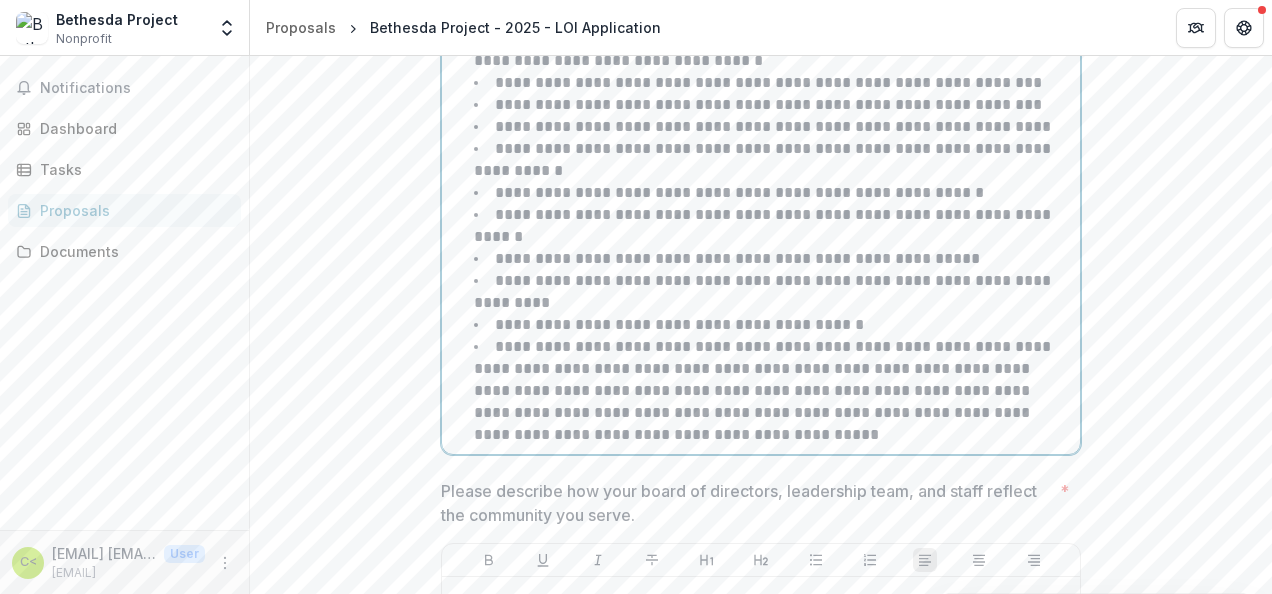 click on "**********" at bounding box center (761, 215) 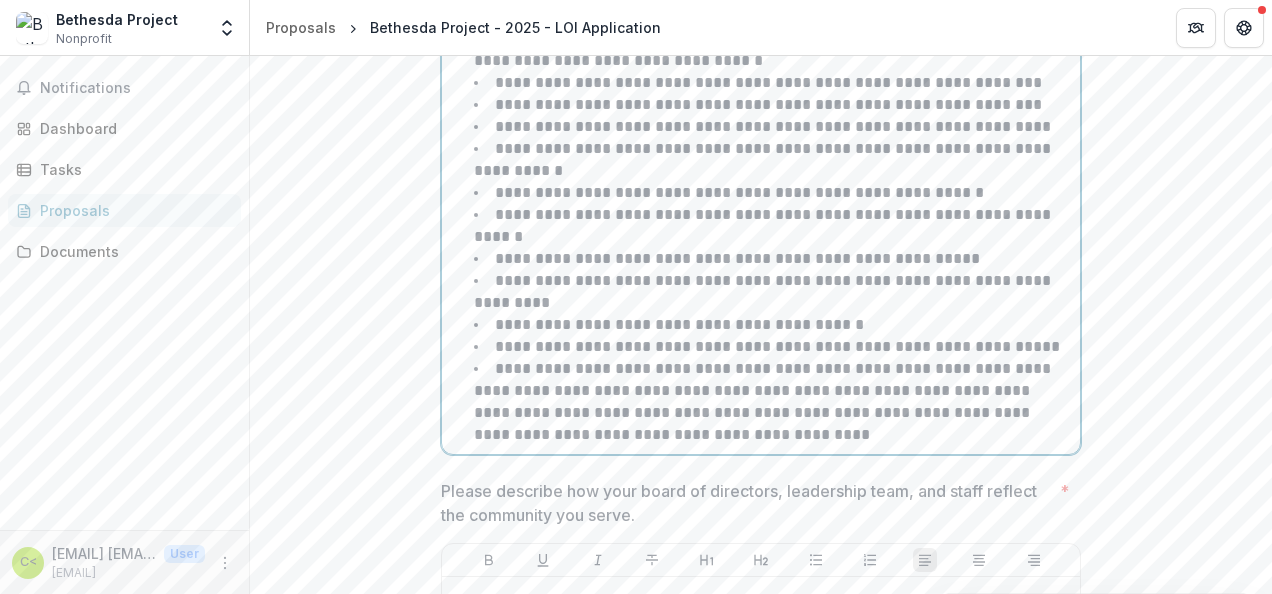click on "**********" at bounding box center [764, 401] 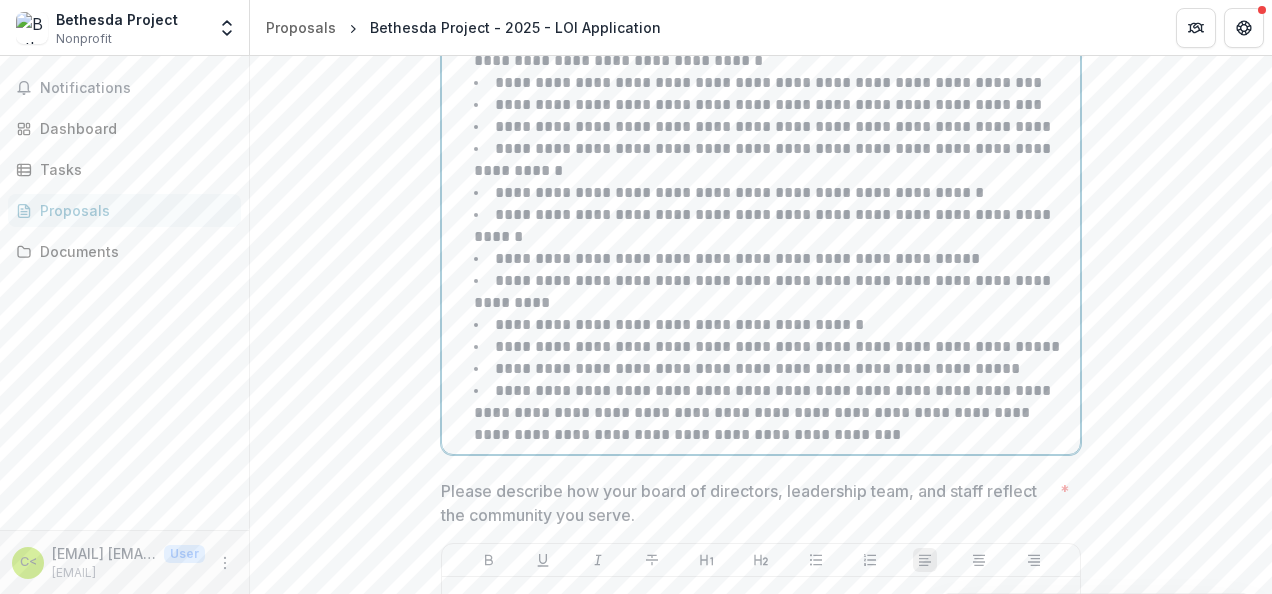click on "**********" at bounding box center (764, 412) 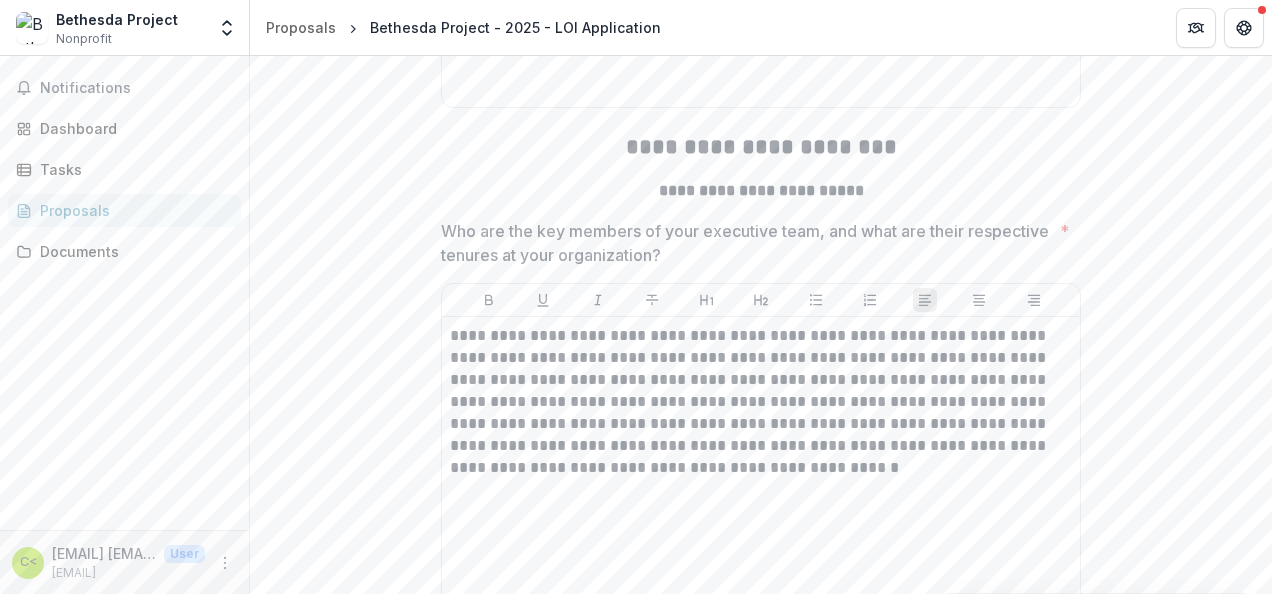 scroll, scrollTop: 6824, scrollLeft: 0, axis: vertical 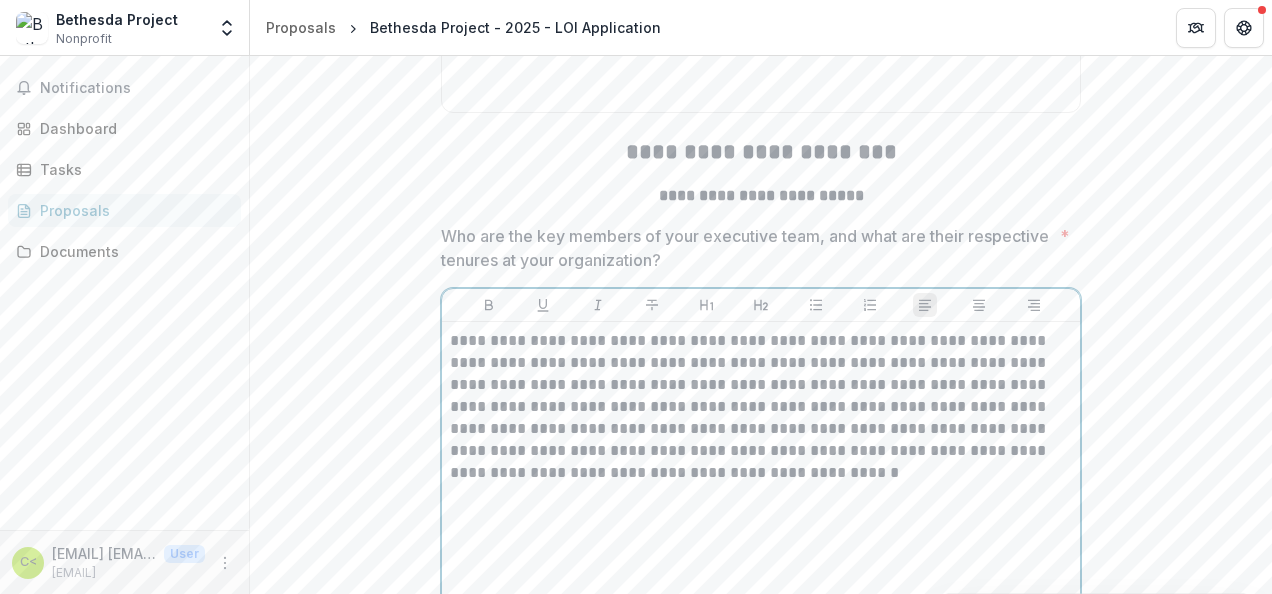 click on "**********" at bounding box center (761, 407) 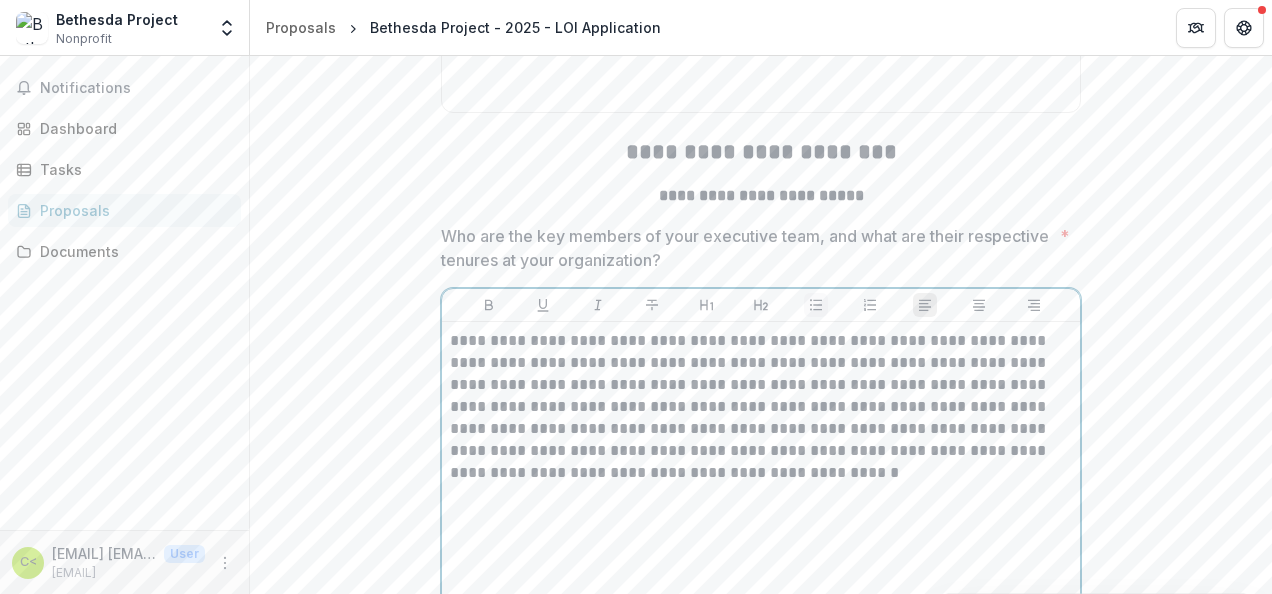 click 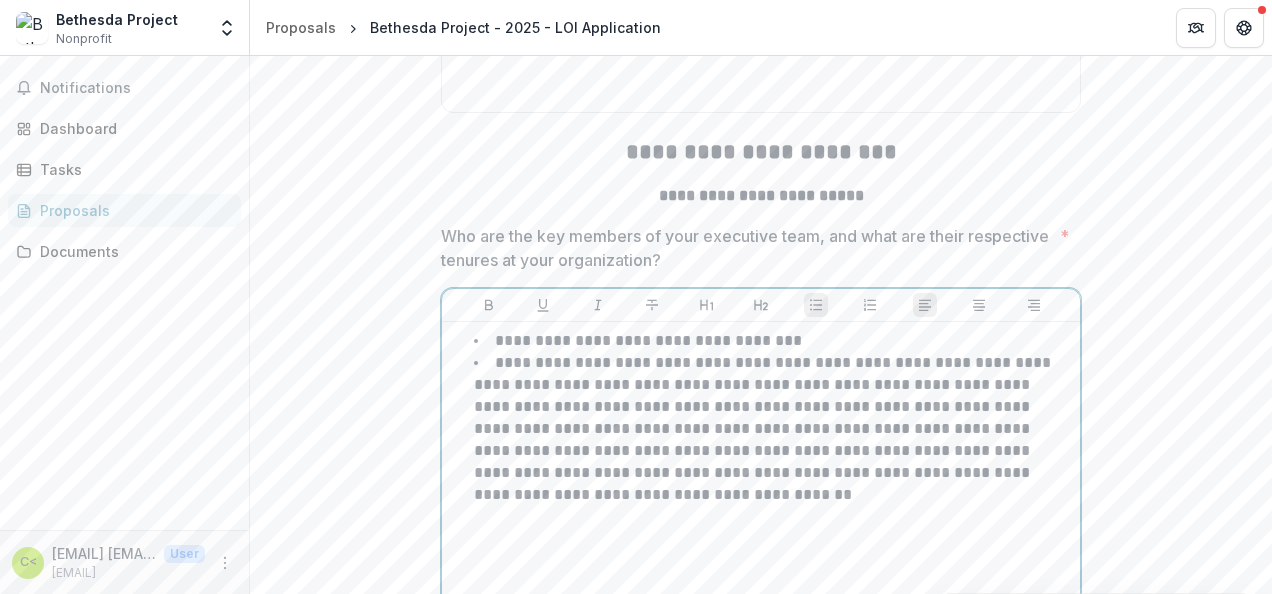 click on "**********" at bounding box center (764, 428) 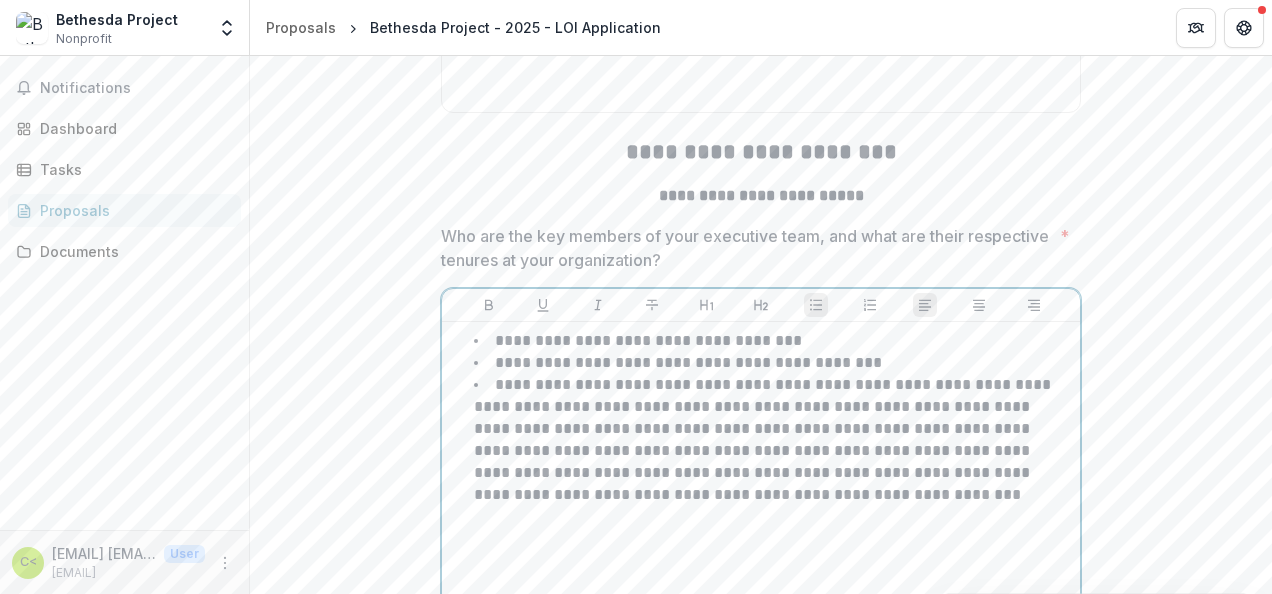 click on "**********" at bounding box center [764, 439] 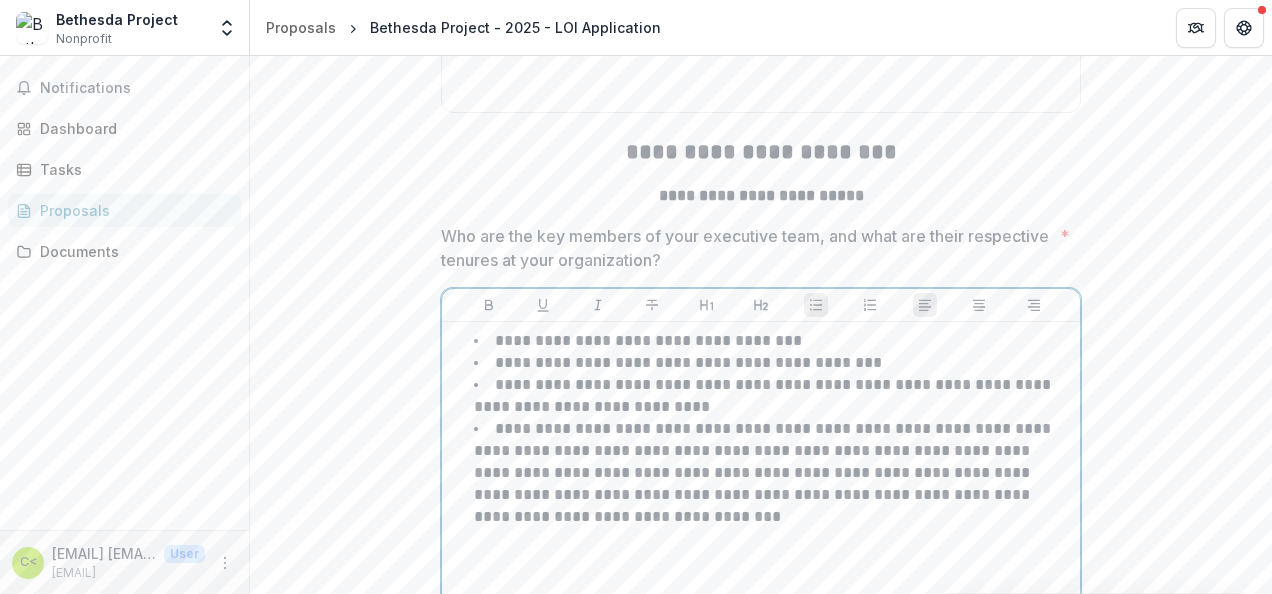 click on "**********" at bounding box center (764, 472) 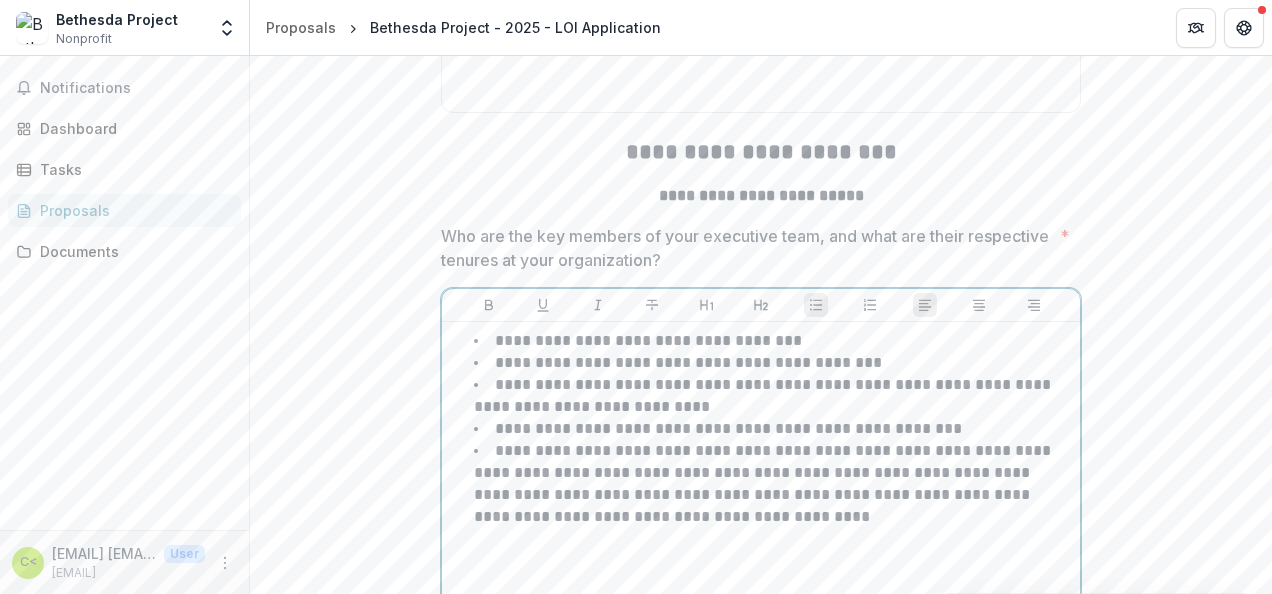 click on "**********" at bounding box center [764, 483] 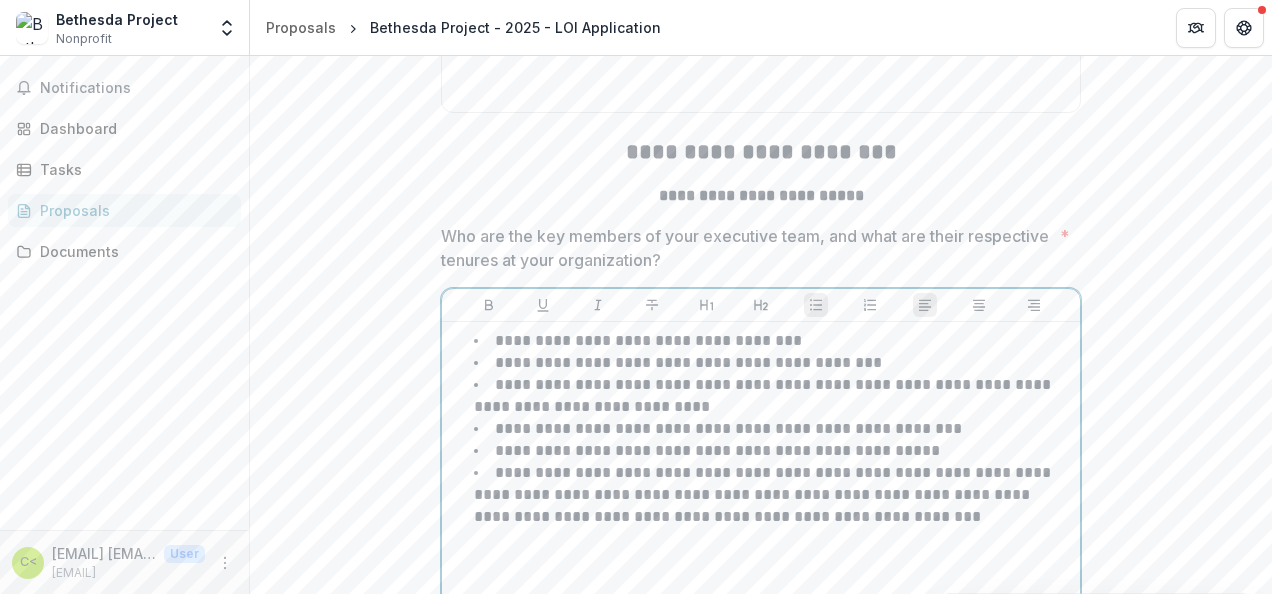 click on "**********" at bounding box center [764, 494] 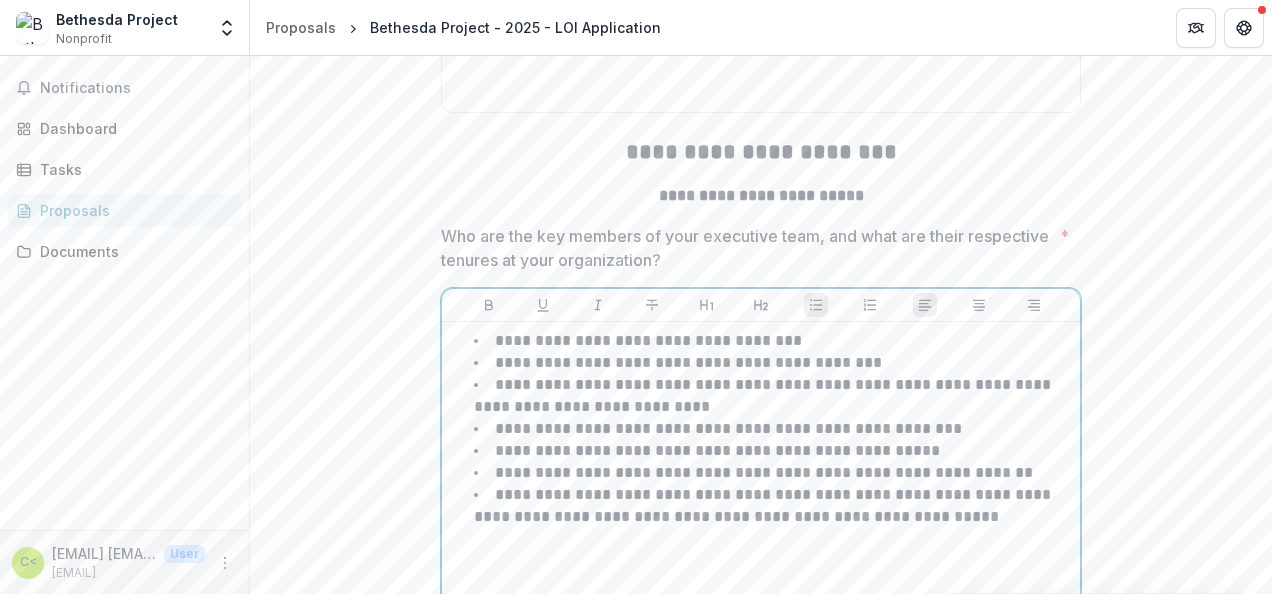 click on "**********" at bounding box center (764, 505) 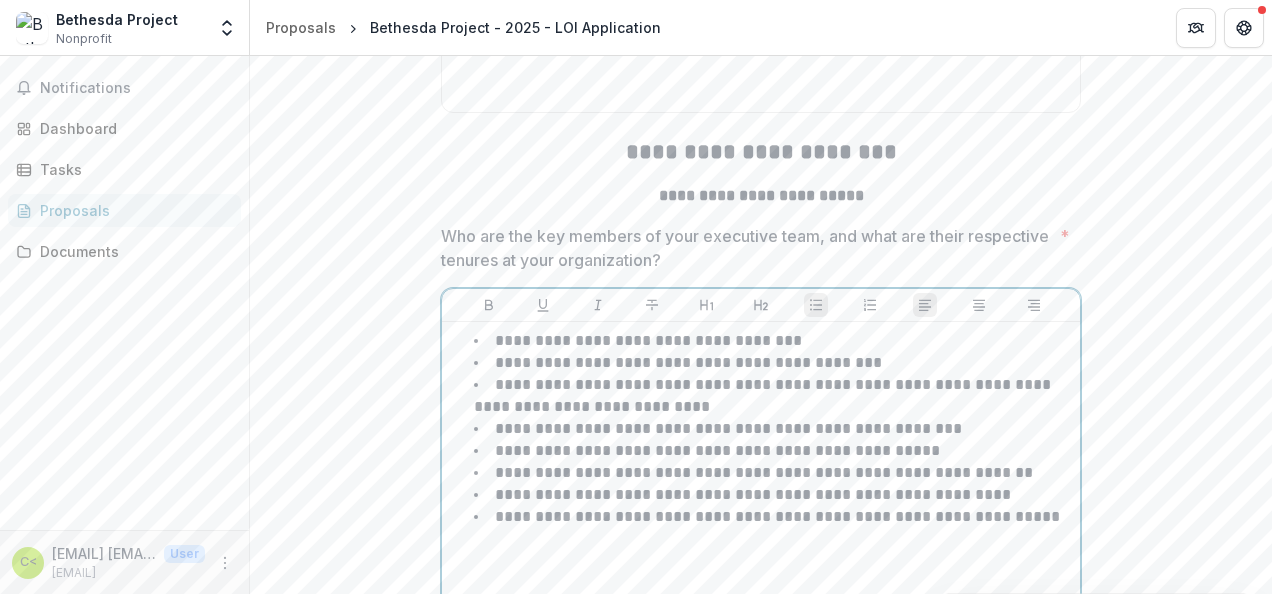 scroll, scrollTop: 6948, scrollLeft: 0, axis: vertical 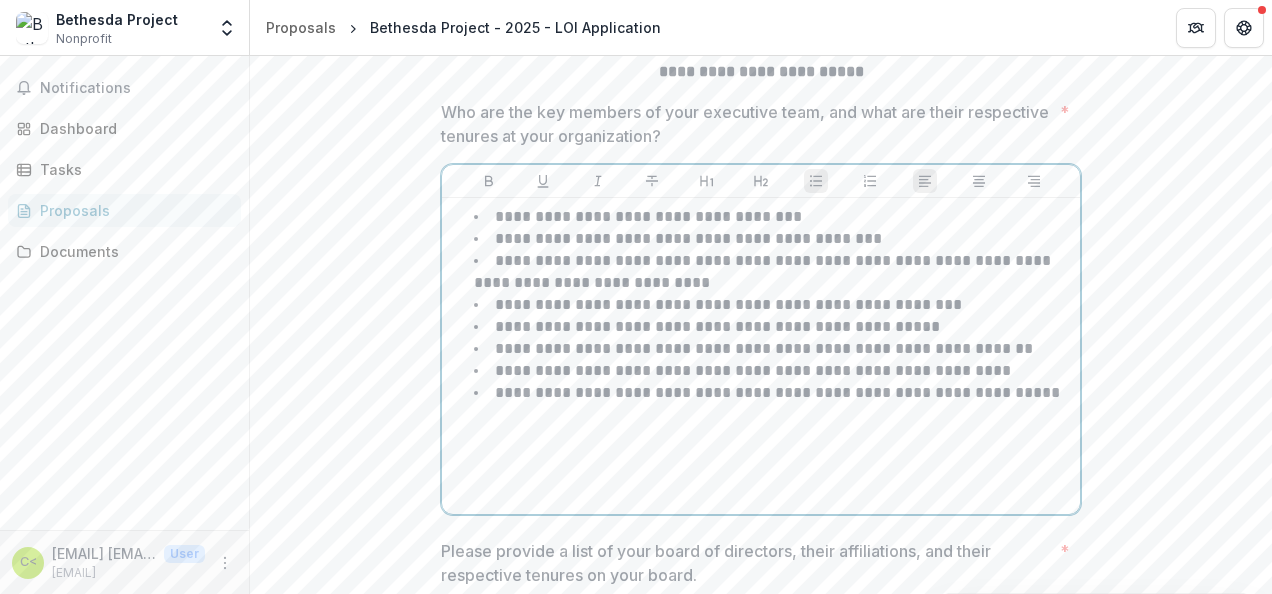 click on "**********" at bounding box center (761, 356) 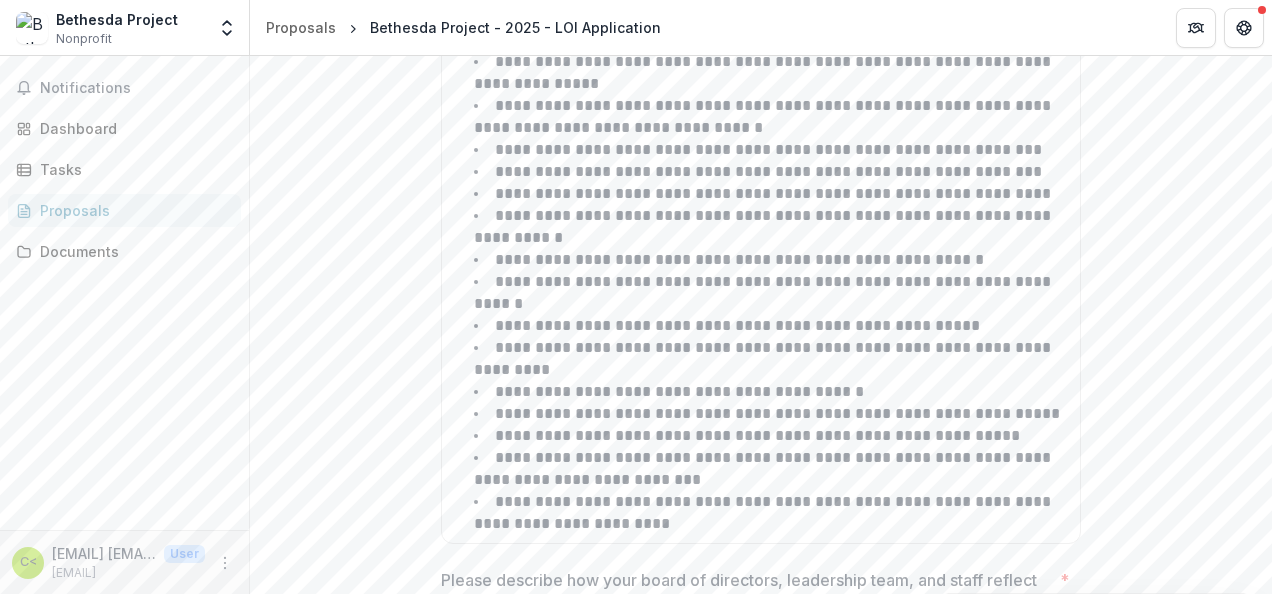 scroll, scrollTop: 7543, scrollLeft: 0, axis: vertical 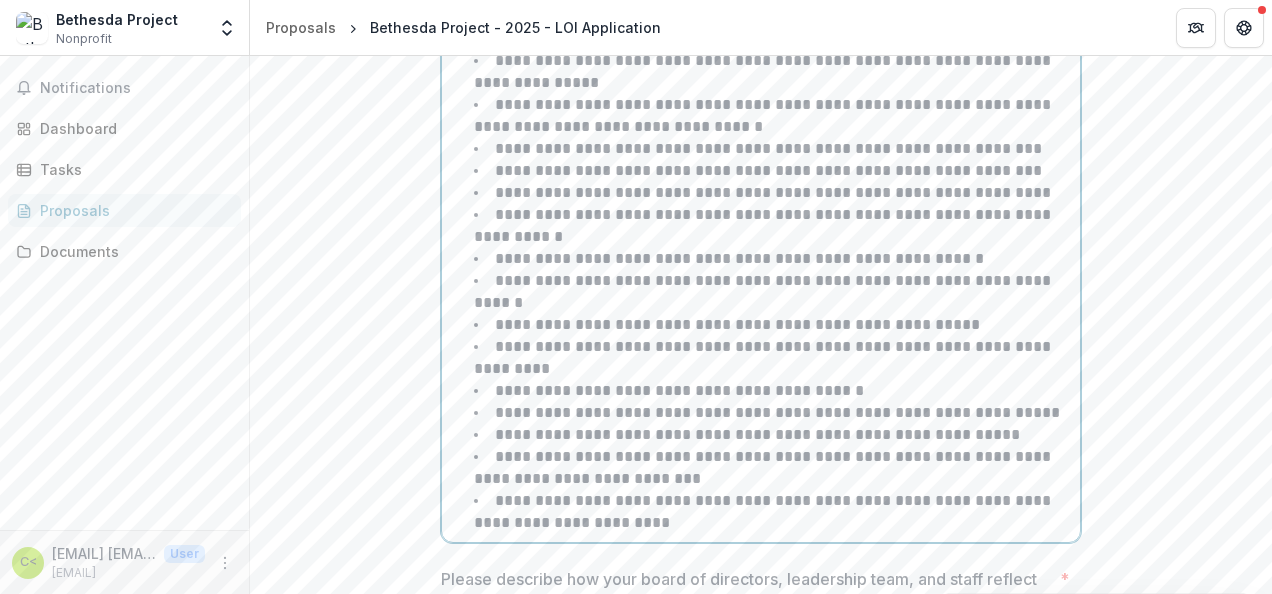 type 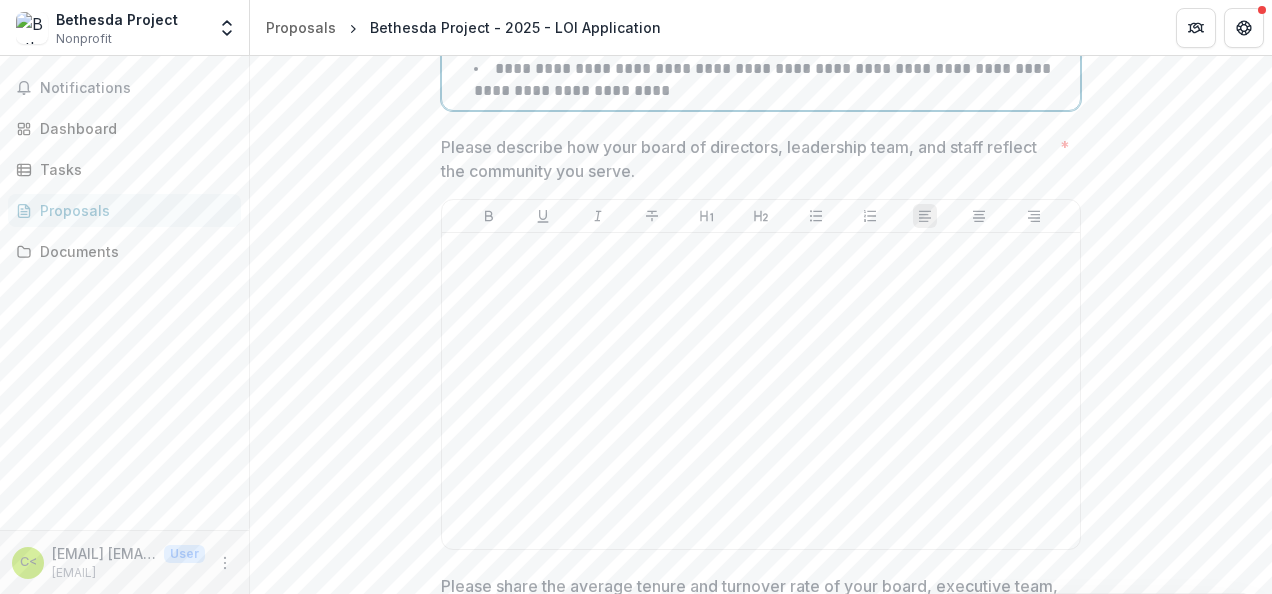scroll, scrollTop: 7976, scrollLeft: 0, axis: vertical 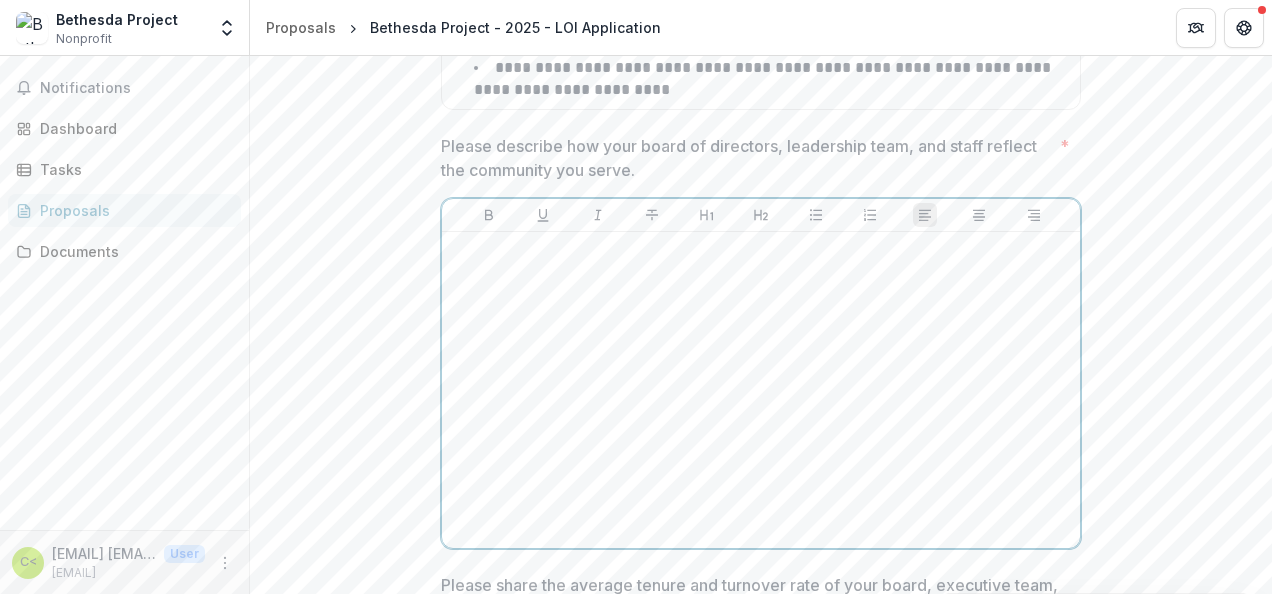 click at bounding box center [761, 390] 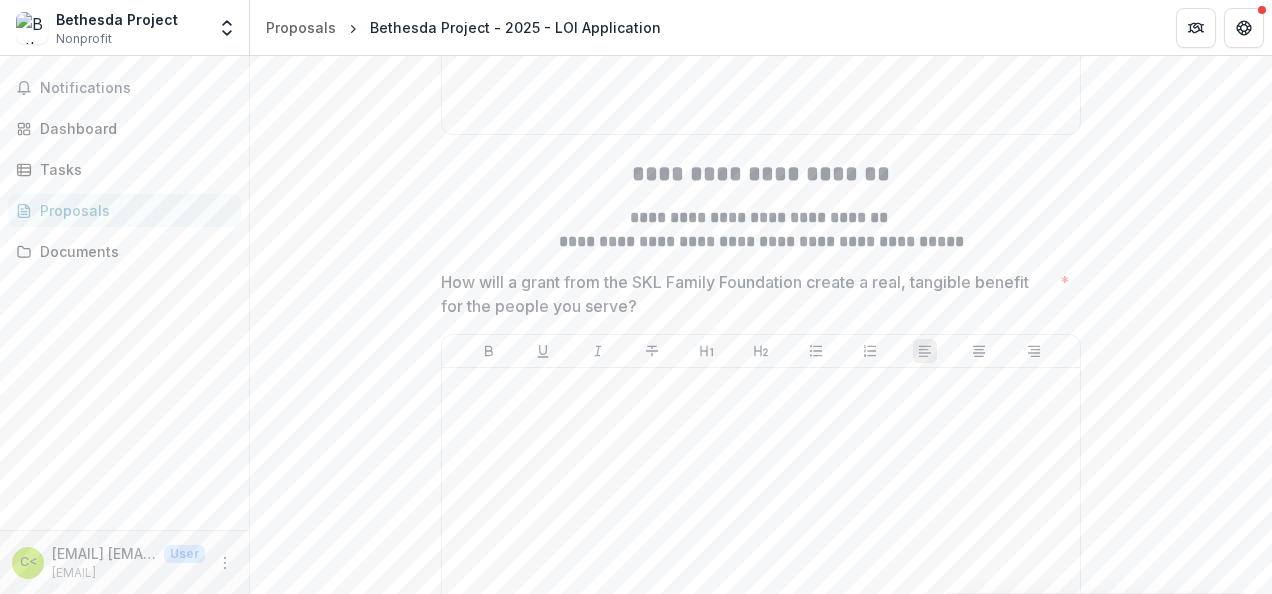 scroll, scrollTop: 4166, scrollLeft: 0, axis: vertical 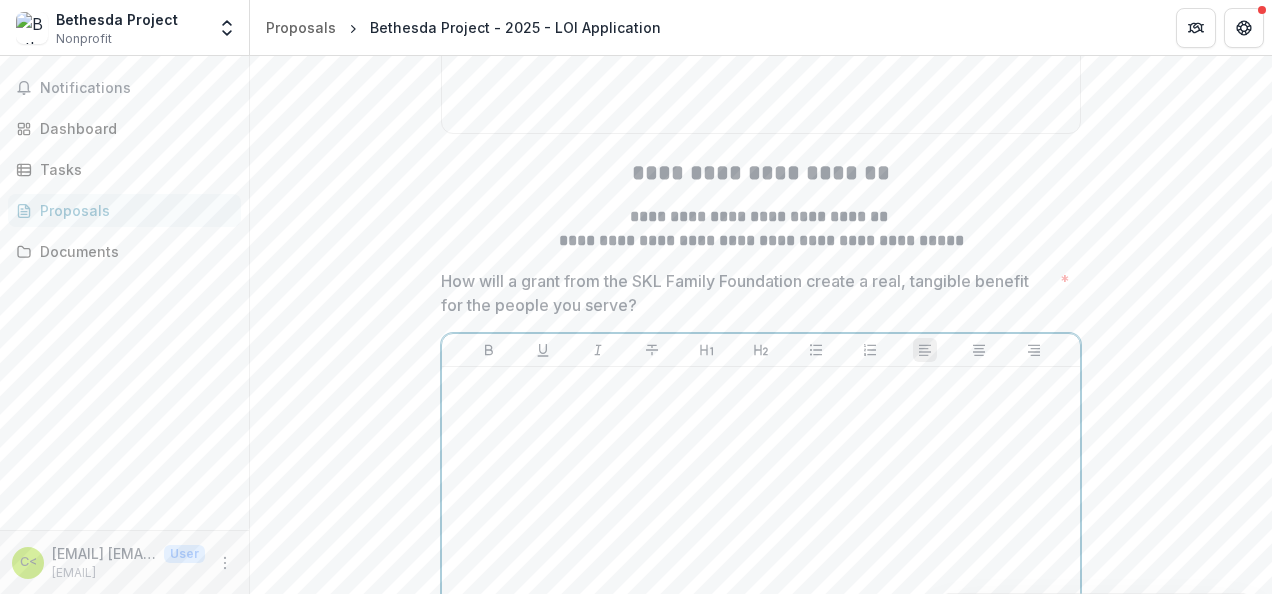 click at bounding box center [761, 525] 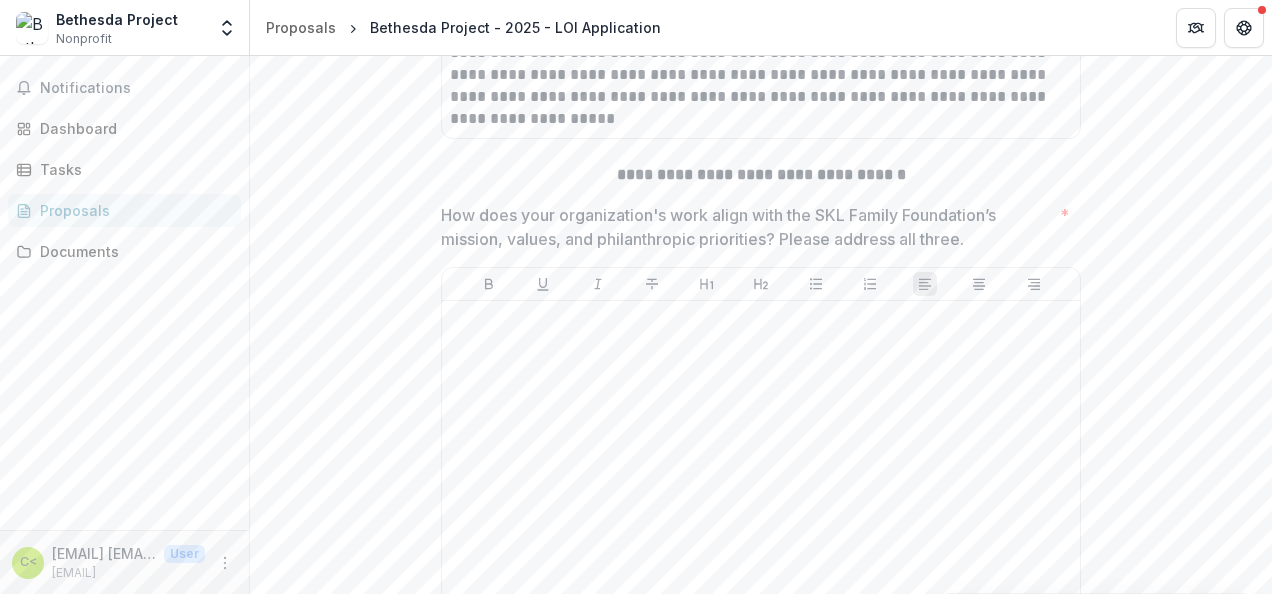 scroll, scrollTop: 3618, scrollLeft: 0, axis: vertical 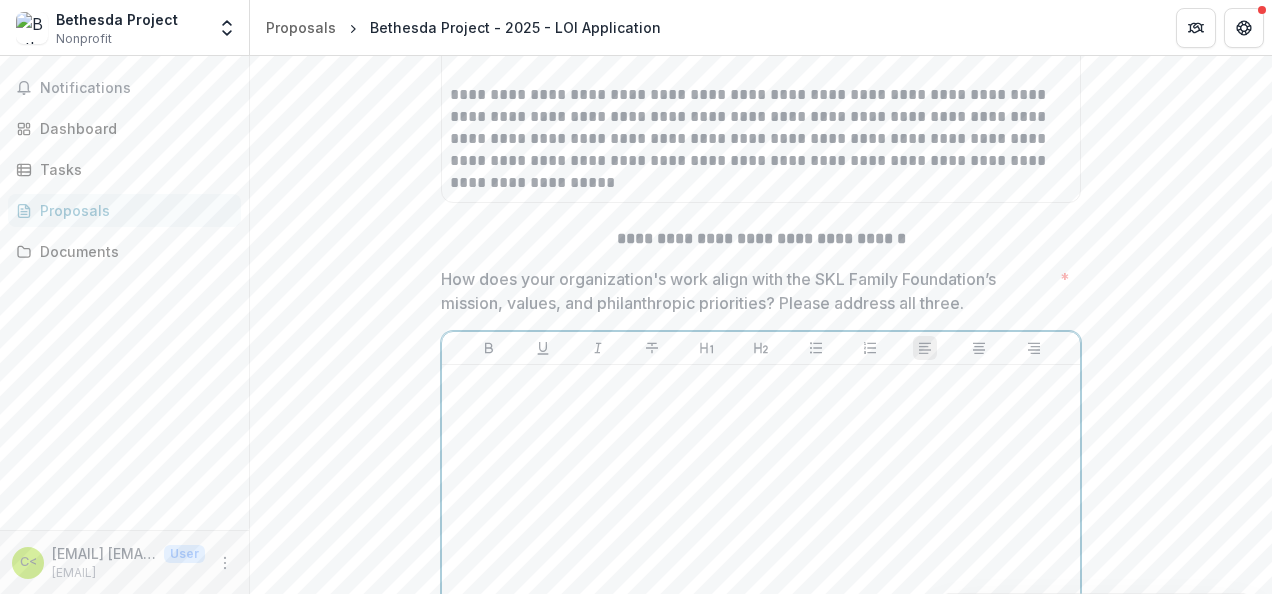 drag, startPoint x: 724, startPoint y: 450, endPoint x: 595, endPoint y: 454, distance: 129.062 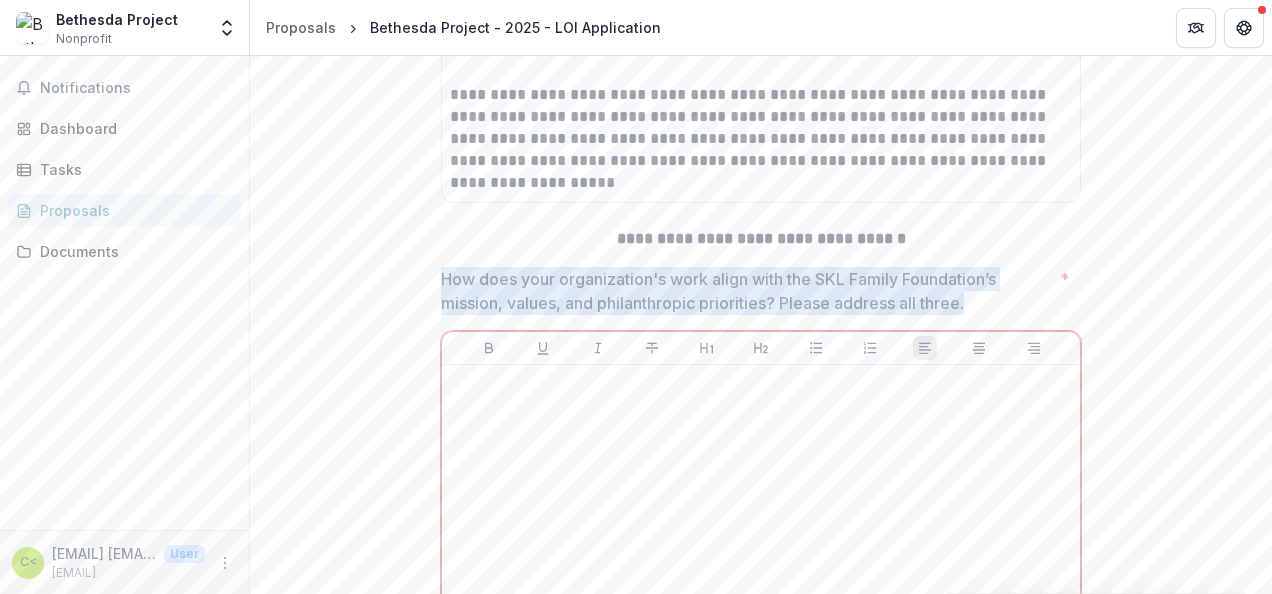 drag, startPoint x: 967, startPoint y: 304, endPoint x: 419, endPoint y: 267, distance: 549.2477 